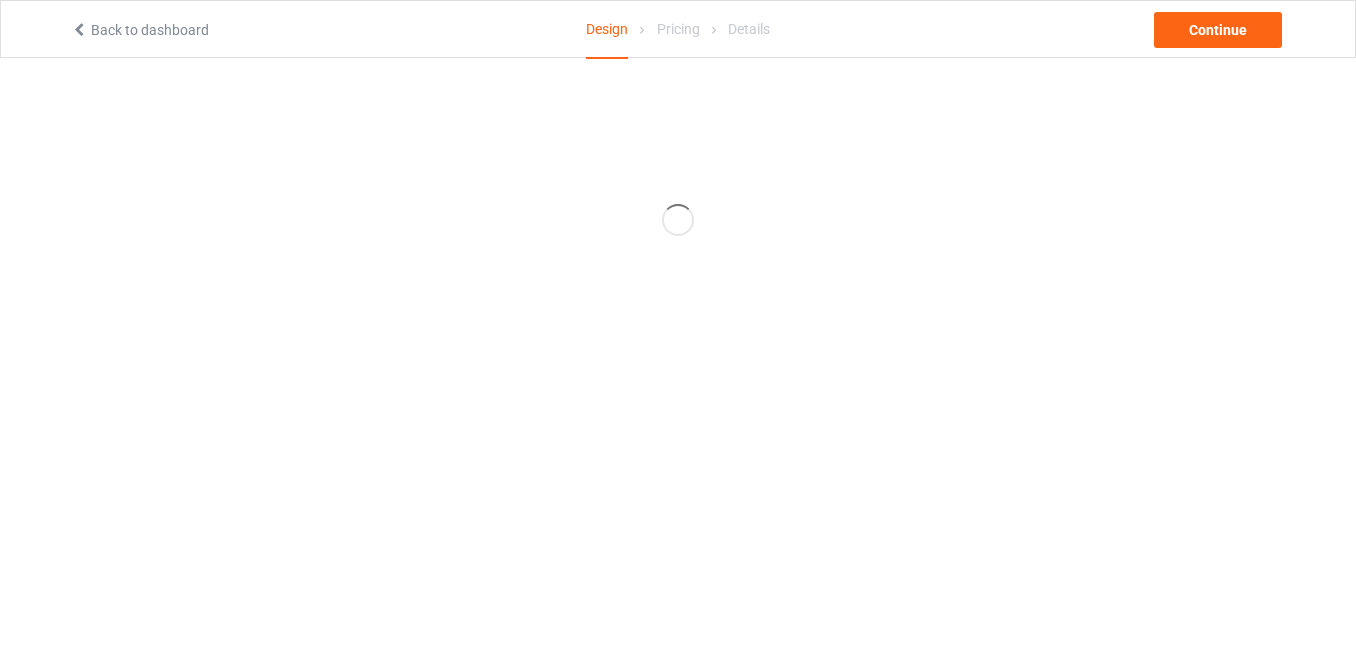 scroll, scrollTop: 0, scrollLeft: 0, axis: both 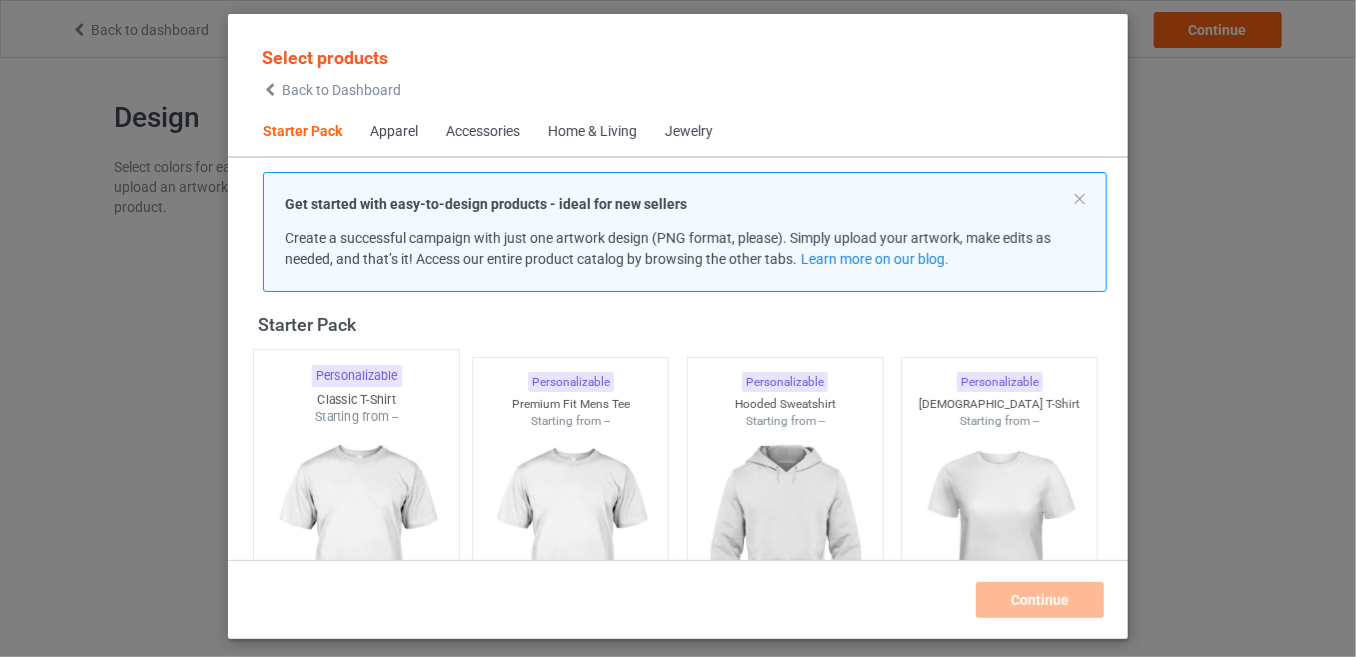 click at bounding box center (356, 543) 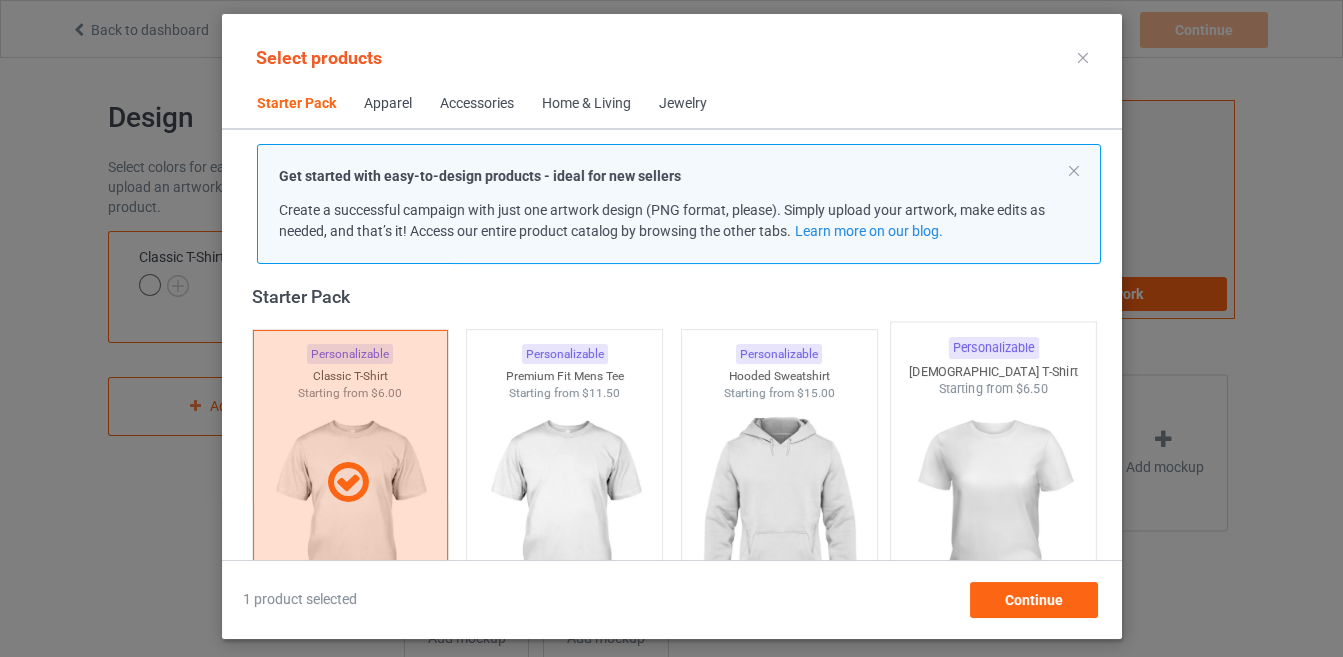 click at bounding box center (993, 515) 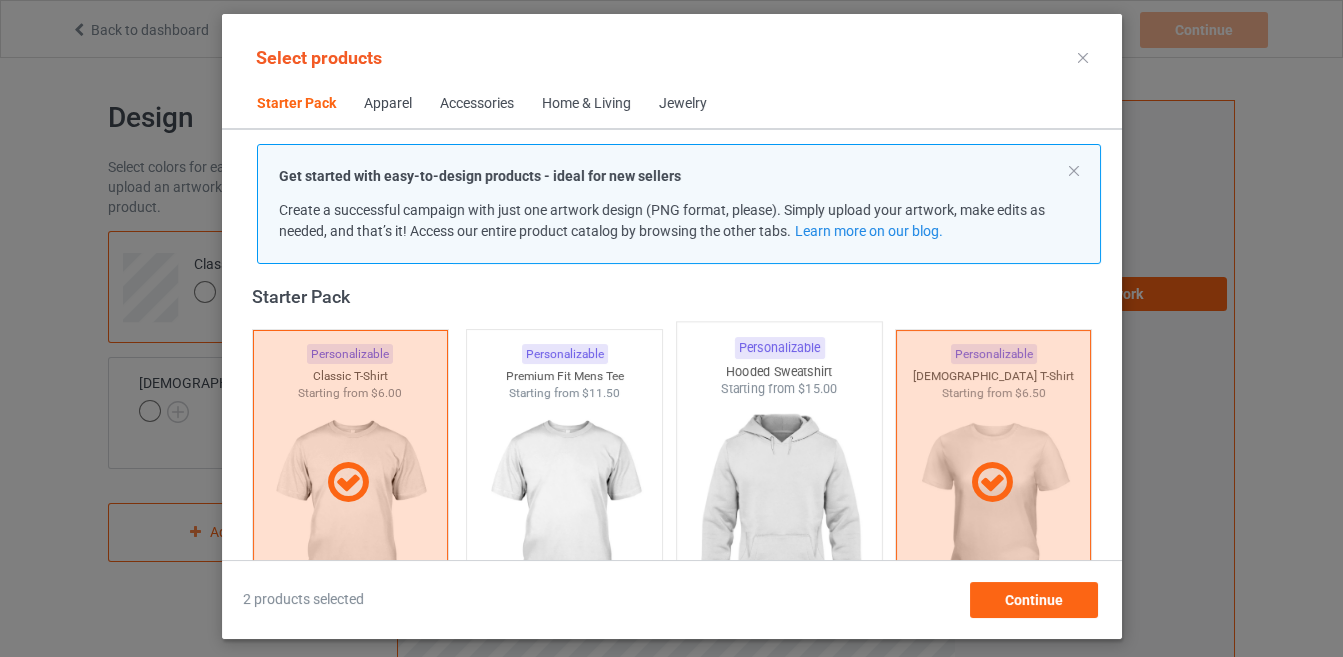 click at bounding box center (779, 515) 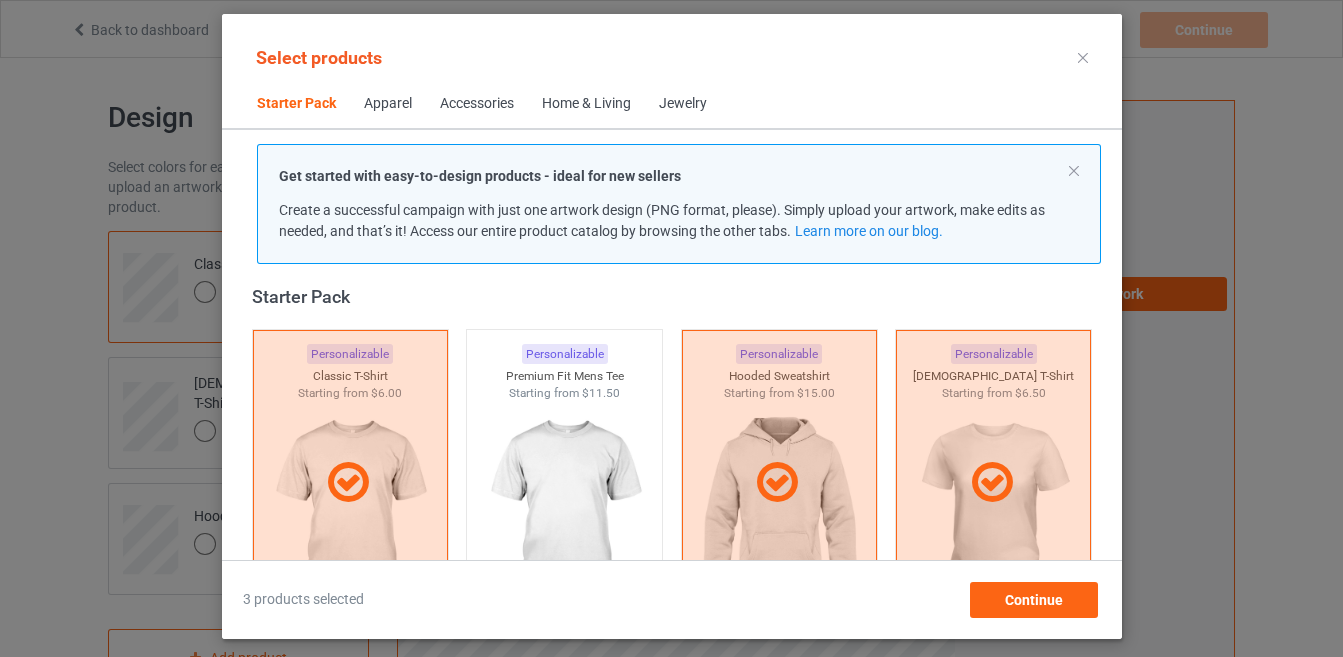 click on "Accessories" at bounding box center (477, 104) 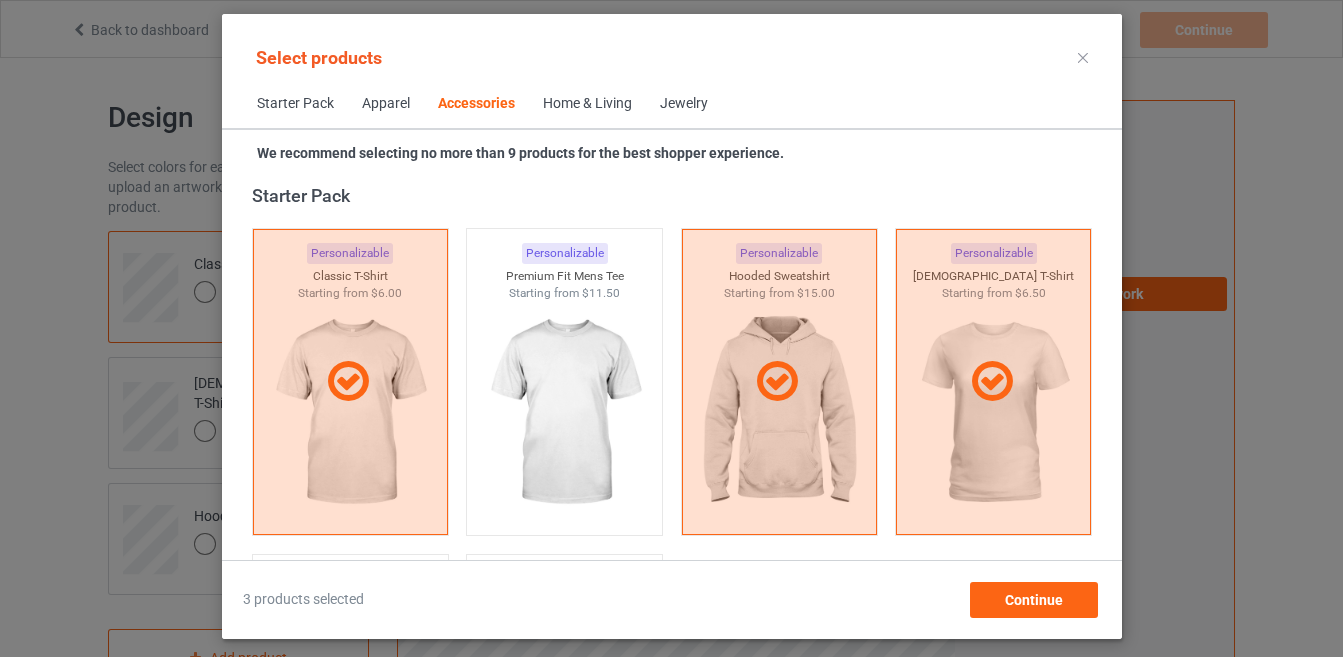 scroll, scrollTop: 4393, scrollLeft: 0, axis: vertical 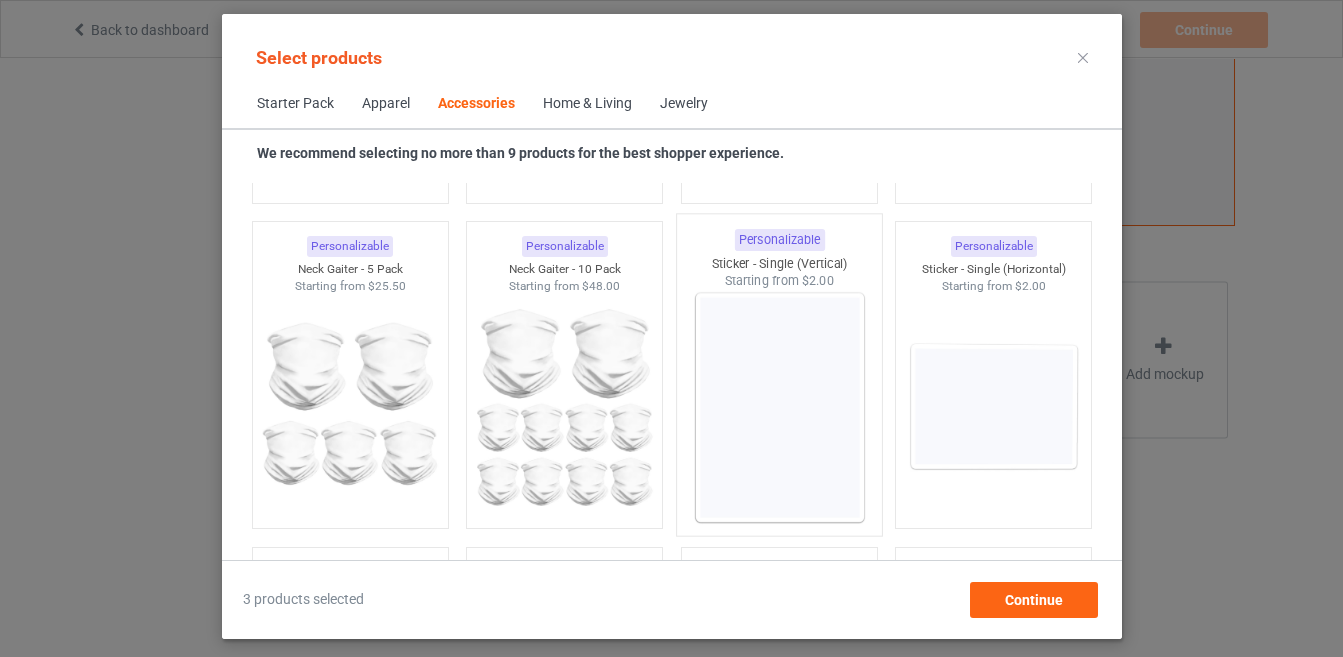 click at bounding box center [779, 407] 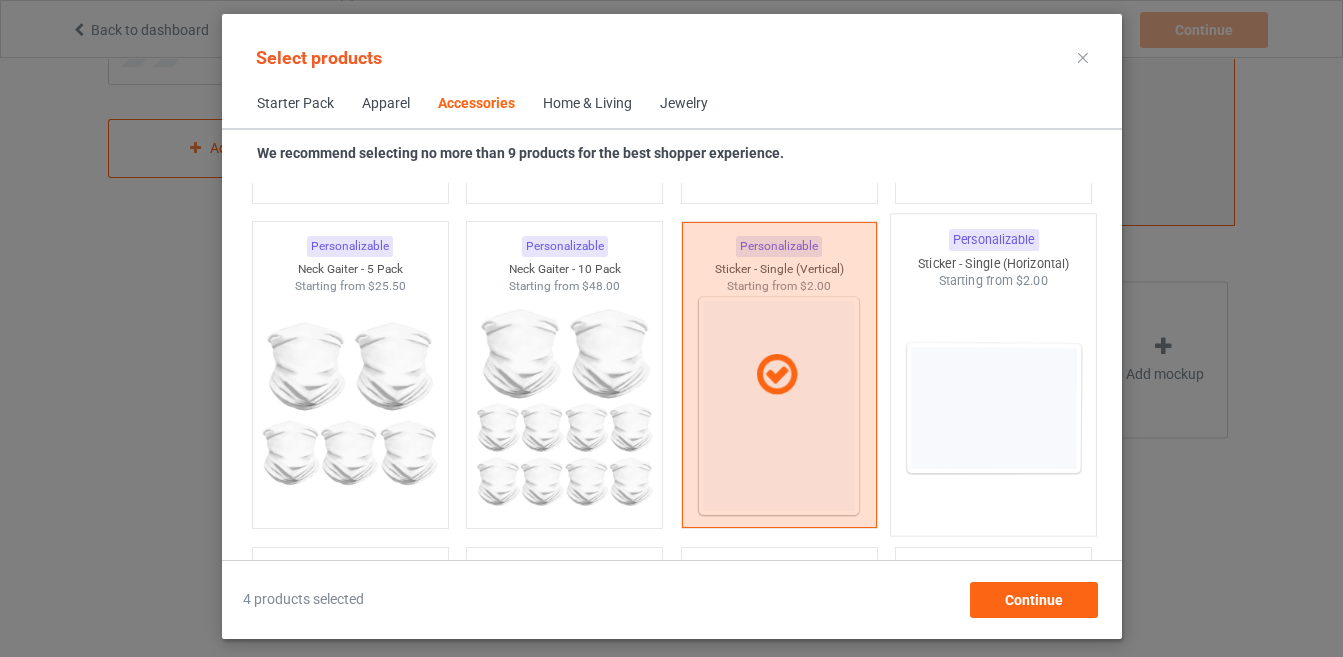 click at bounding box center (993, 407) 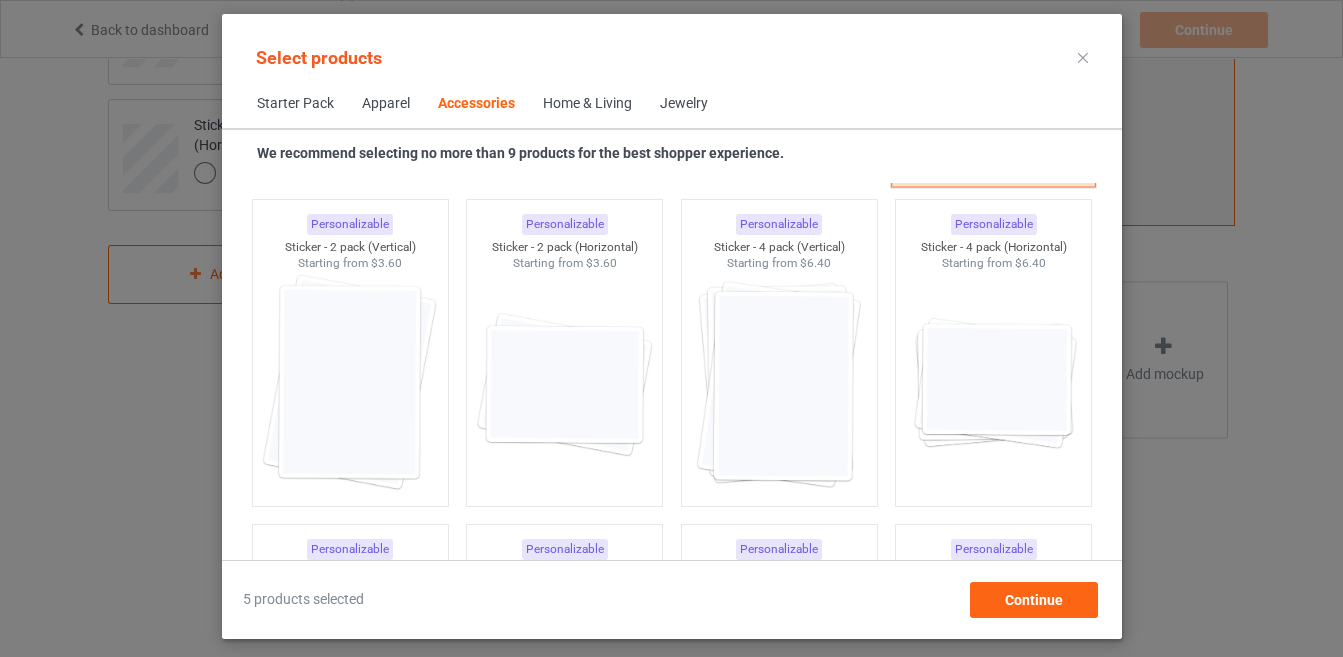 scroll, scrollTop: 7038, scrollLeft: 0, axis: vertical 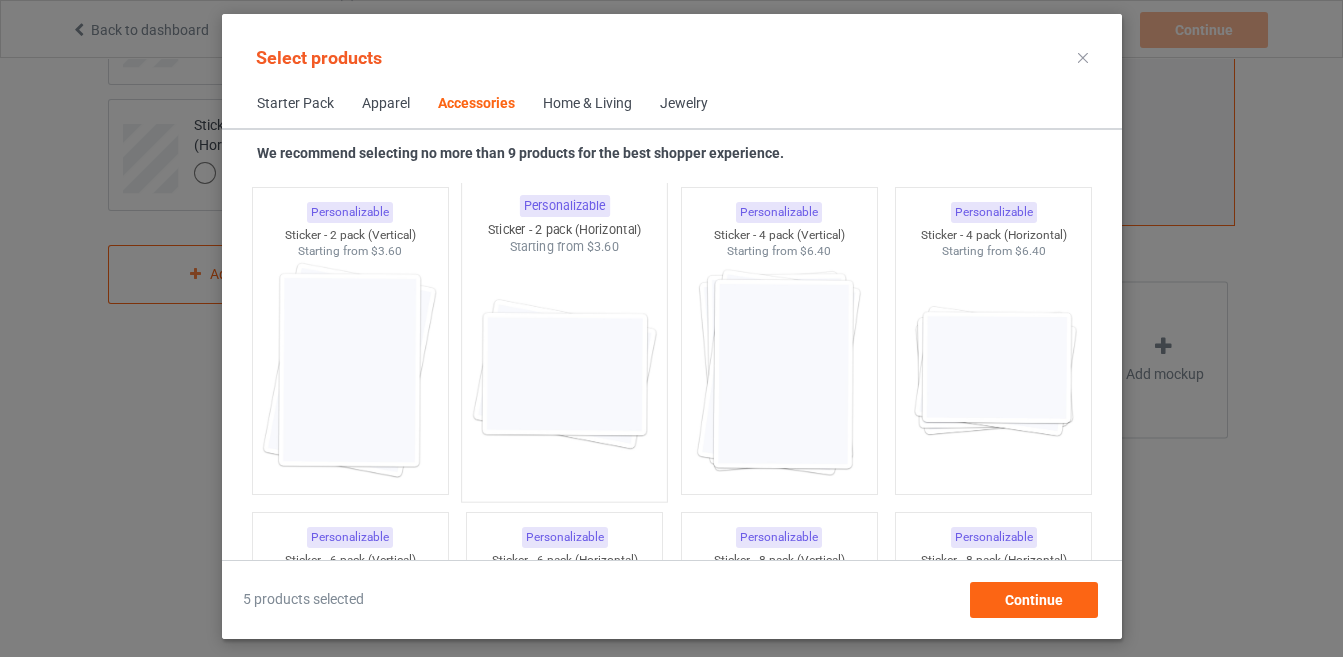 click at bounding box center (564, 373) 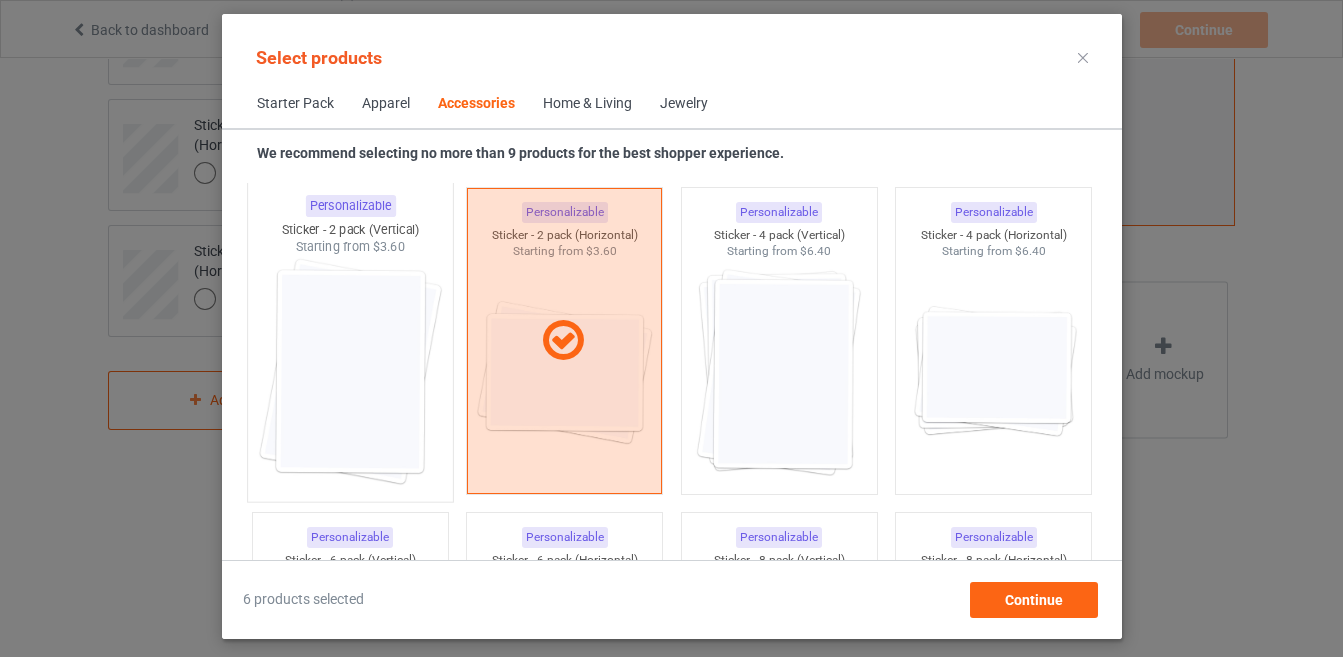 click at bounding box center [350, 373] 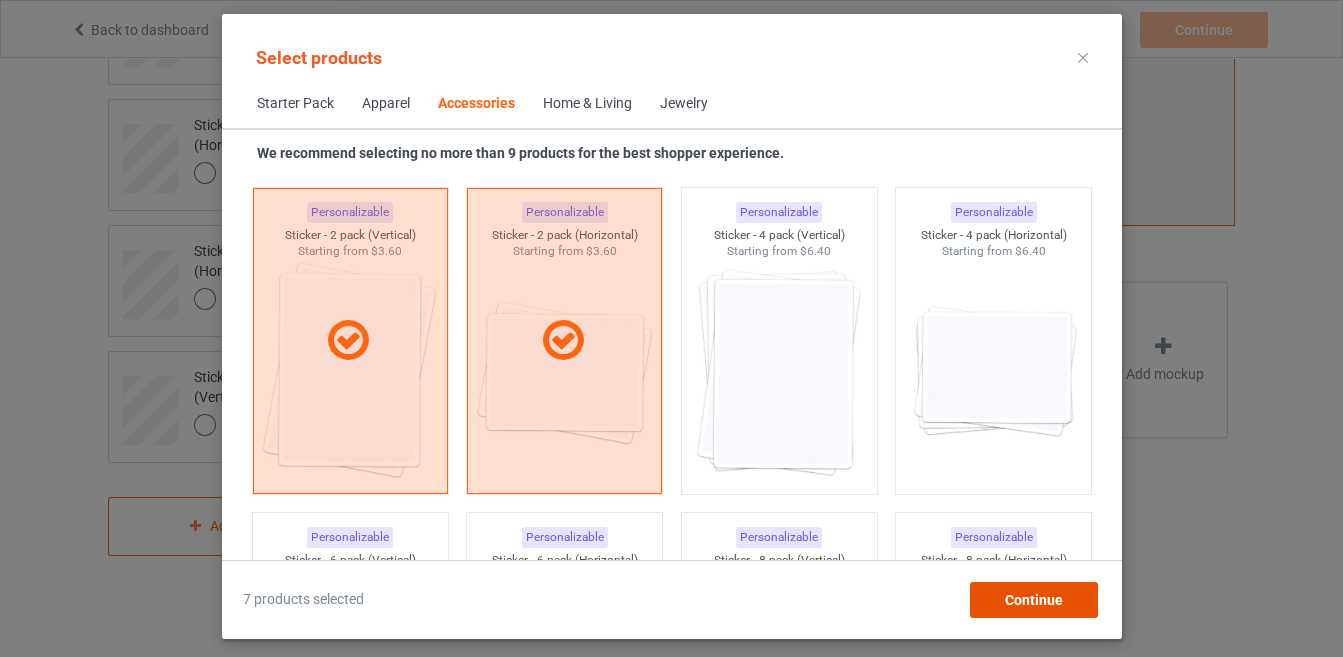 click on "Continue" at bounding box center (1033, 600) 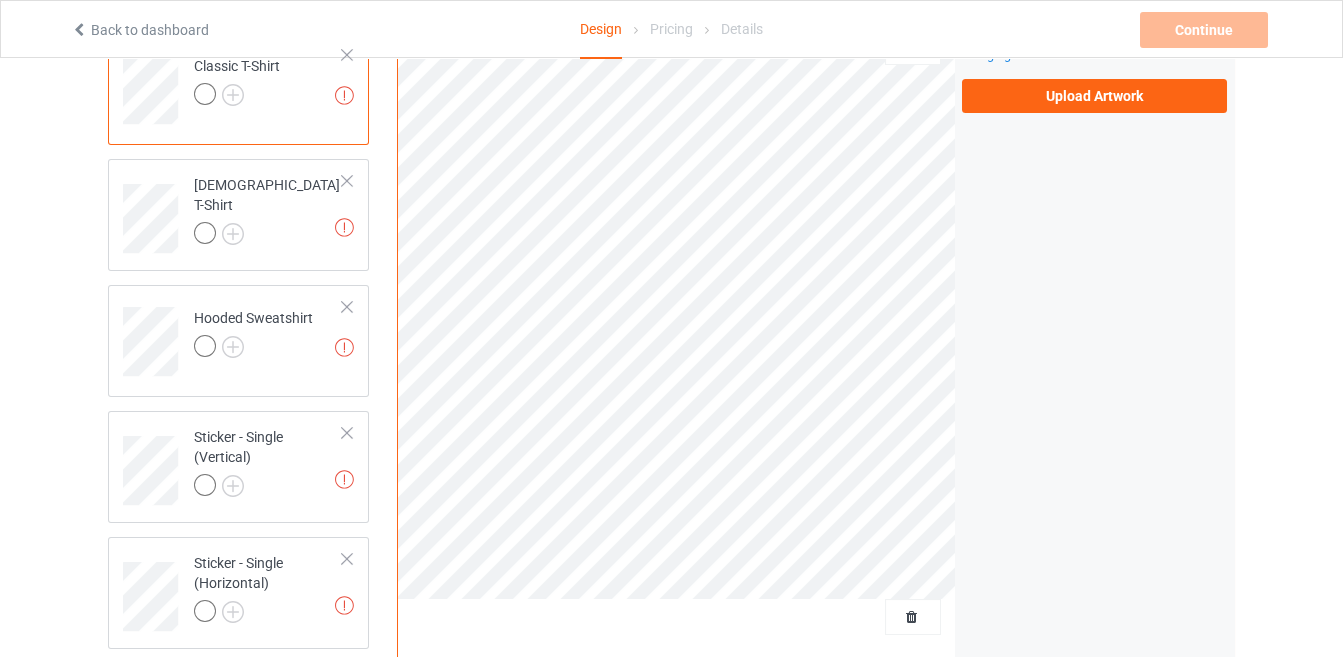 scroll, scrollTop: 132, scrollLeft: 0, axis: vertical 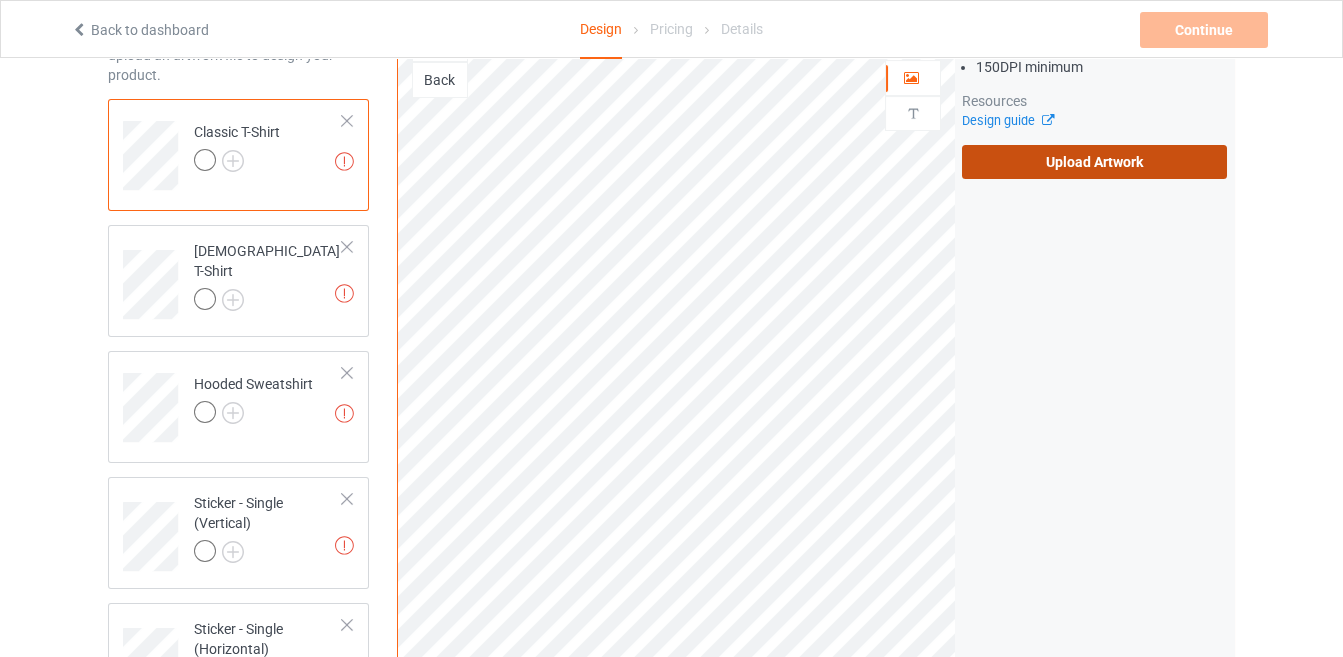 click on "Upload Artwork" at bounding box center (1094, 162) 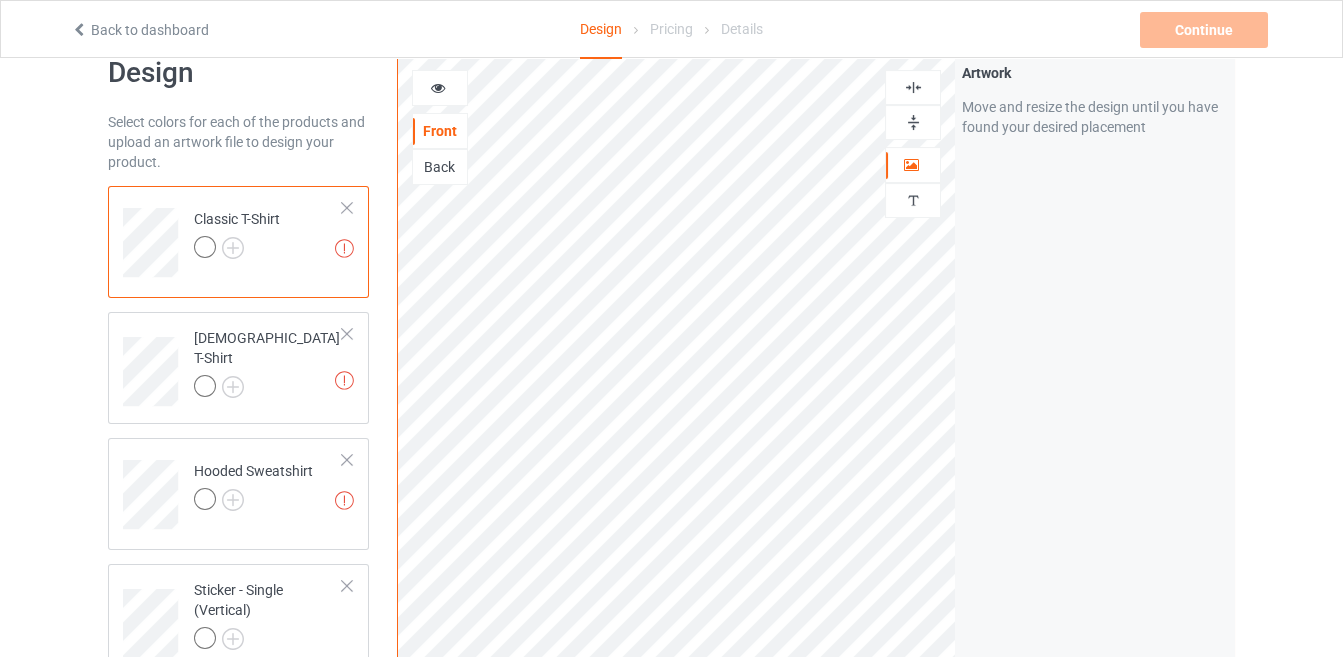 scroll, scrollTop: 0, scrollLeft: 0, axis: both 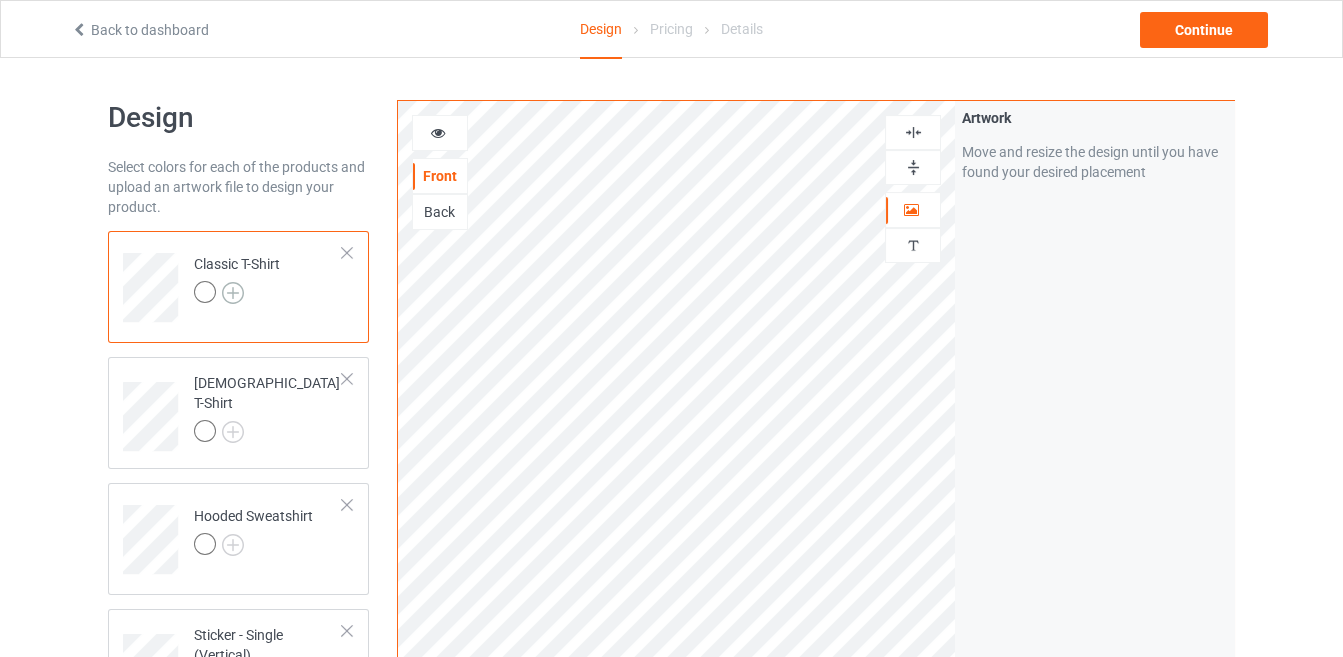 click at bounding box center (233, 293) 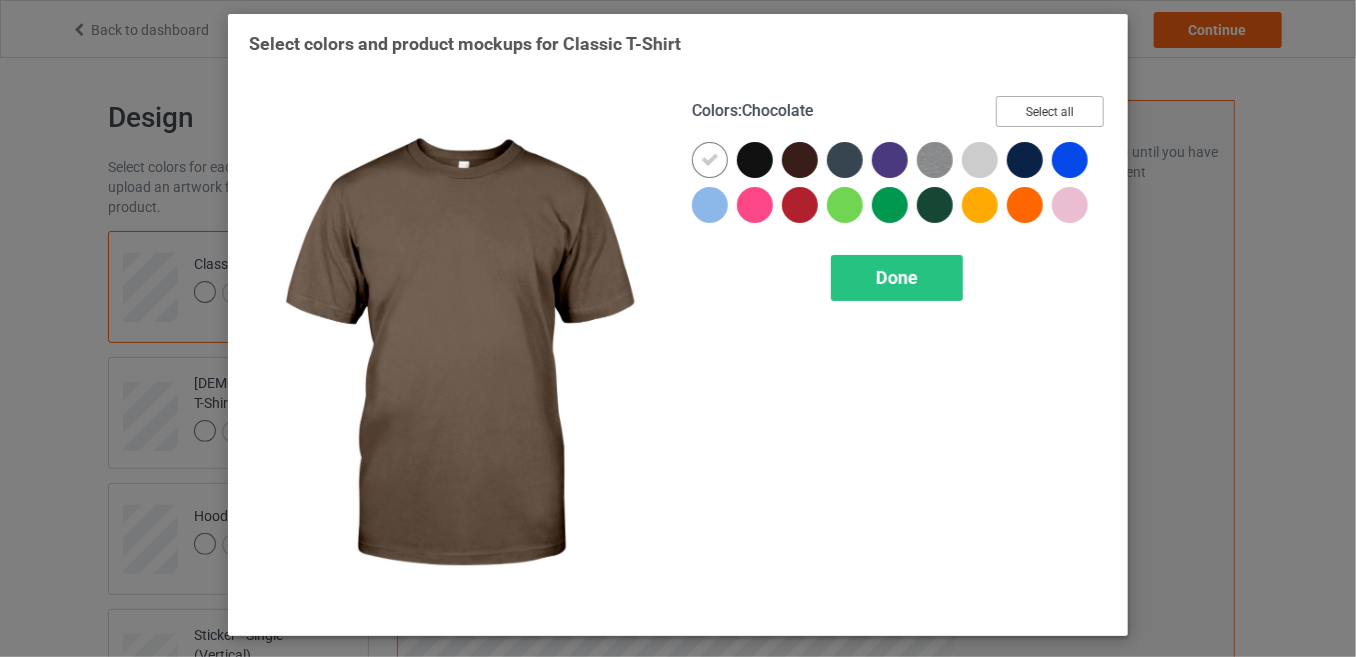 click on "Select all" at bounding box center (1050, 111) 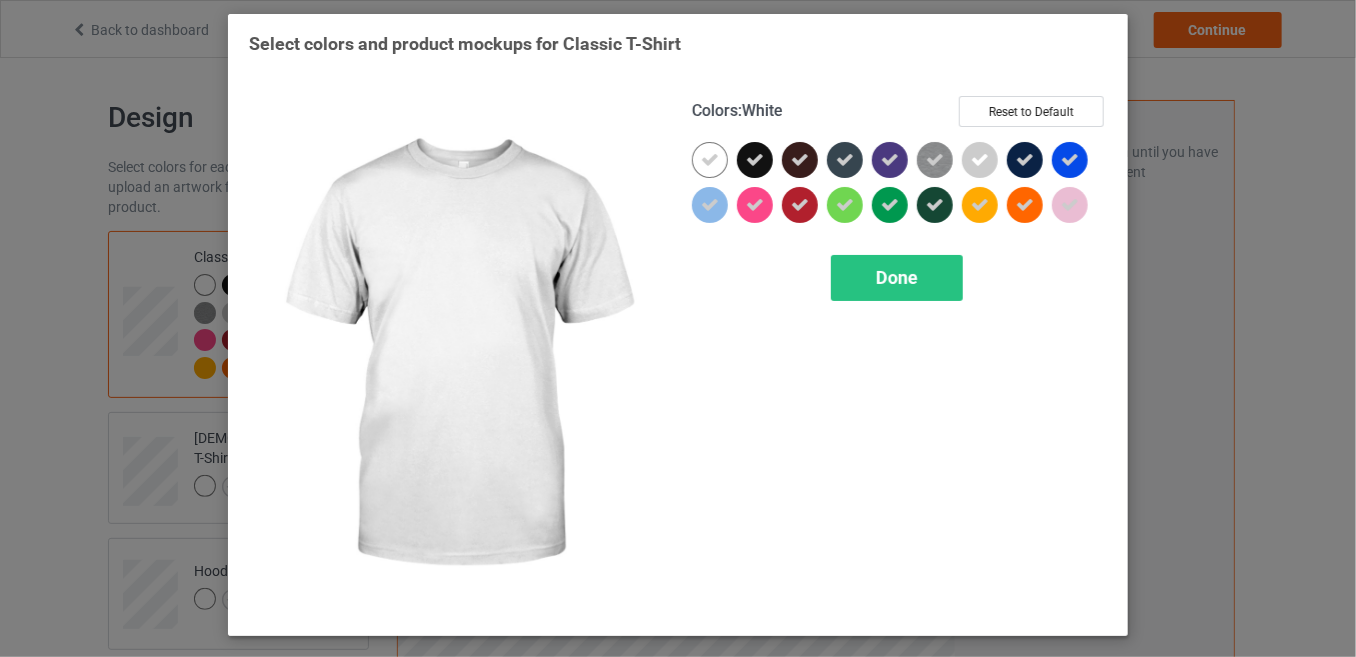click at bounding box center [710, 160] 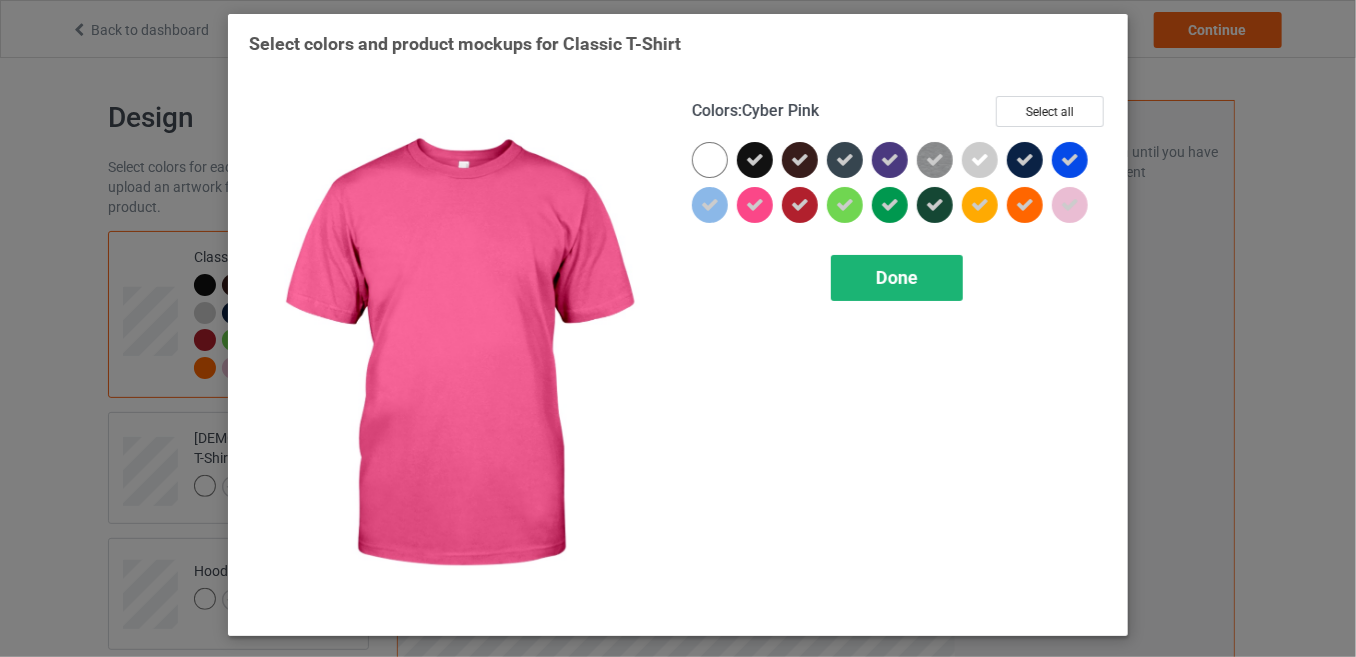 click on "Done" at bounding box center (897, 278) 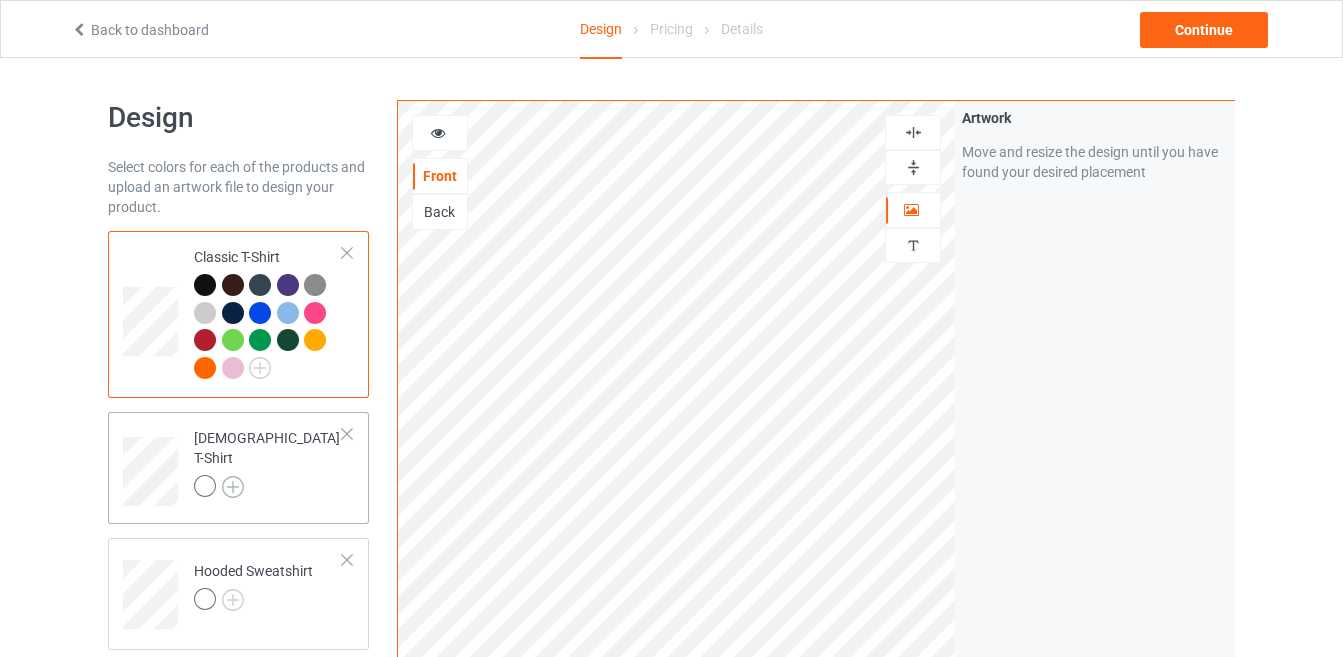click at bounding box center (233, 487) 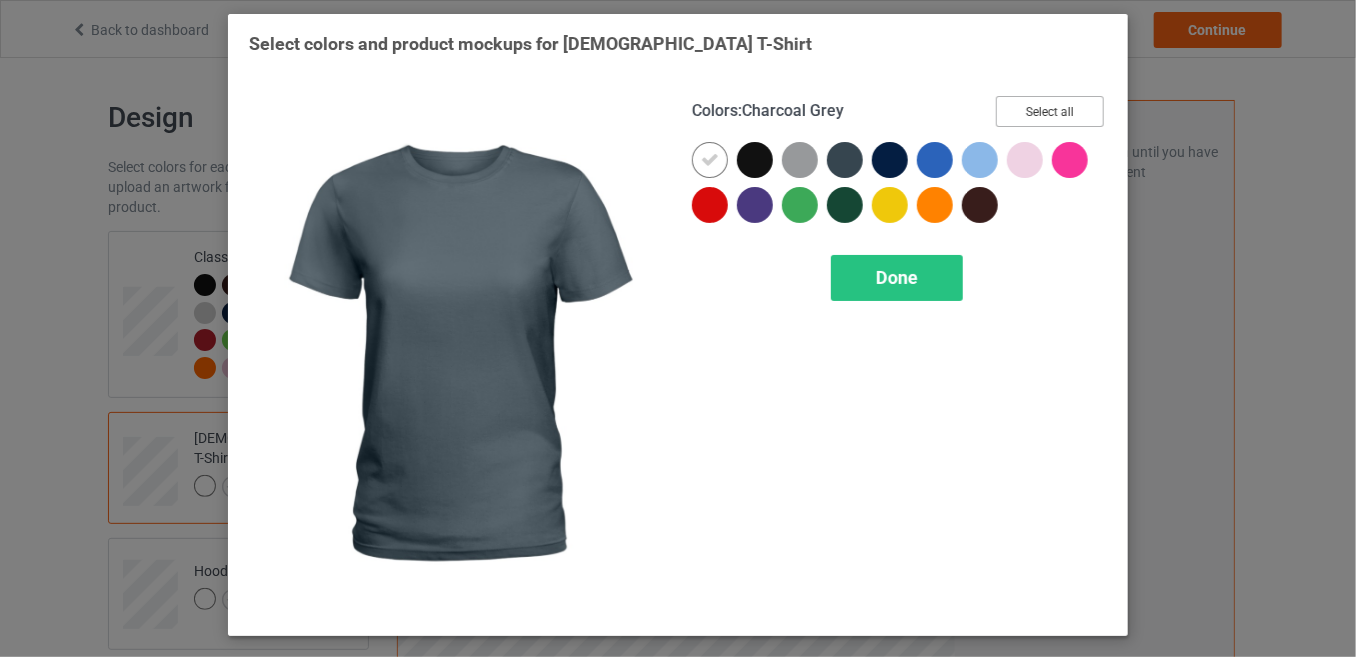 click on "Select all" at bounding box center (1050, 111) 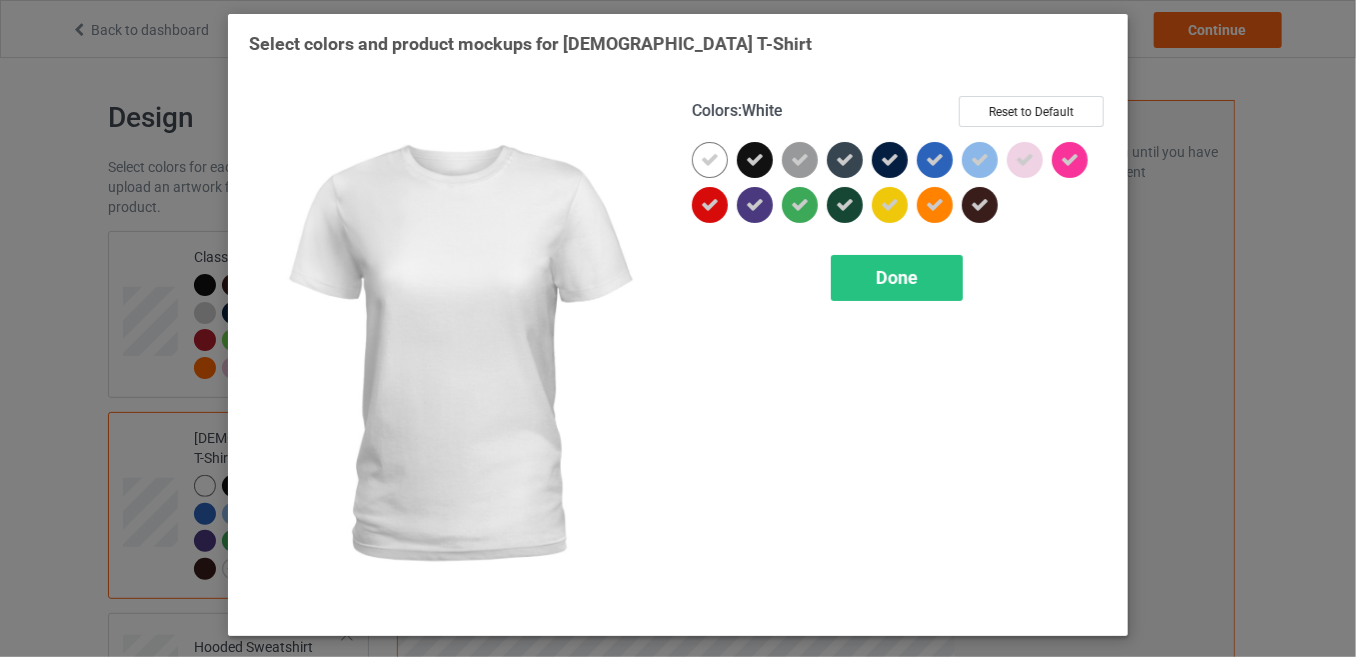 click at bounding box center (710, 160) 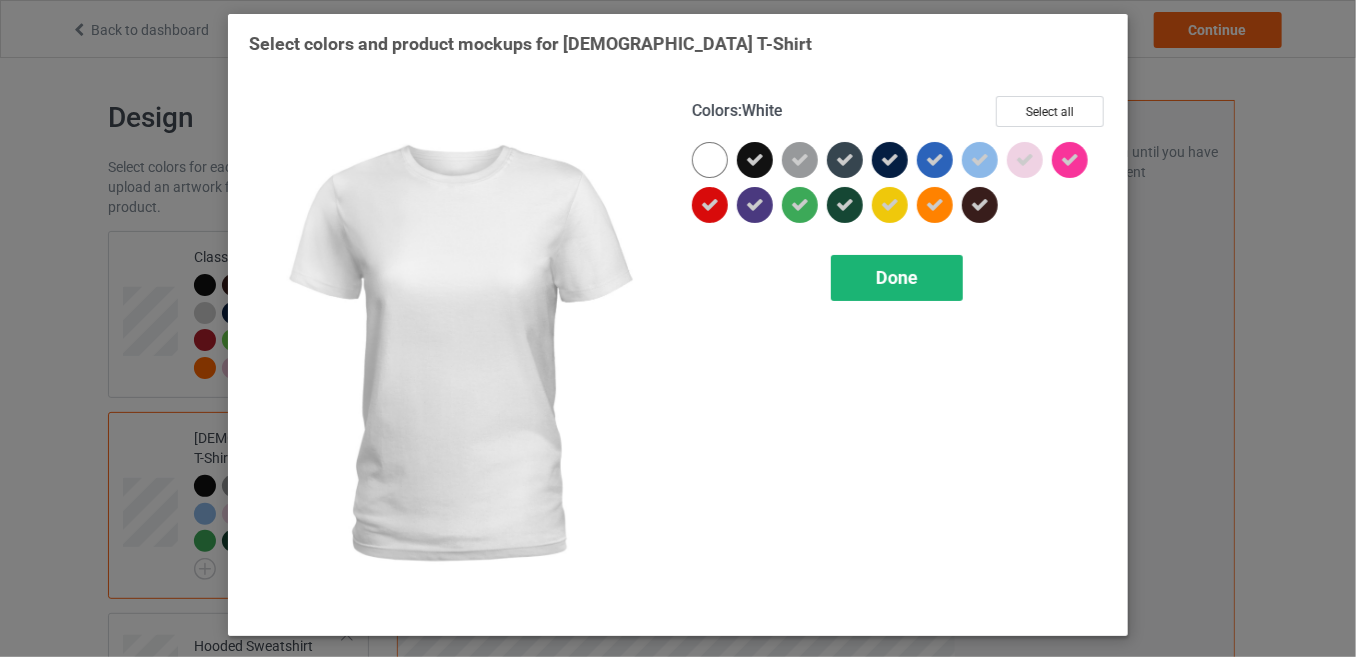 click on "Done" at bounding box center [897, 278] 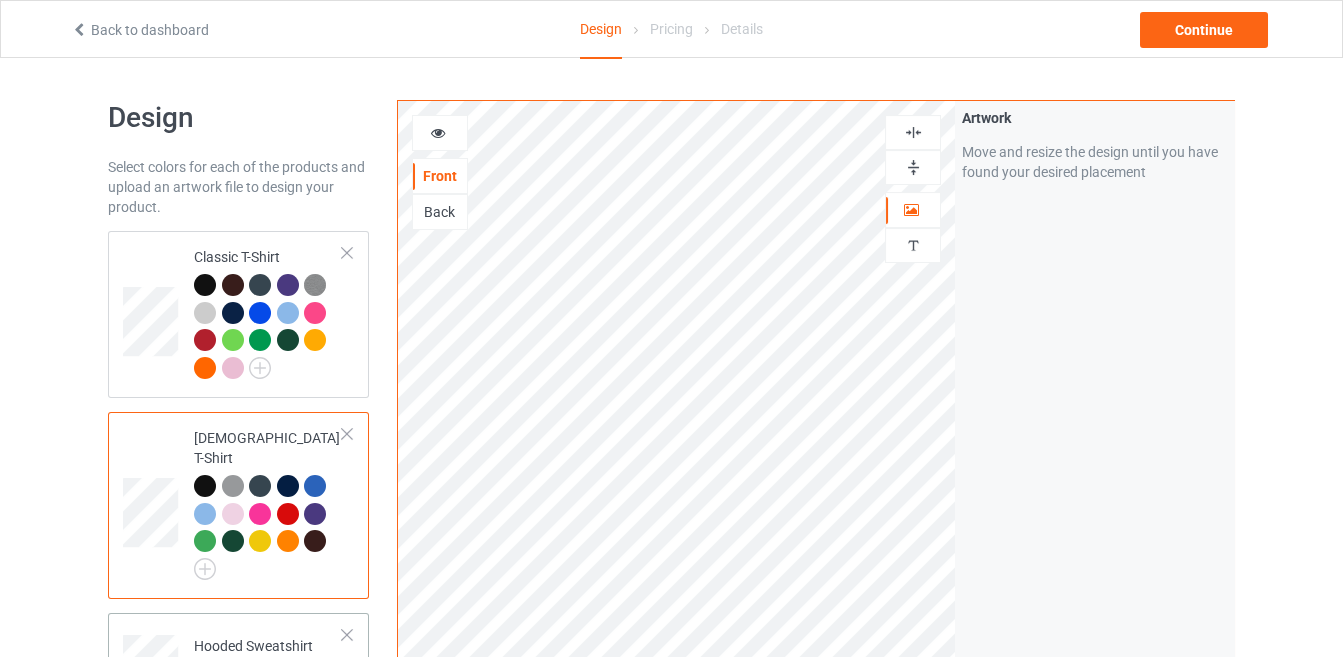 click at bounding box center (233, 675) 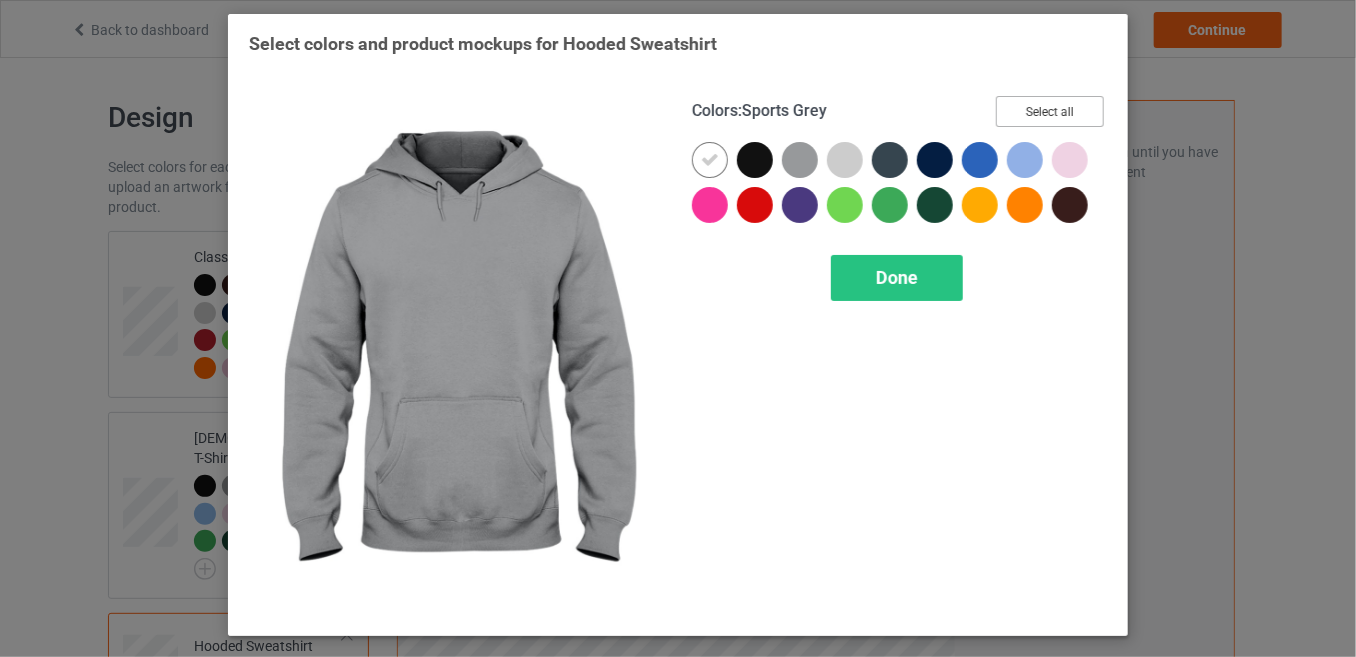 click on "Select all" at bounding box center (1050, 111) 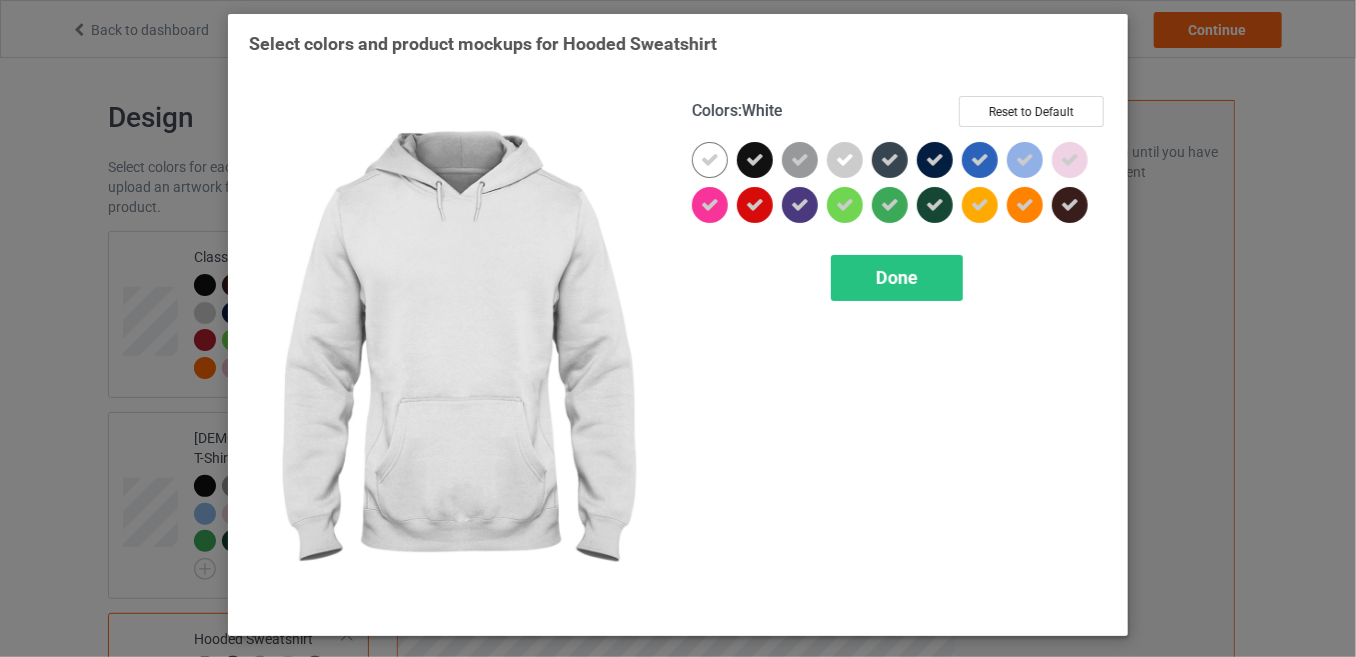 click at bounding box center (710, 160) 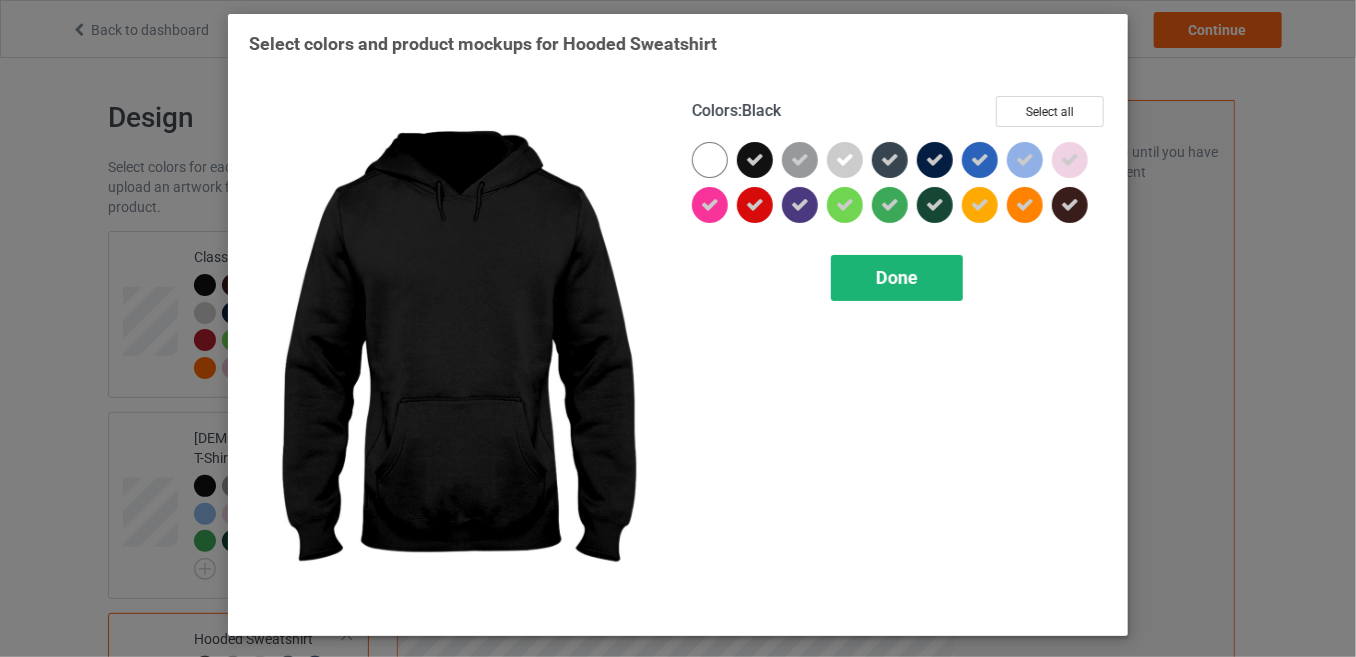click on "Done" at bounding box center [897, 277] 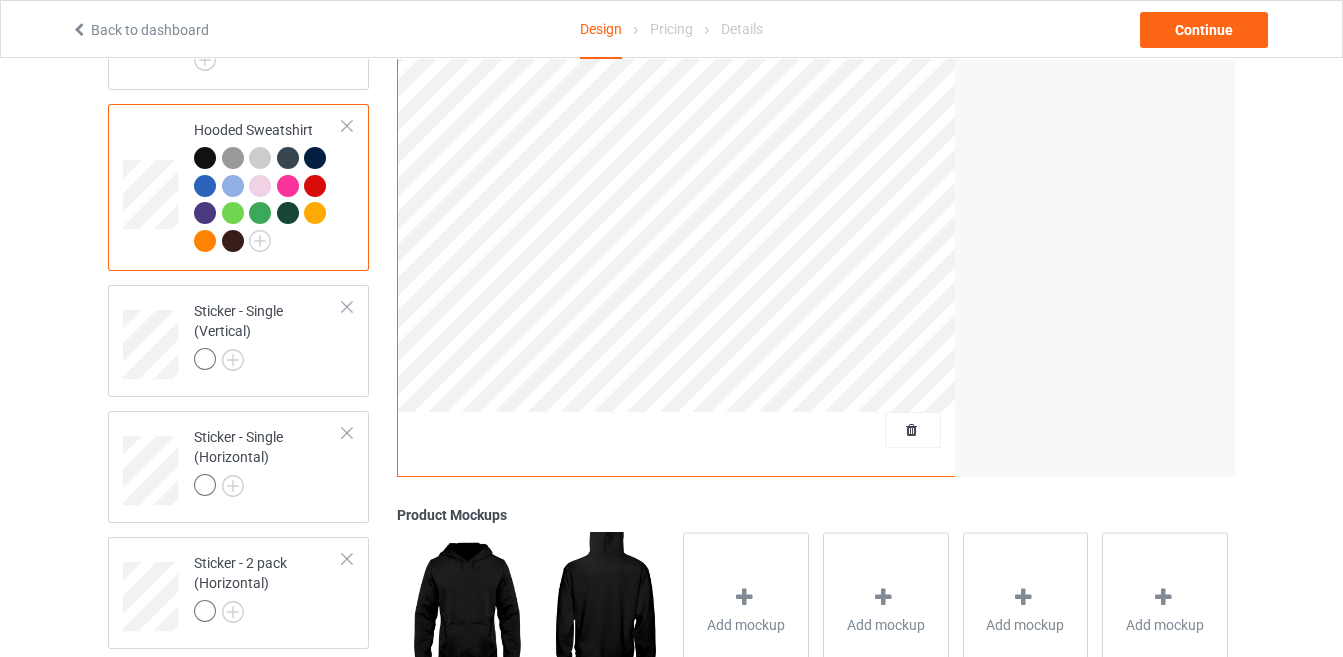 scroll, scrollTop: 540, scrollLeft: 0, axis: vertical 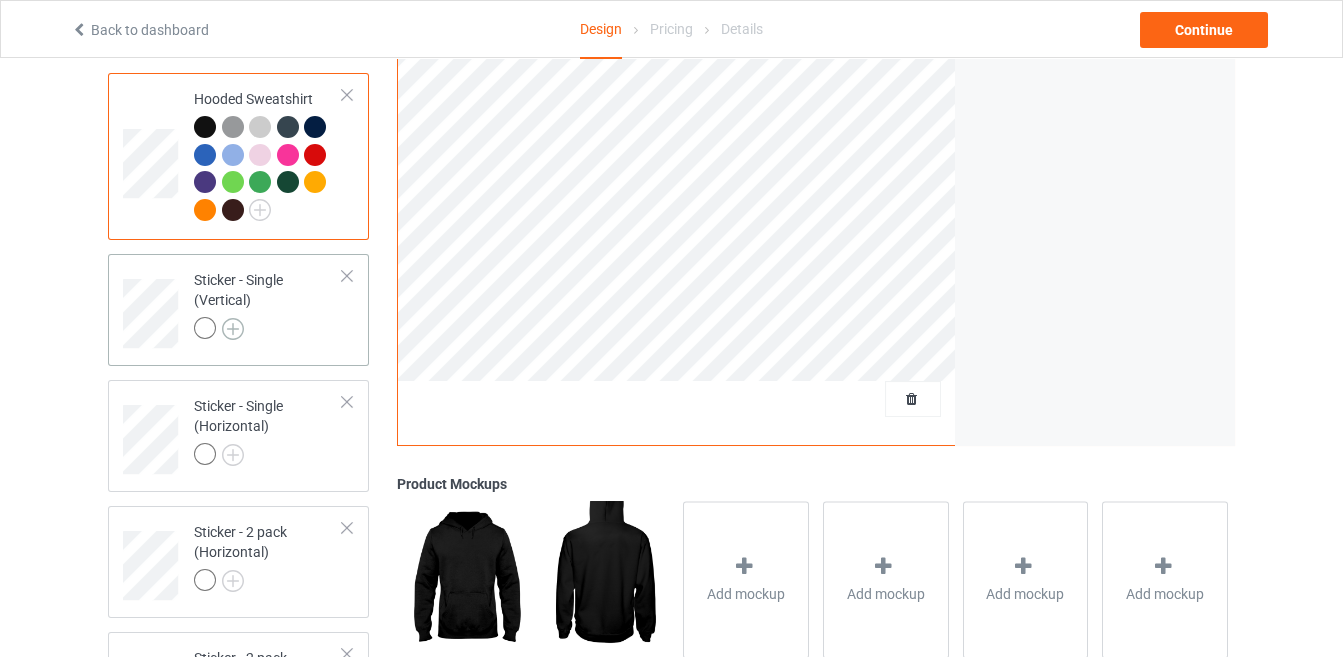 click at bounding box center (233, 329) 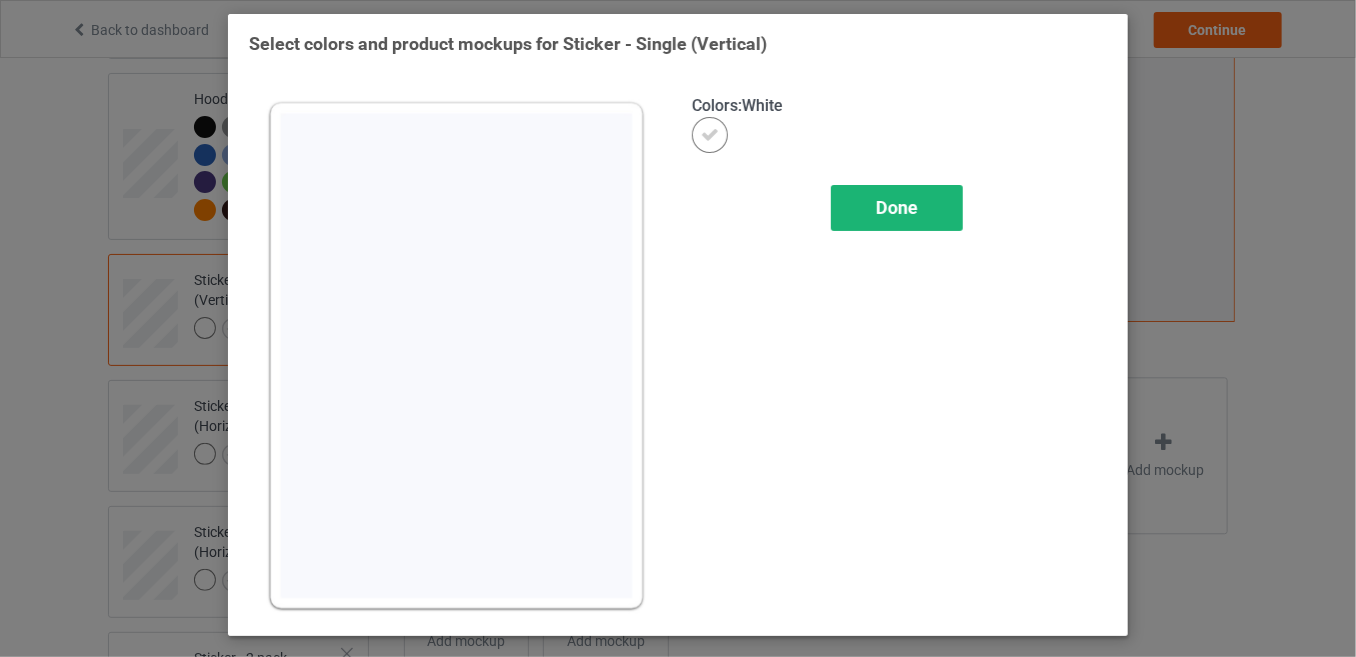click on "Done" at bounding box center (897, 208) 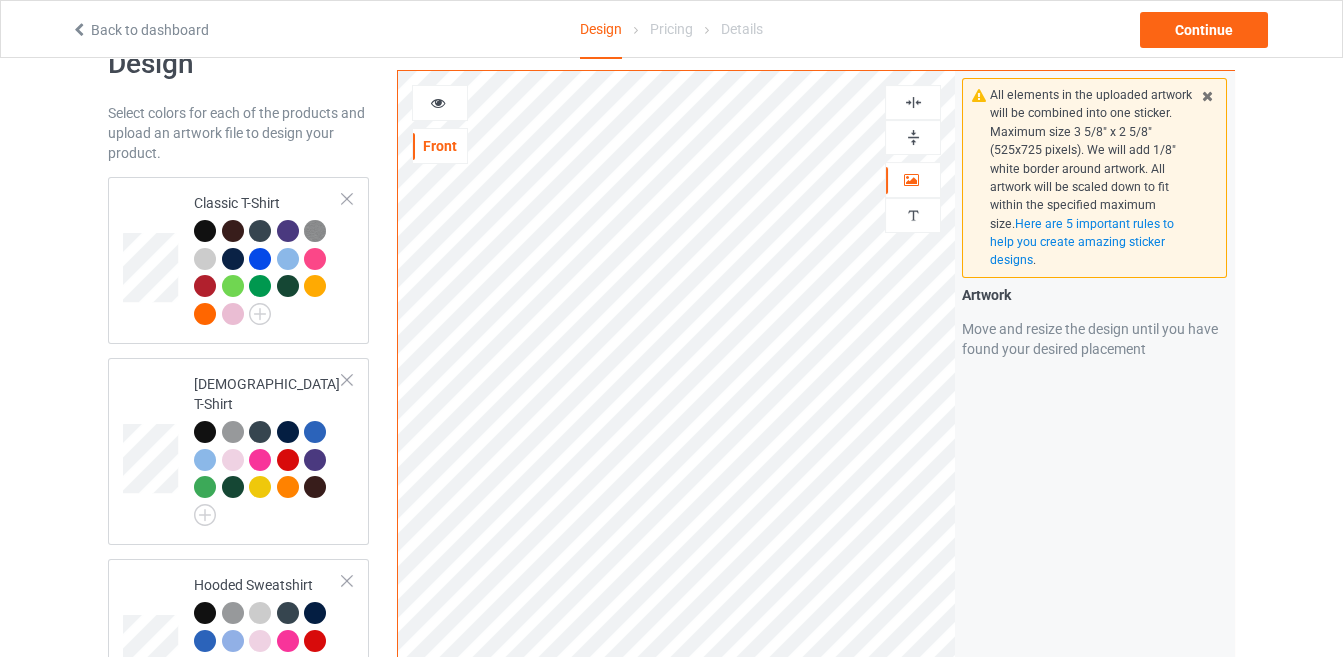 scroll, scrollTop: 0, scrollLeft: 0, axis: both 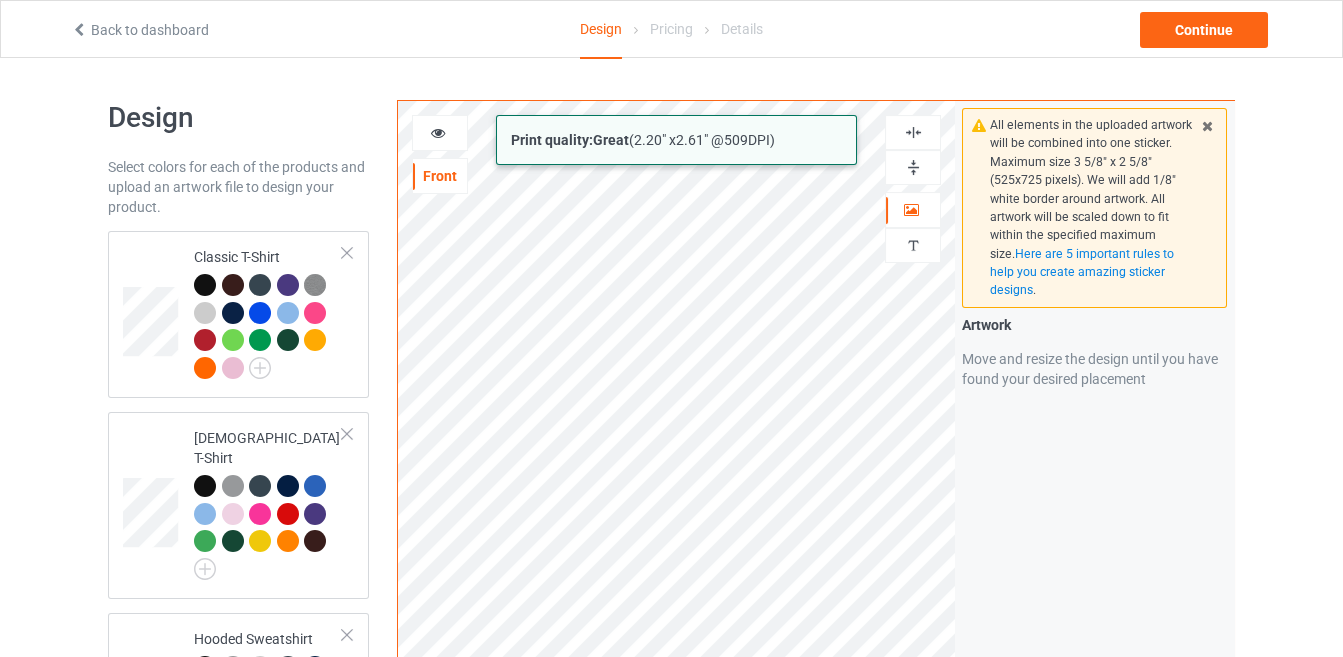click on "Print quality:  Great  (  2.20 " x  2.61 " @ 509 DPI) Front Artwork Personalized text Print Guidelines All elements in the uploaded artwork will be combined into one sticker. Maximum size 3 5/8" x 2 5/8" (525x725 pixels). We will add 1/8" white border around artwork. All artwork will be scaled down to fit within the specified maximum size.  Here are 5 important rules to help you create amazing sticker designs . Artwork Move and resize the design until you have found your desired placement" at bounding box center [816, 481] 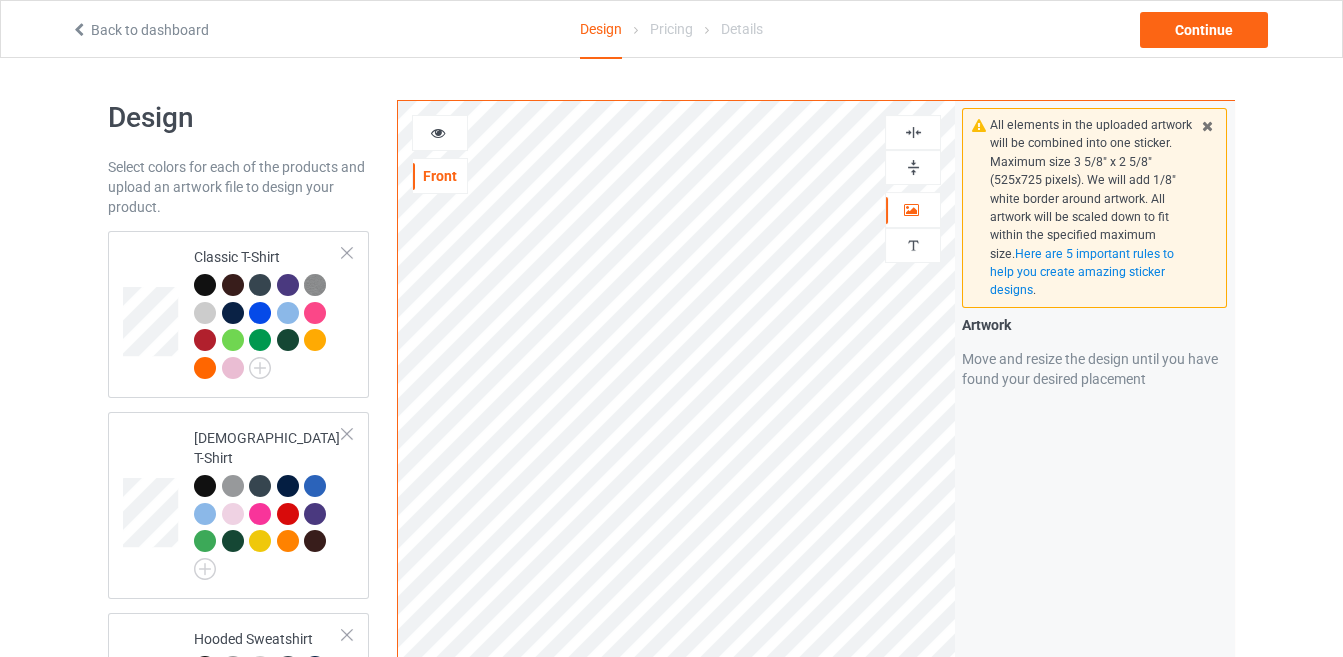scroll, scrollTop: 36, scrollLeft: 0, axis: vertical 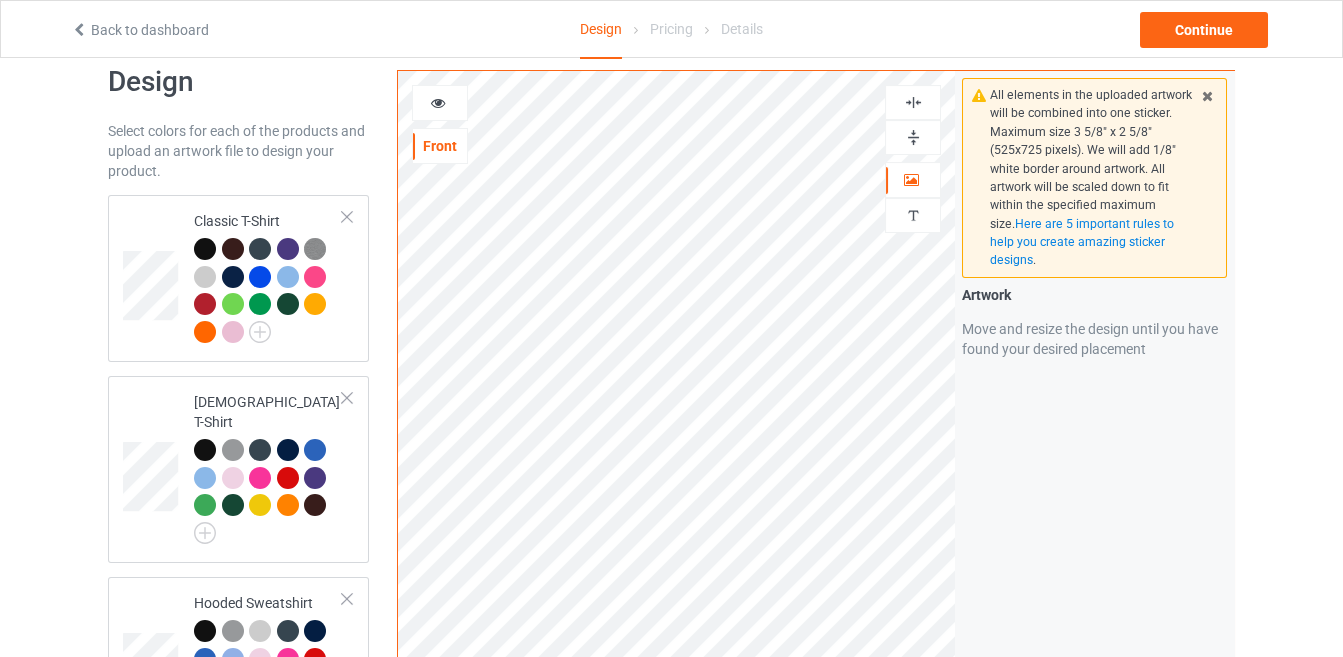 click at bounding box center [913, 137] 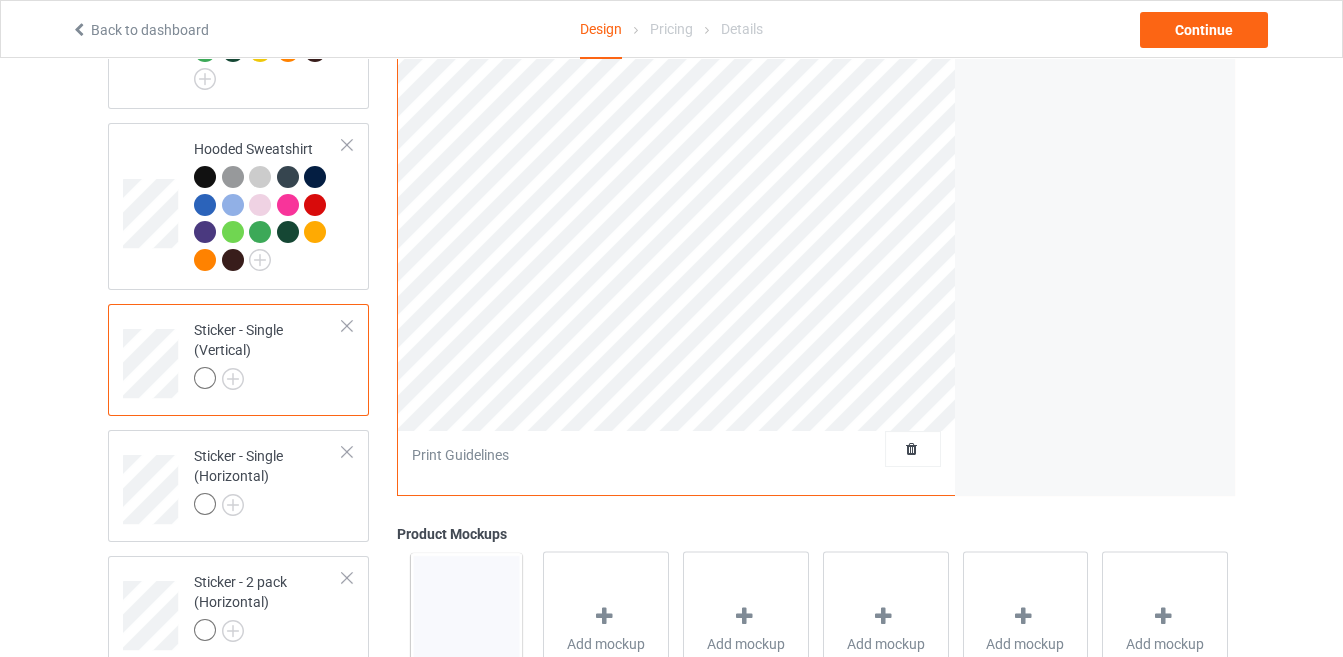 scroll, scrollTop: 576, scrollLeft: 0, axis: vertical 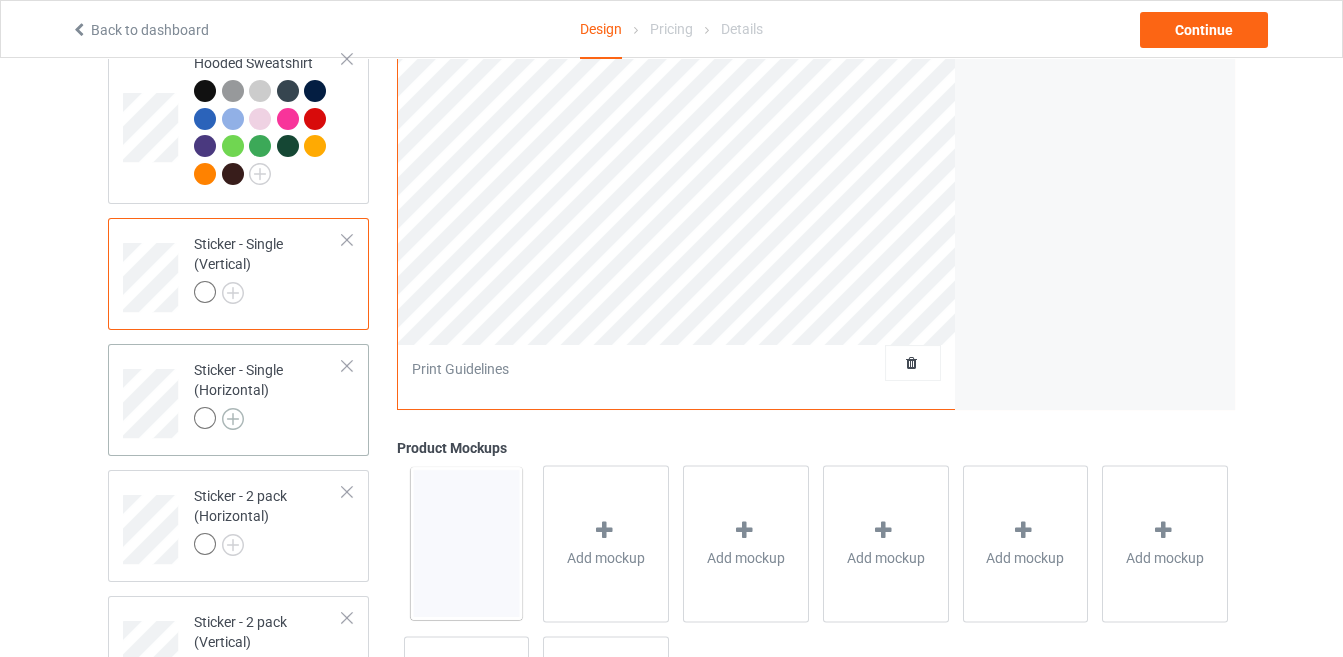 click at bounding box center [233, 419] 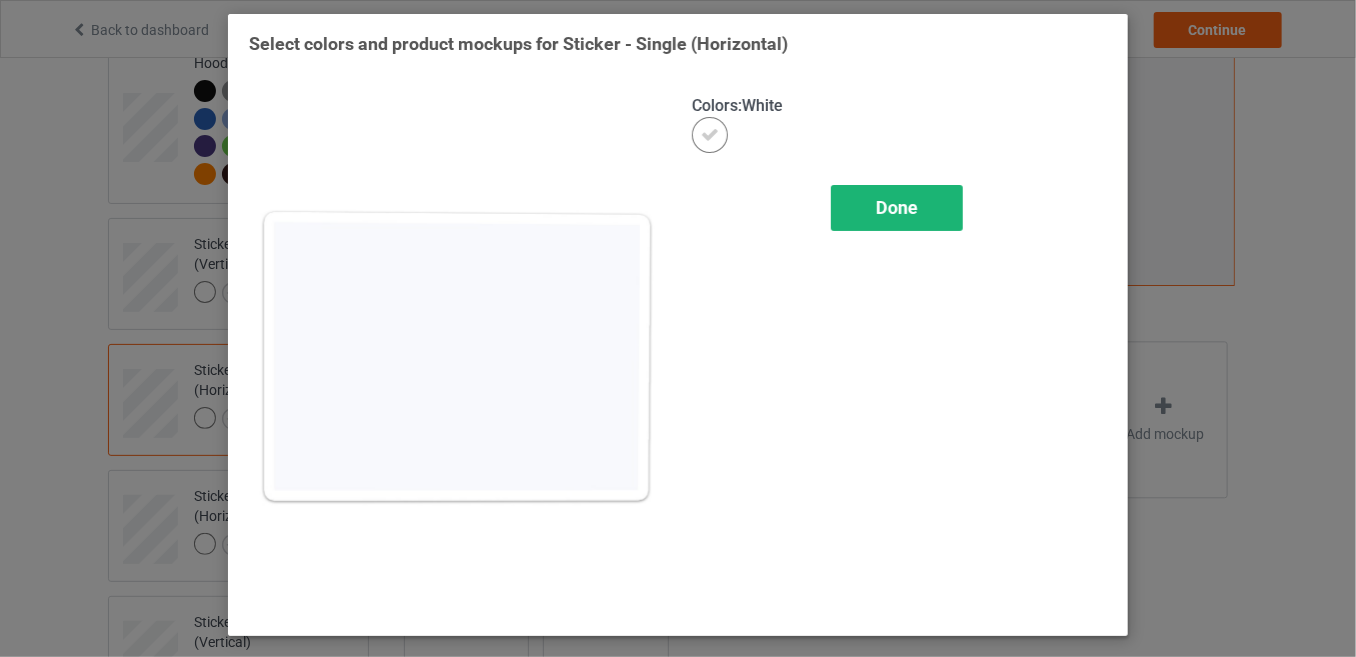 click on "Done" at bounding box center [897, 208] 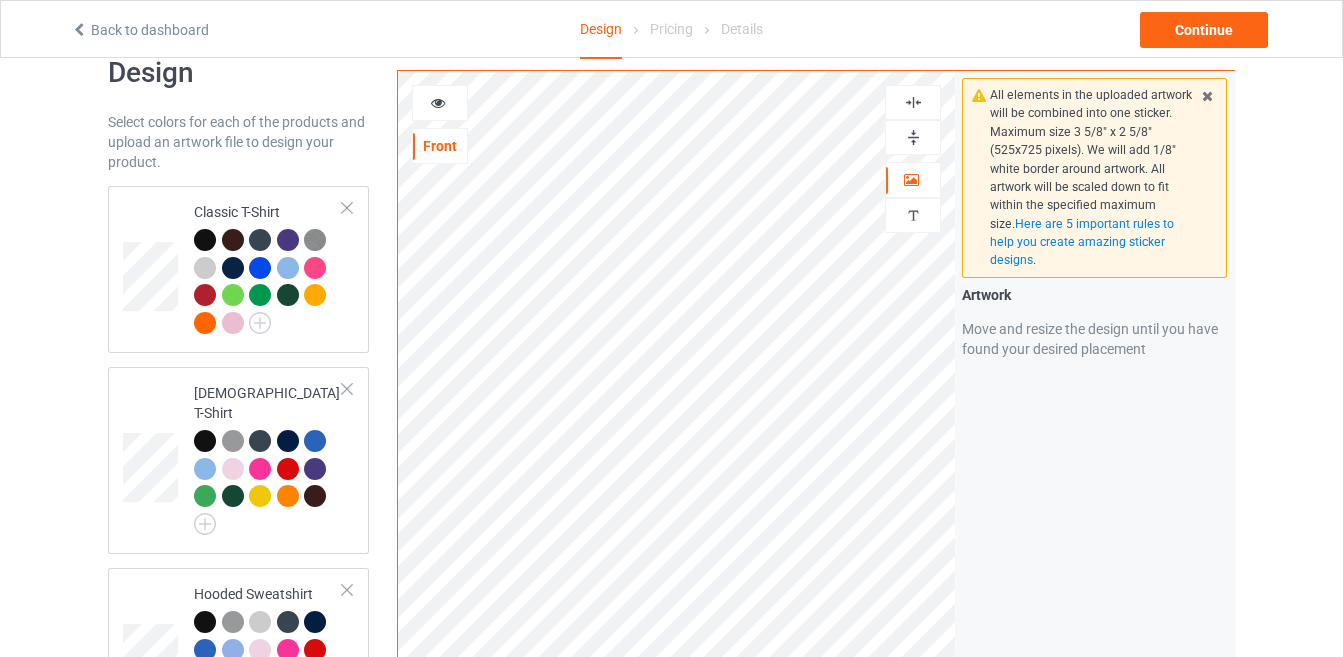 scroll, scrollTop: 0, scrollLeft: 0, axis: both 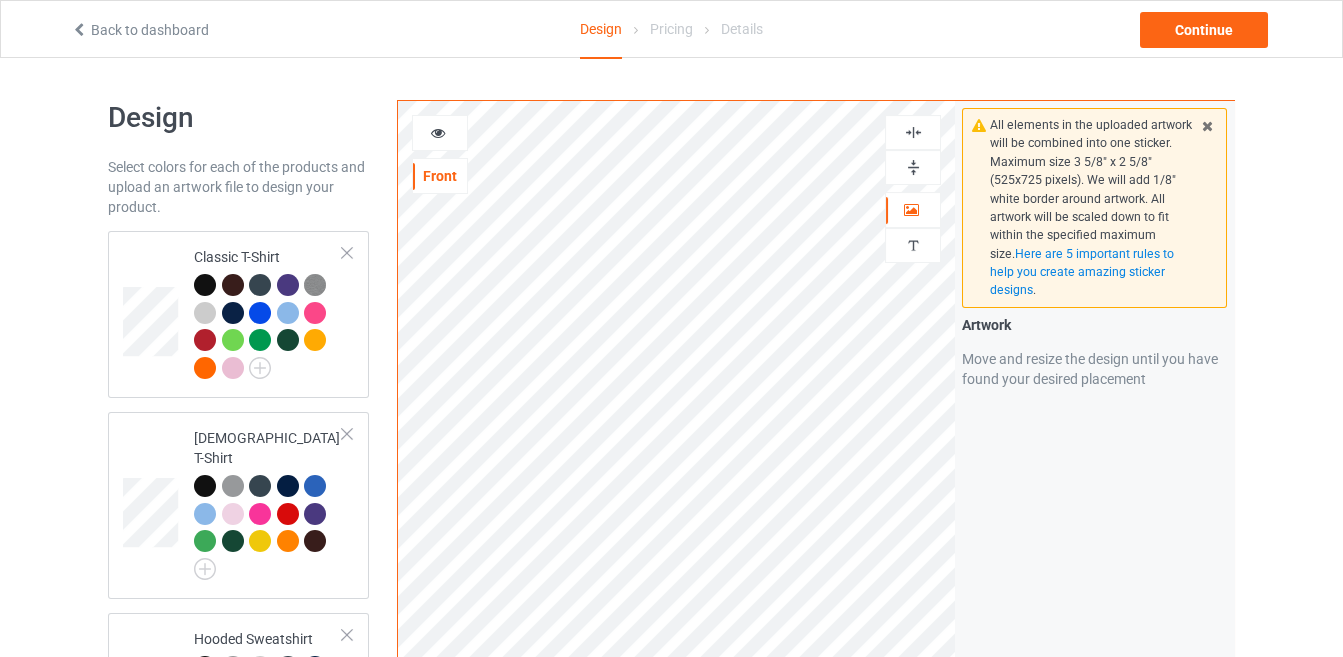 click at bounding box center [913, 167] 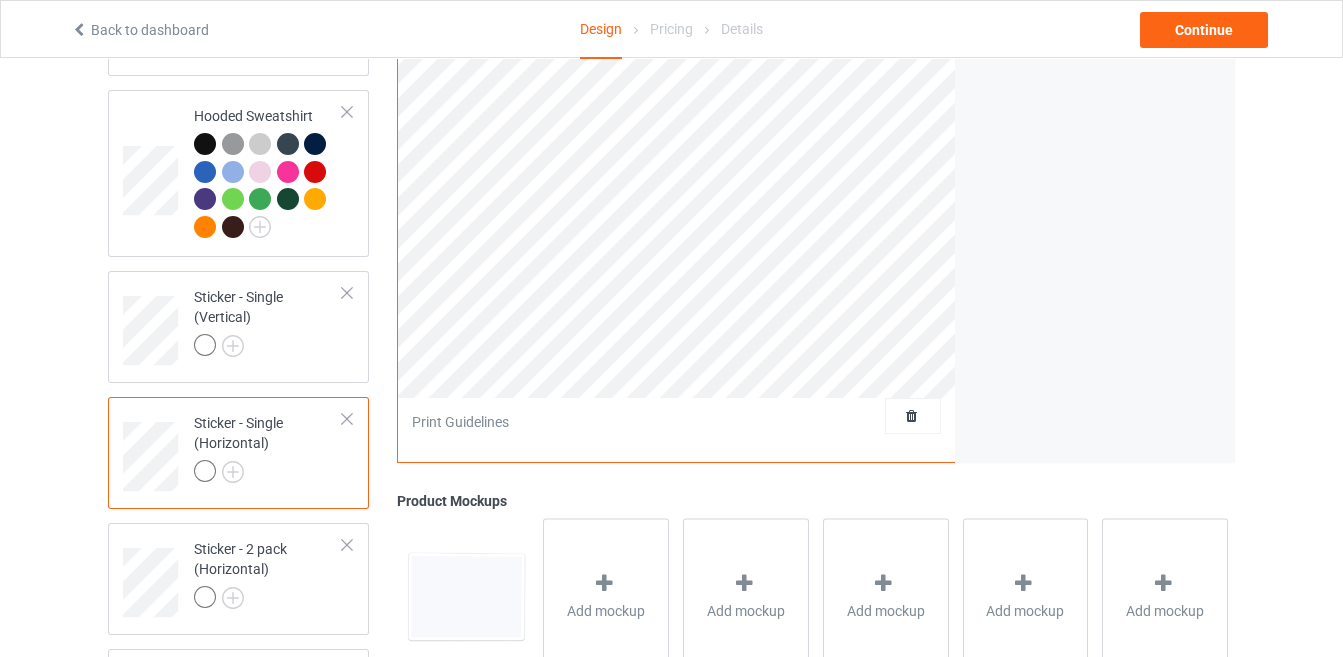 scroll, scrollTop: 576, scrollLeft: 0, axis: vertical 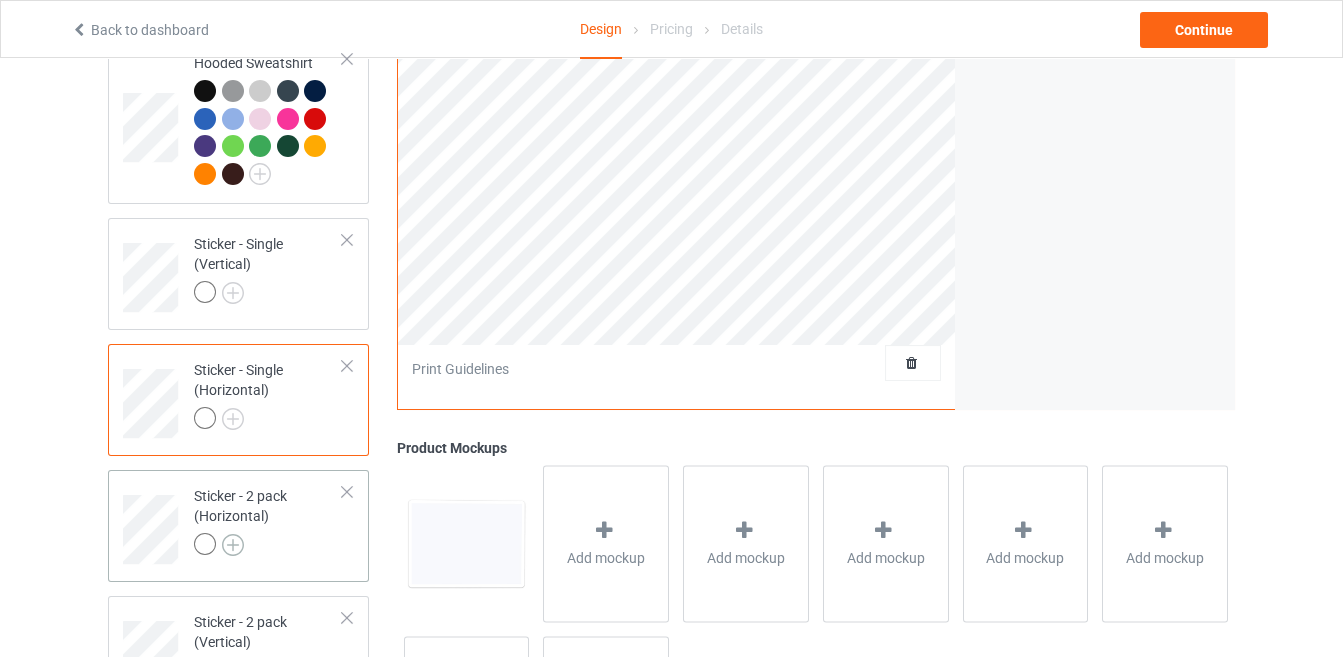 click at bounding box center (233, 545) 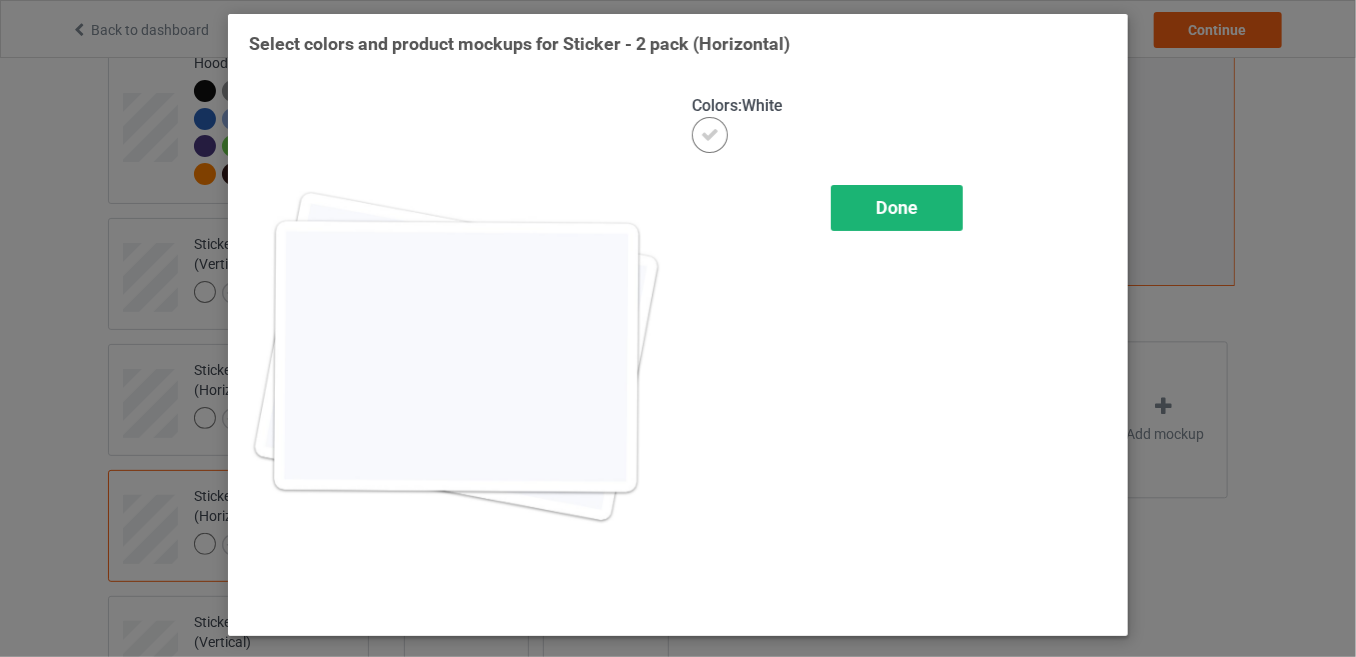click on "Done" at bounding box center [897, 208] 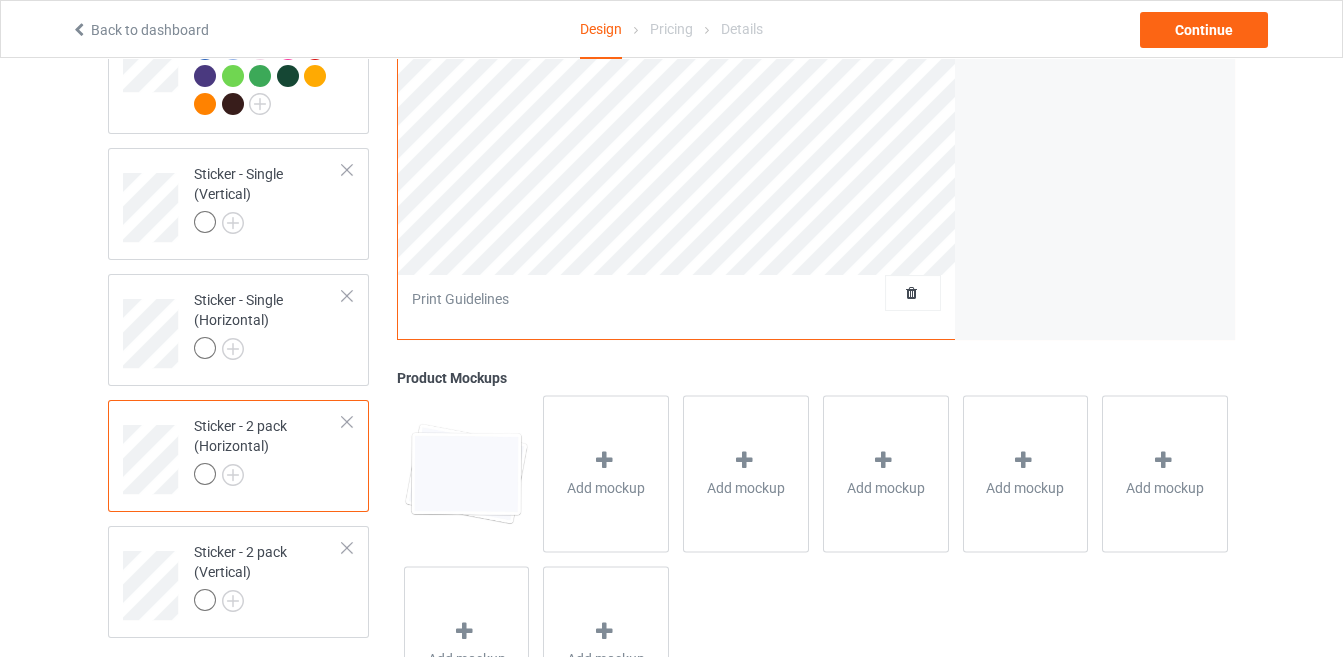 scroll, scrollTop: 648, scrollLeft: 0, axis: vertical 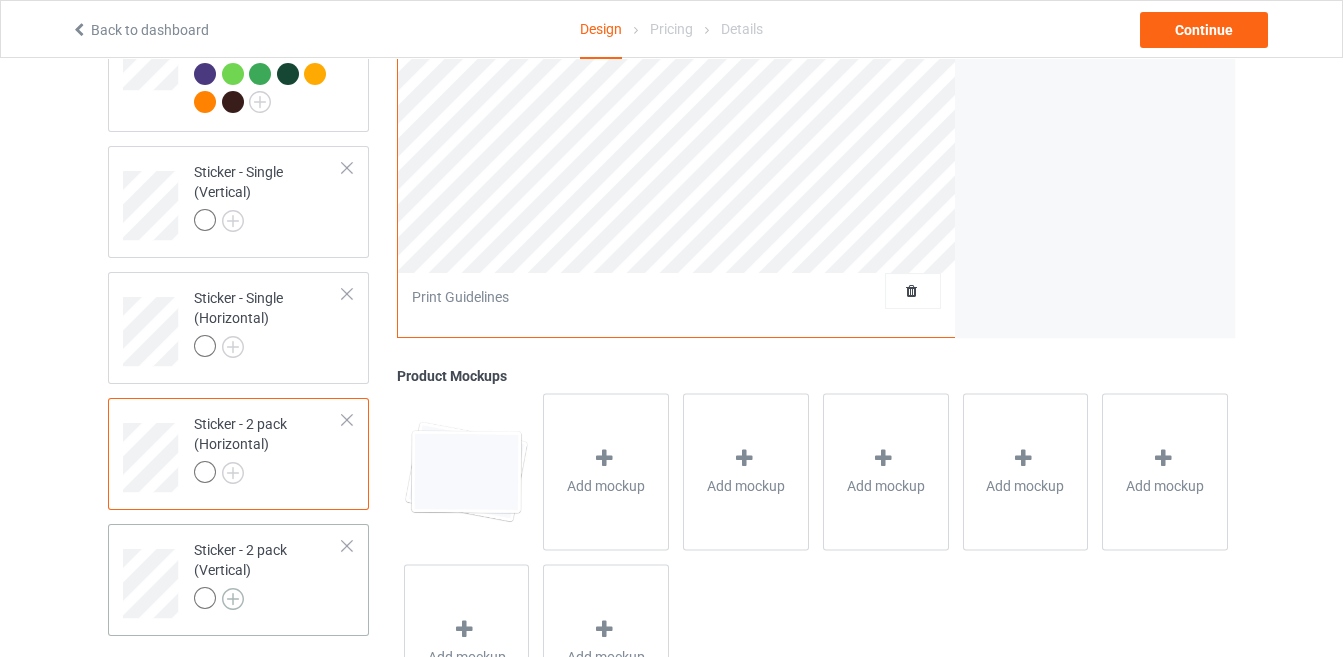 click at bounding box center [233, 599] 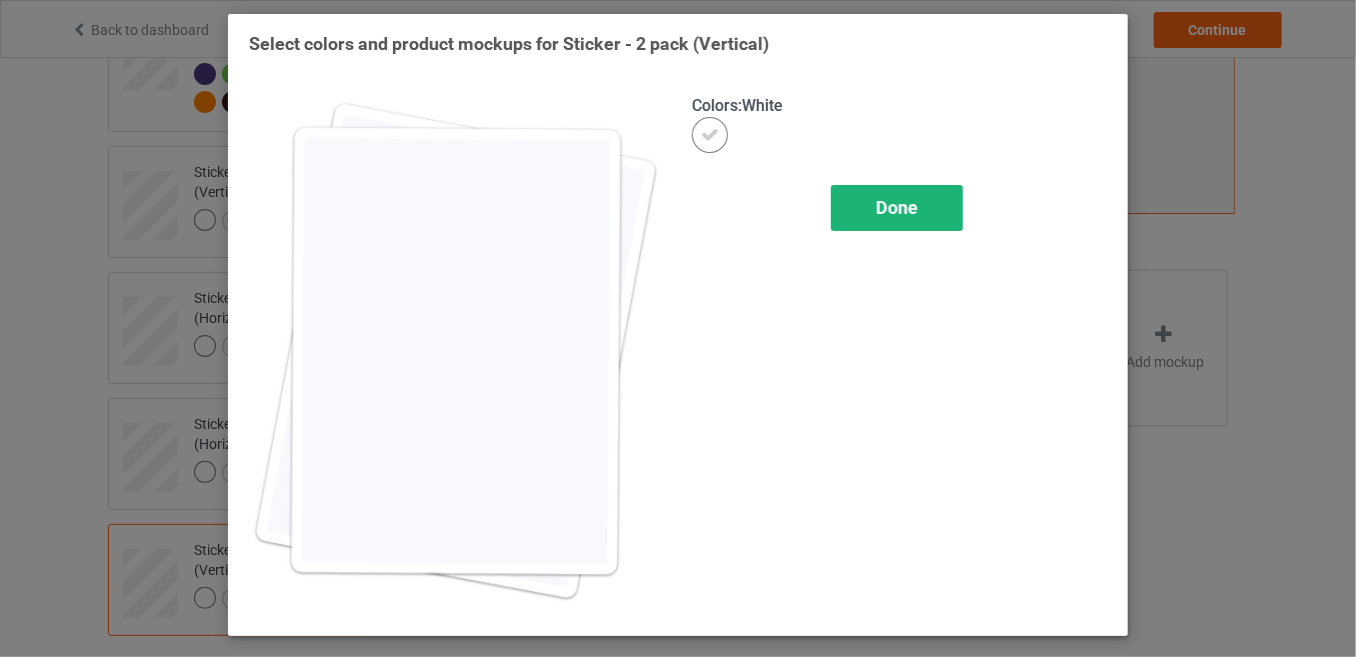 click on "Done" at bounding box center [897, 208] 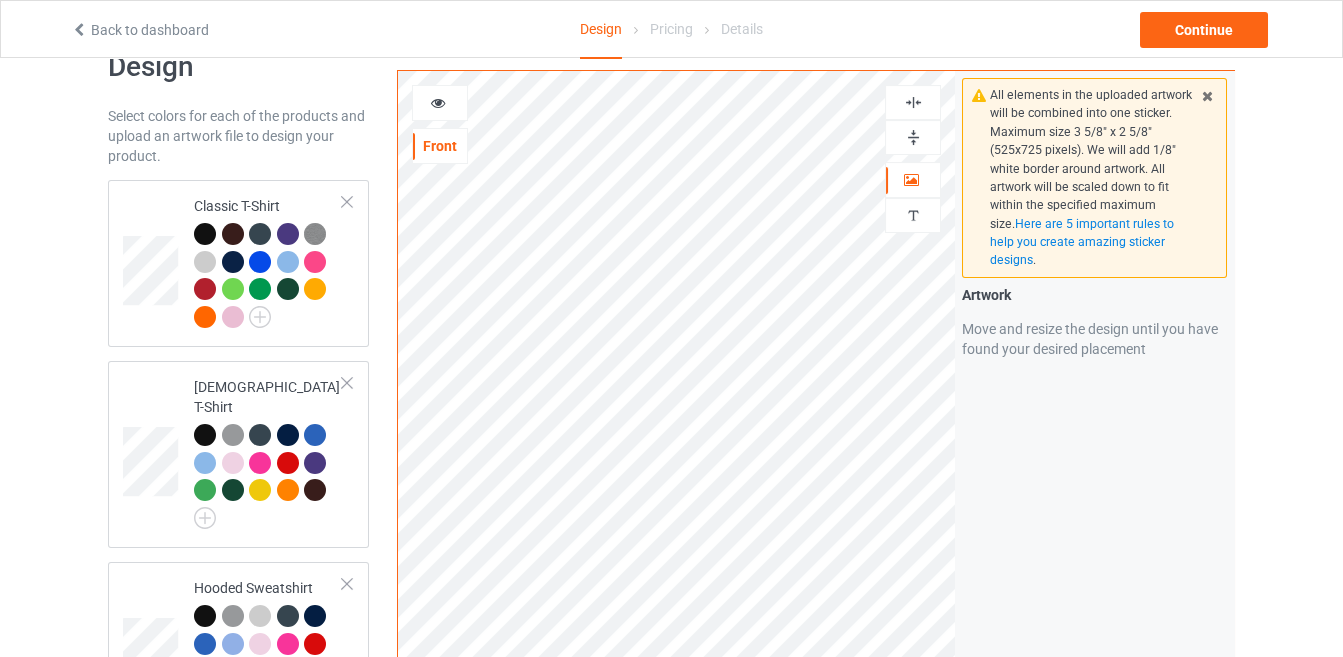scroll, scrollTop: 36, scrollLeft: 0, axis: vertical 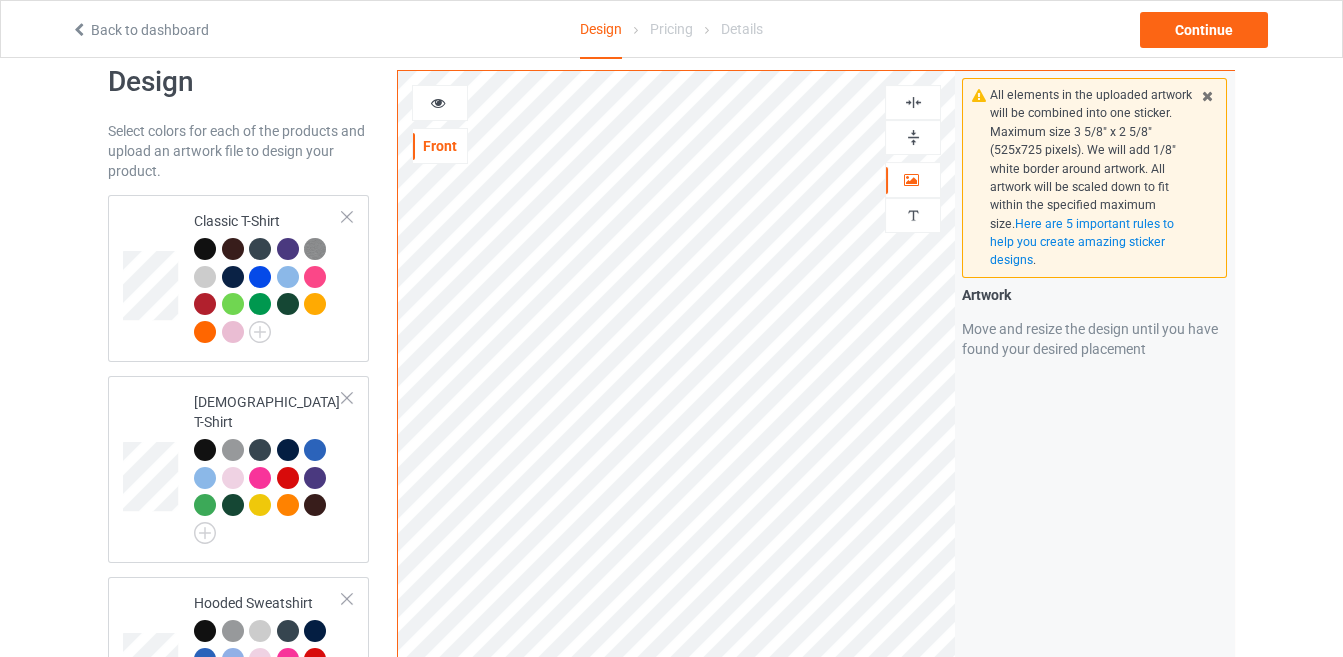 click at bounding box center (913, 137) 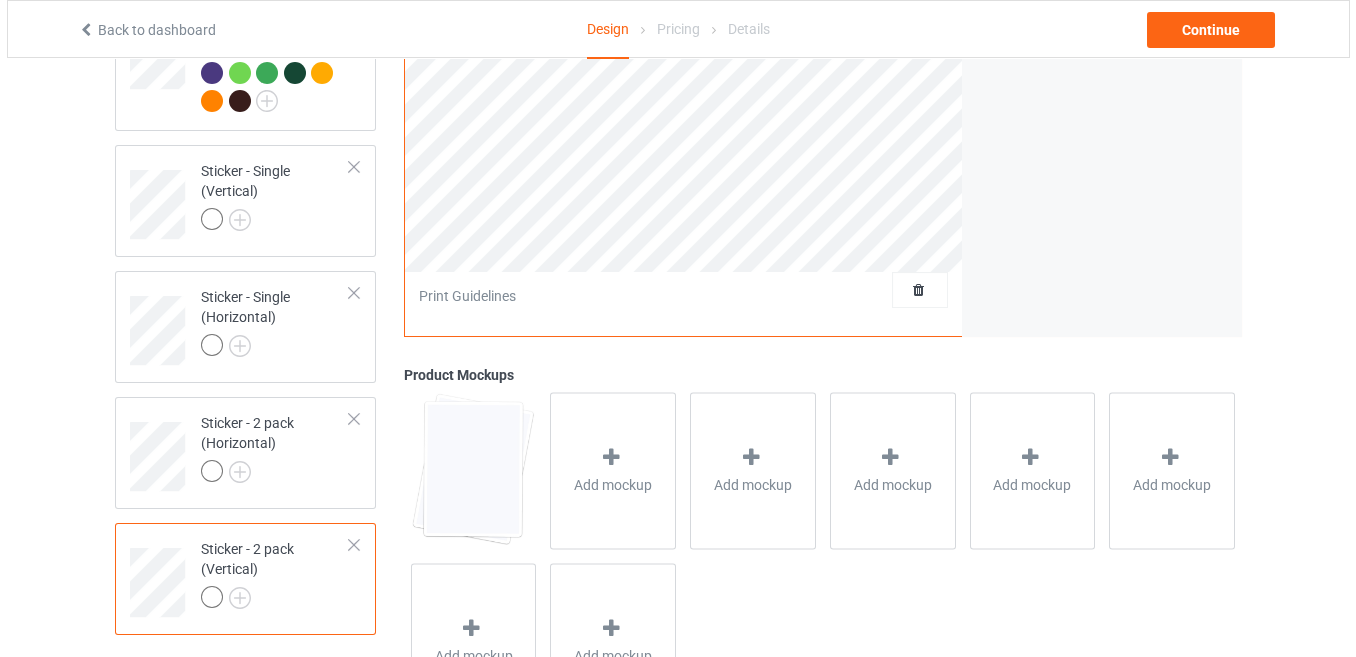 scroll, scrollTop: 739, scrollLeft: 0, axis: vertical 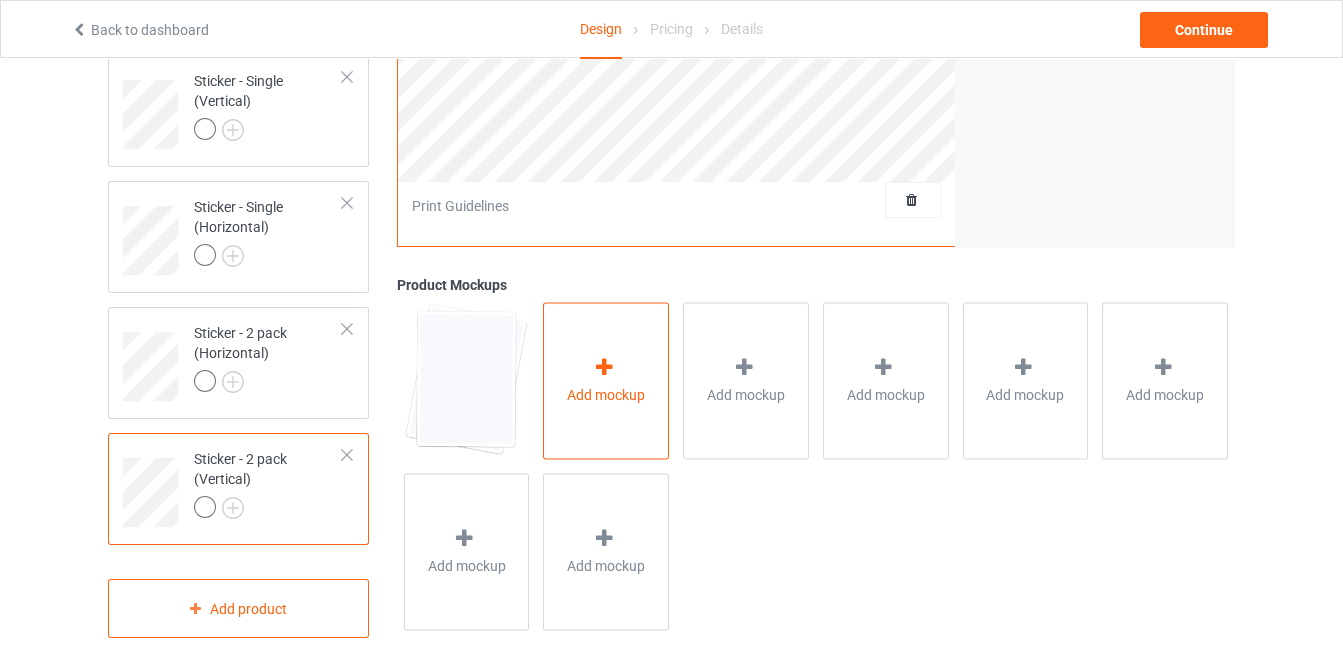 click at bounding box center (604, 368) 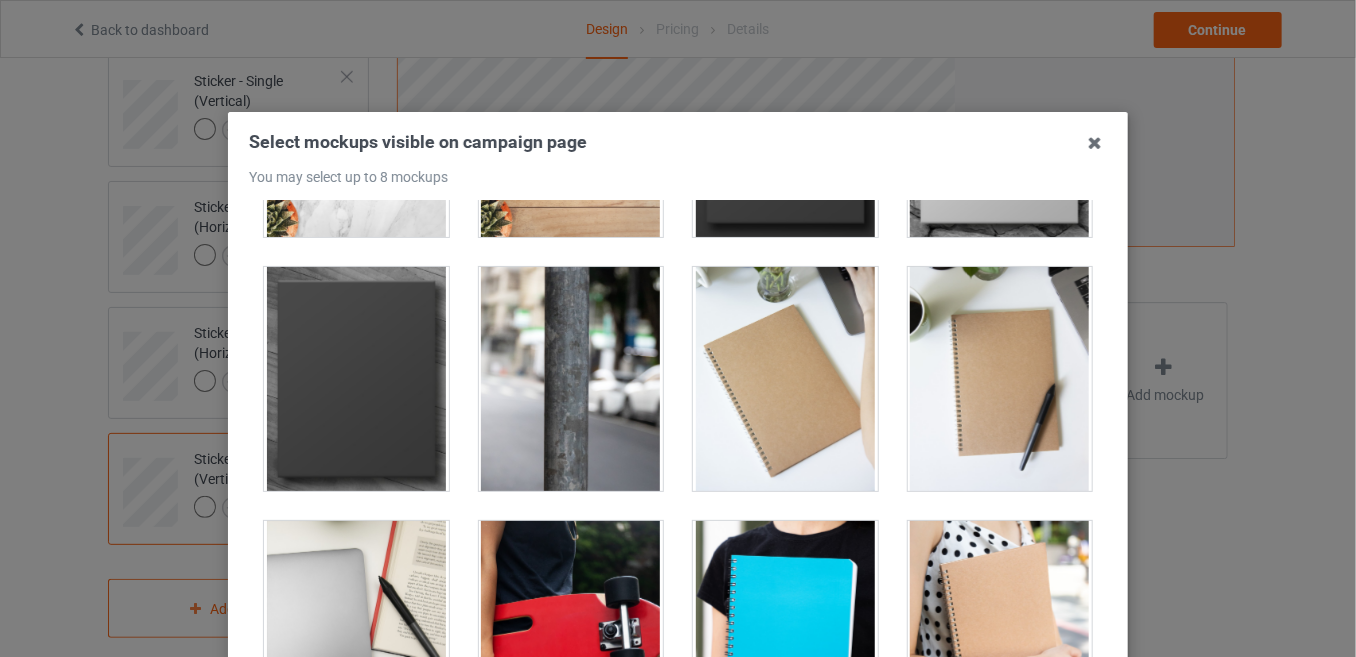 scroll, scrollTop: 487, scrollLeft: 0, axis: vertical 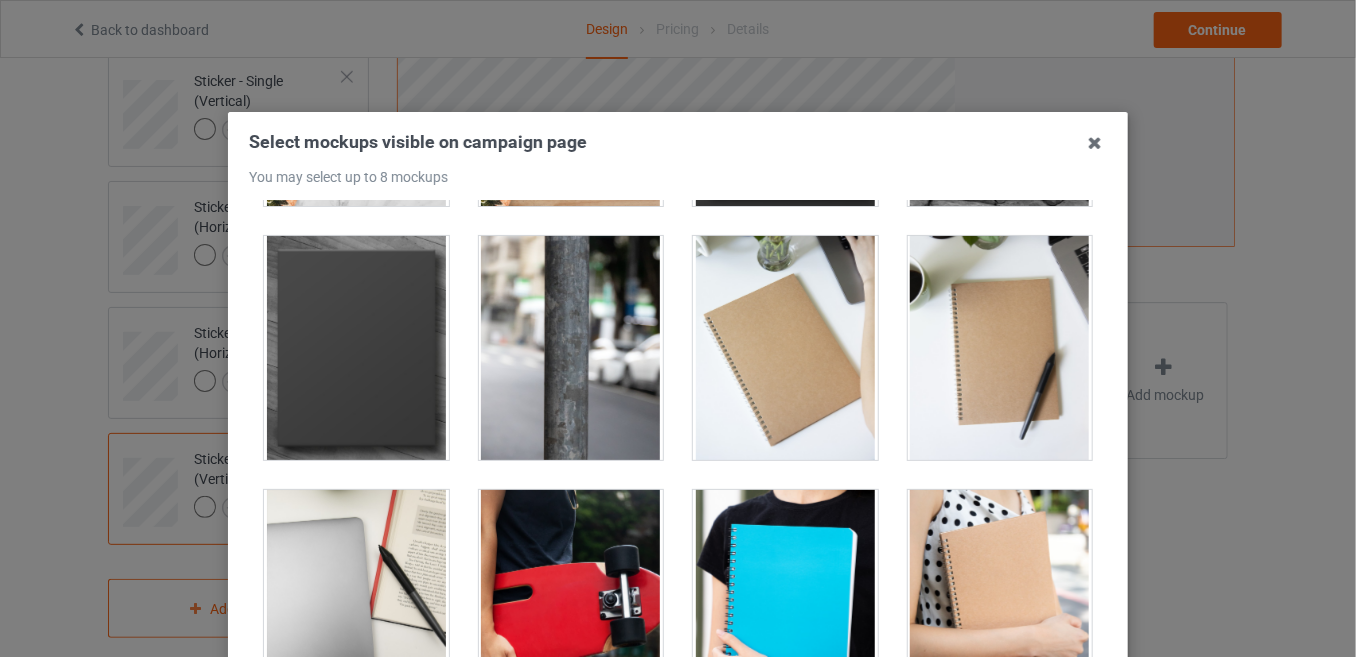click at bounding box center (1000, 602) 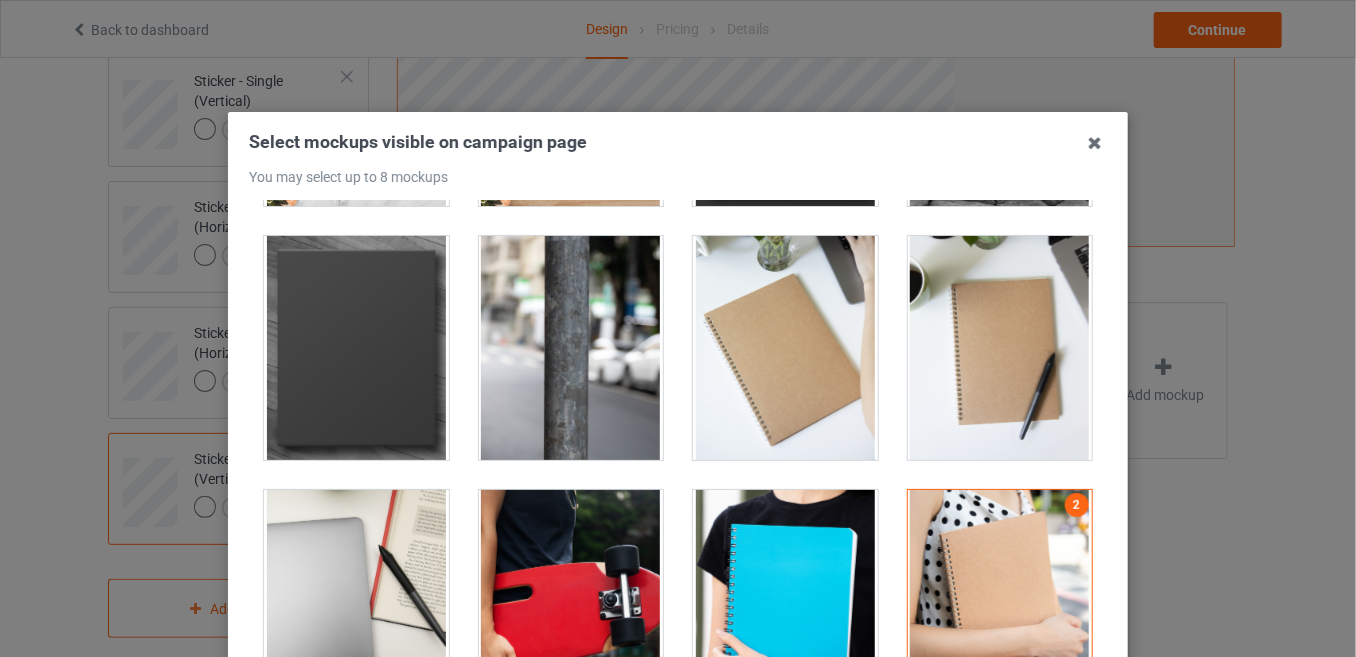 scroll, scrollTop: 740, scrollLeft: 0, axis: vertical 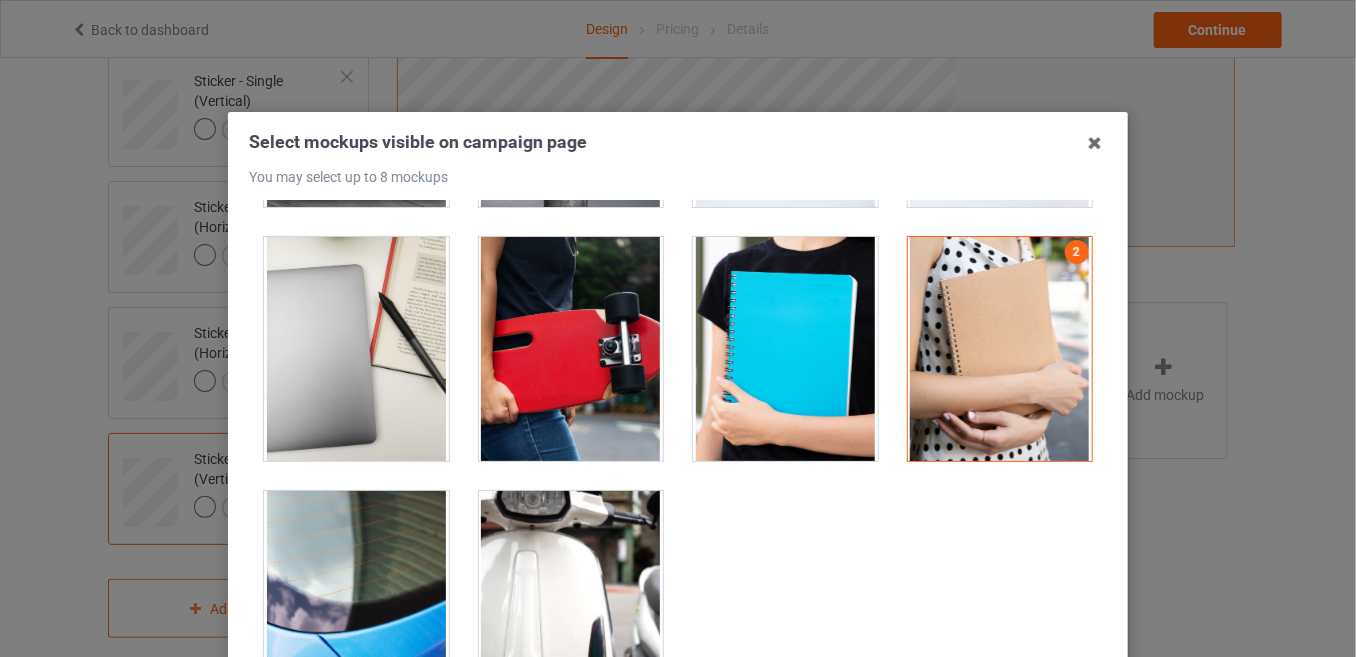 click at bounding box center (356, 349) 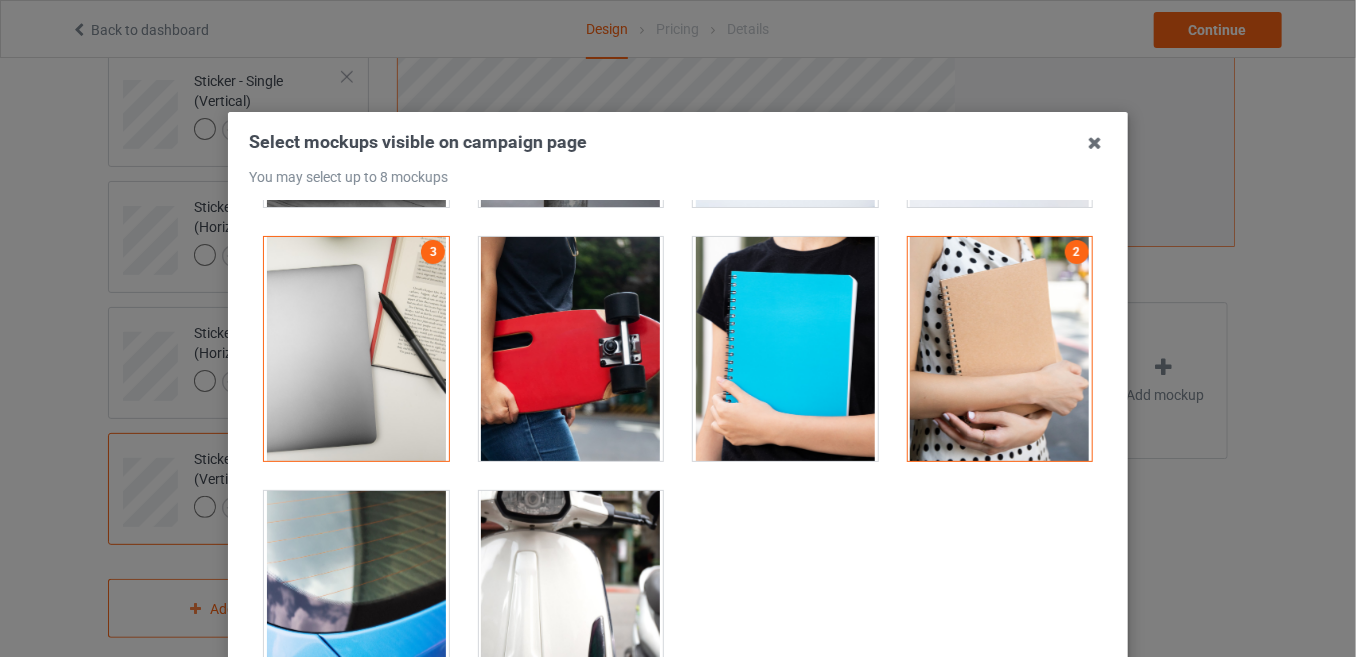 click at bounding box center (356, 603) 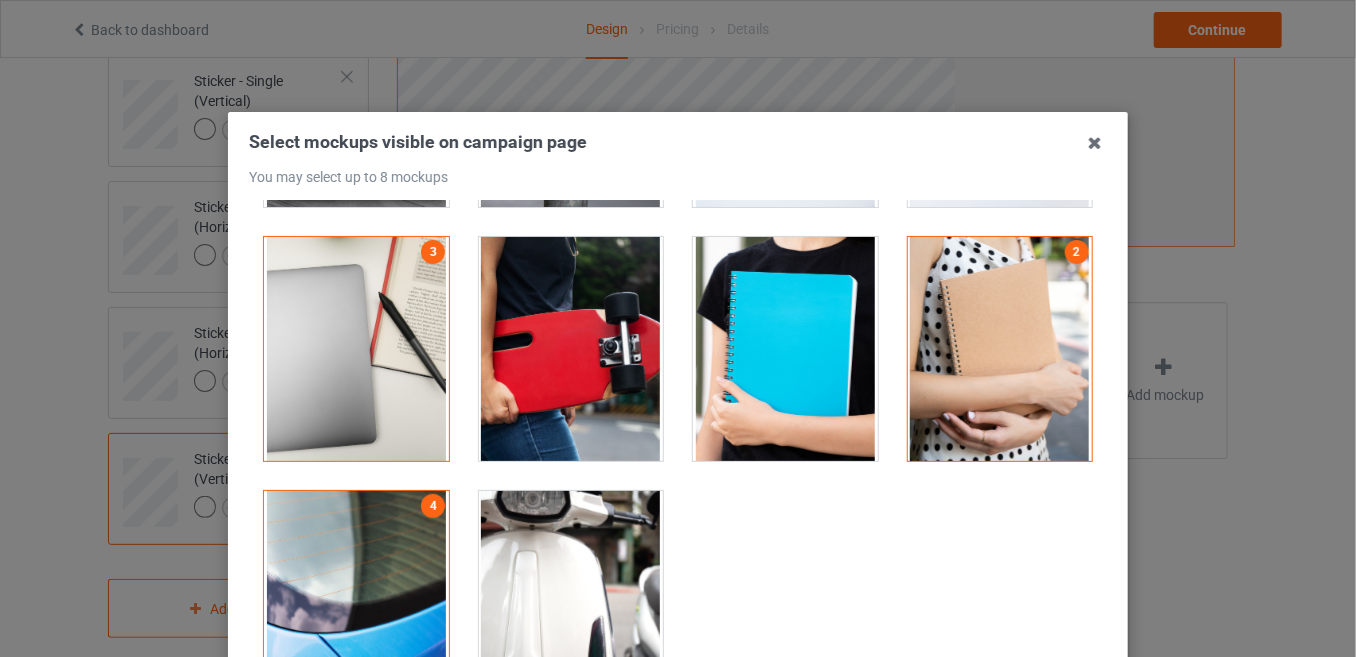 click at bounding box center [356, 349] 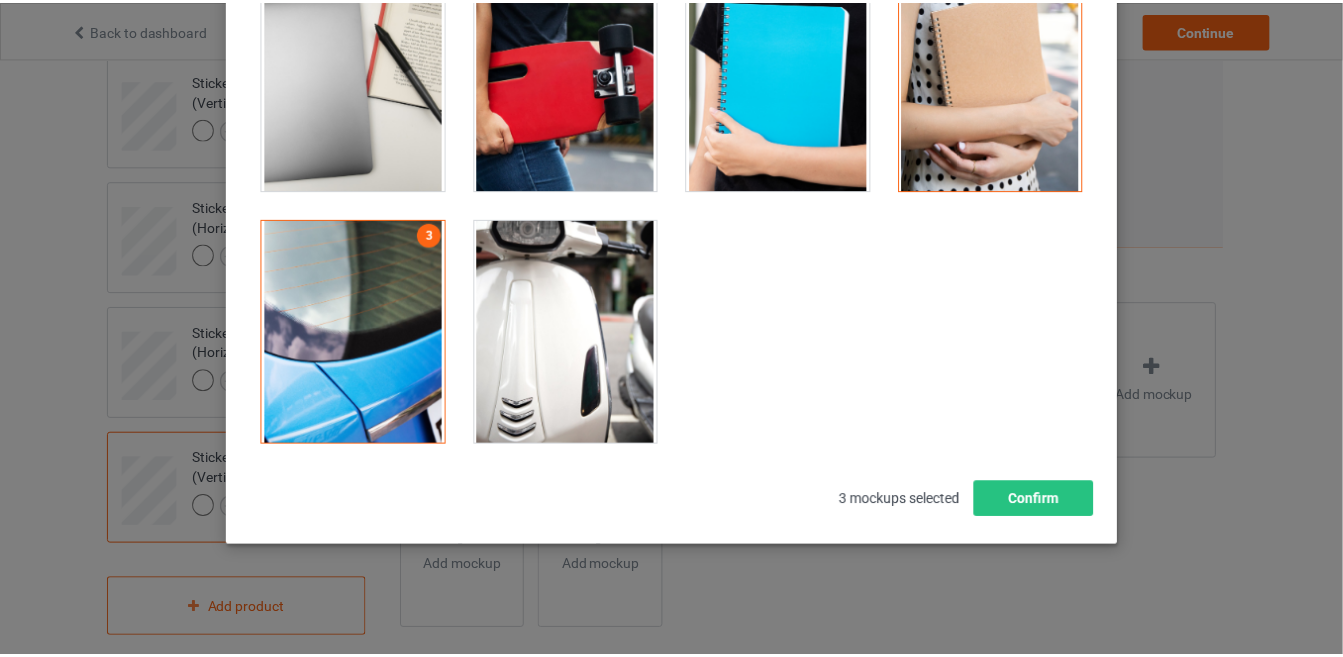 scroll, scrollTop: 271, scrollLeft: 0, axis: vertical 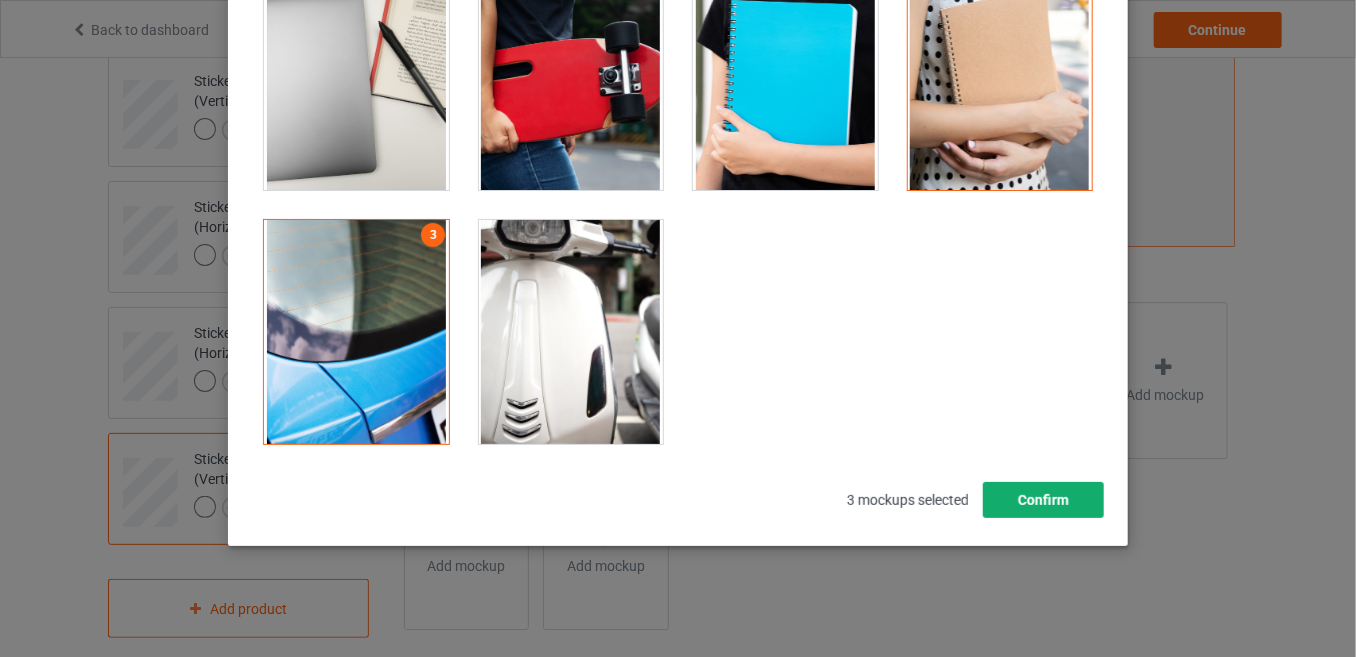 click on "Confirm" at bounding box center (1043, 500) 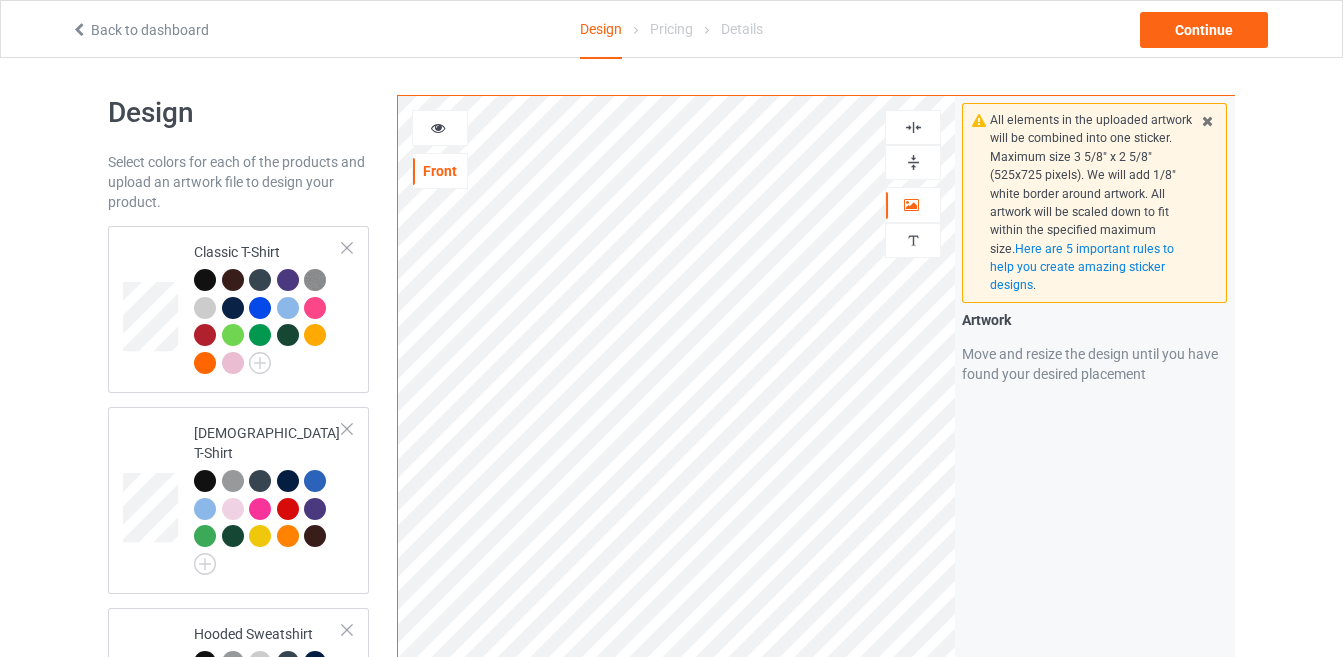 scroll, scrollTop: 0, scrollLeft: 0, axis: both 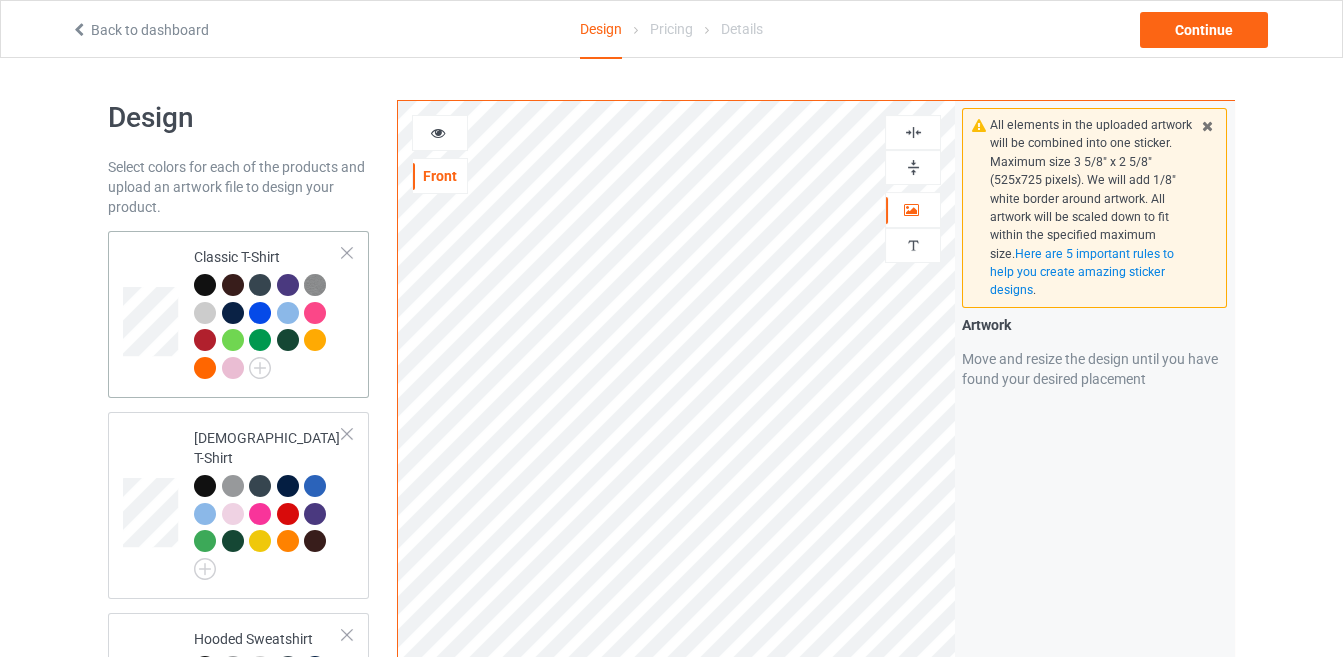 click at bounding box center (153, 314) 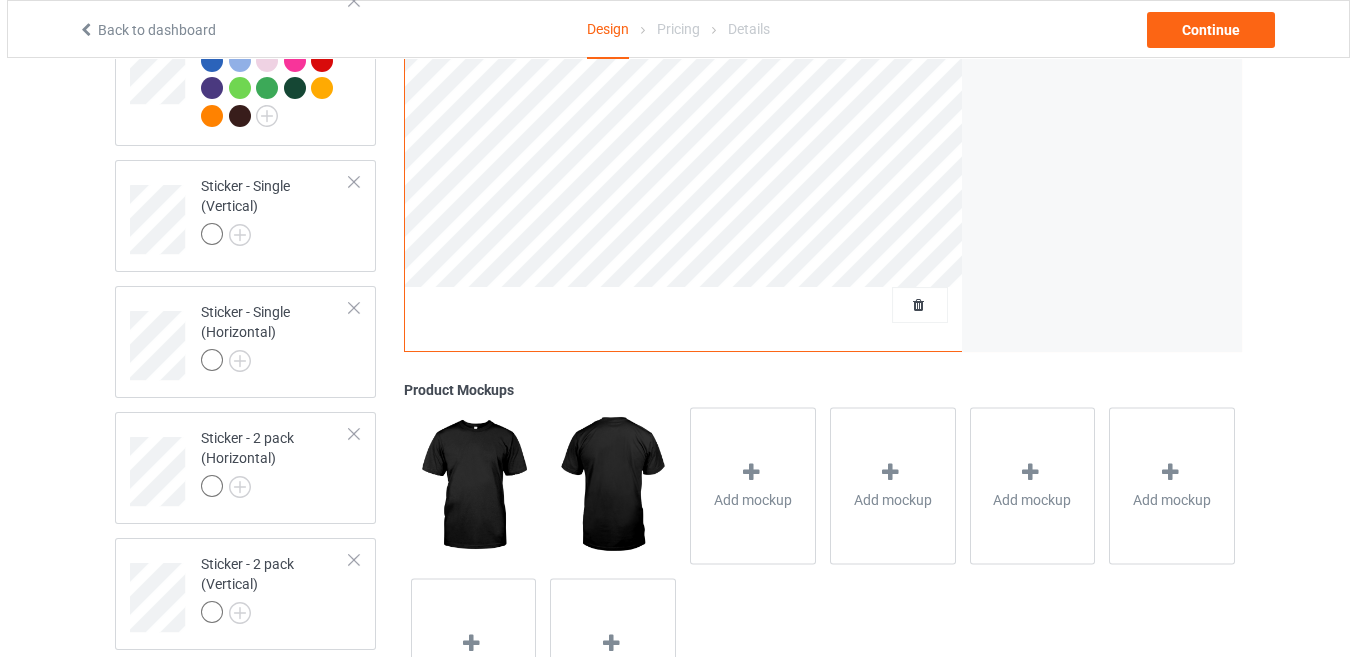 scroll, scrollTop: 643, scrollLeft: 0, axis: vertical 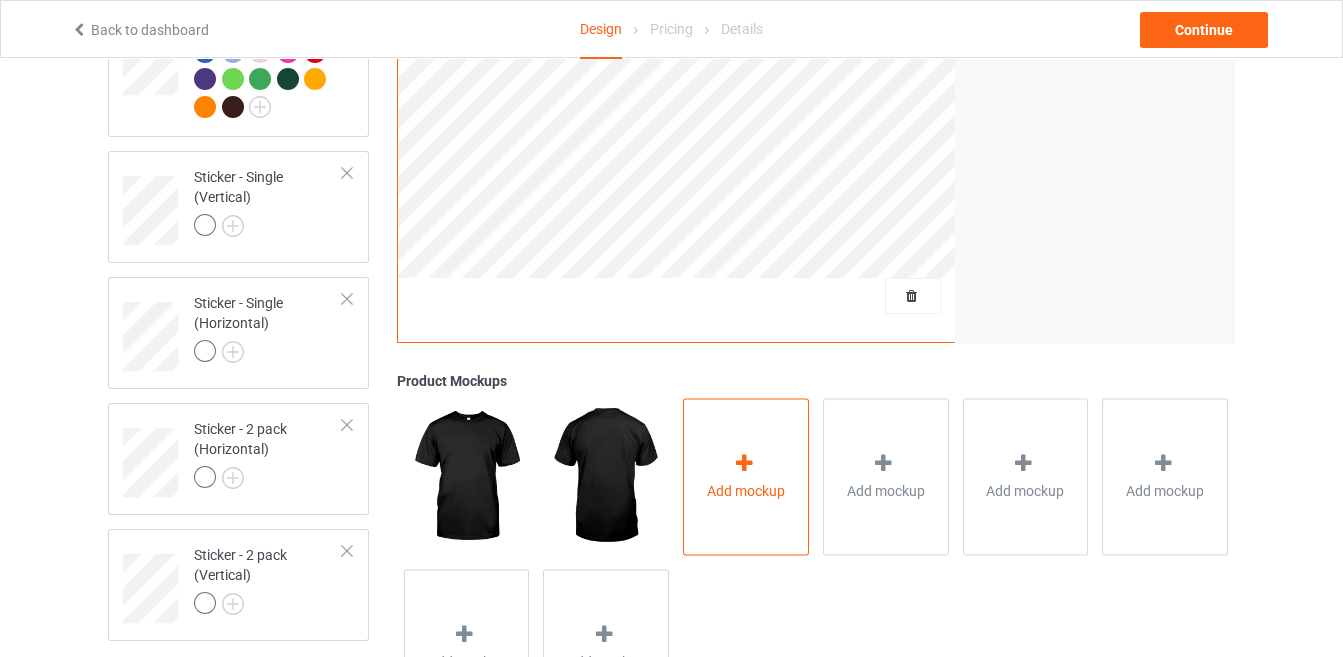 click on "Add mockup" at bounding box center (746, 492) 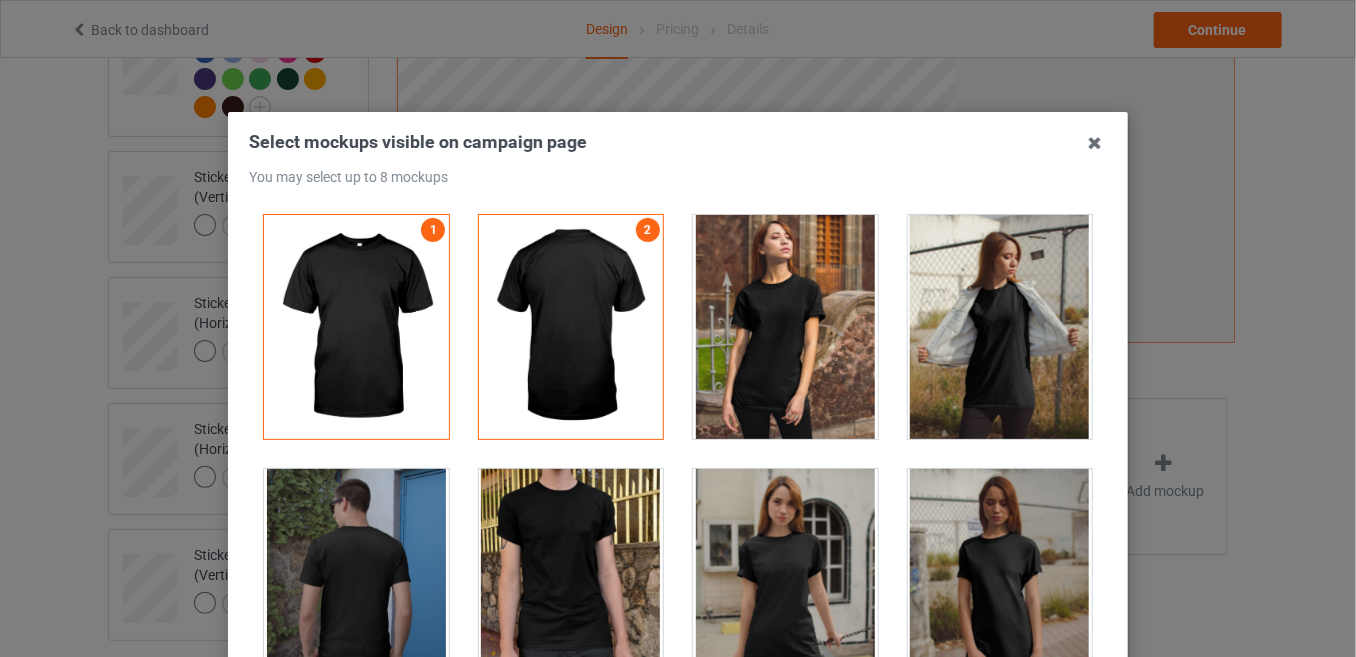 click at bounding box center (571, 581) 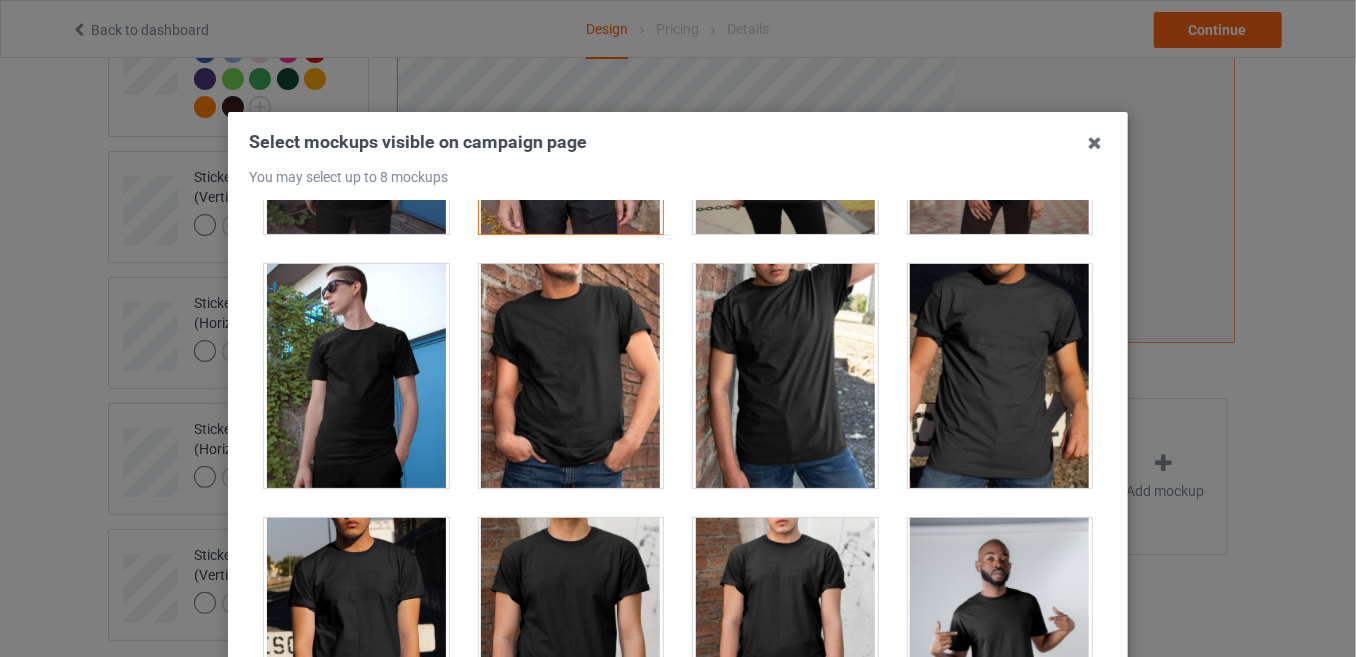 scroll, scrollTop: 28613, scrollLeft: 0, axis: vertical 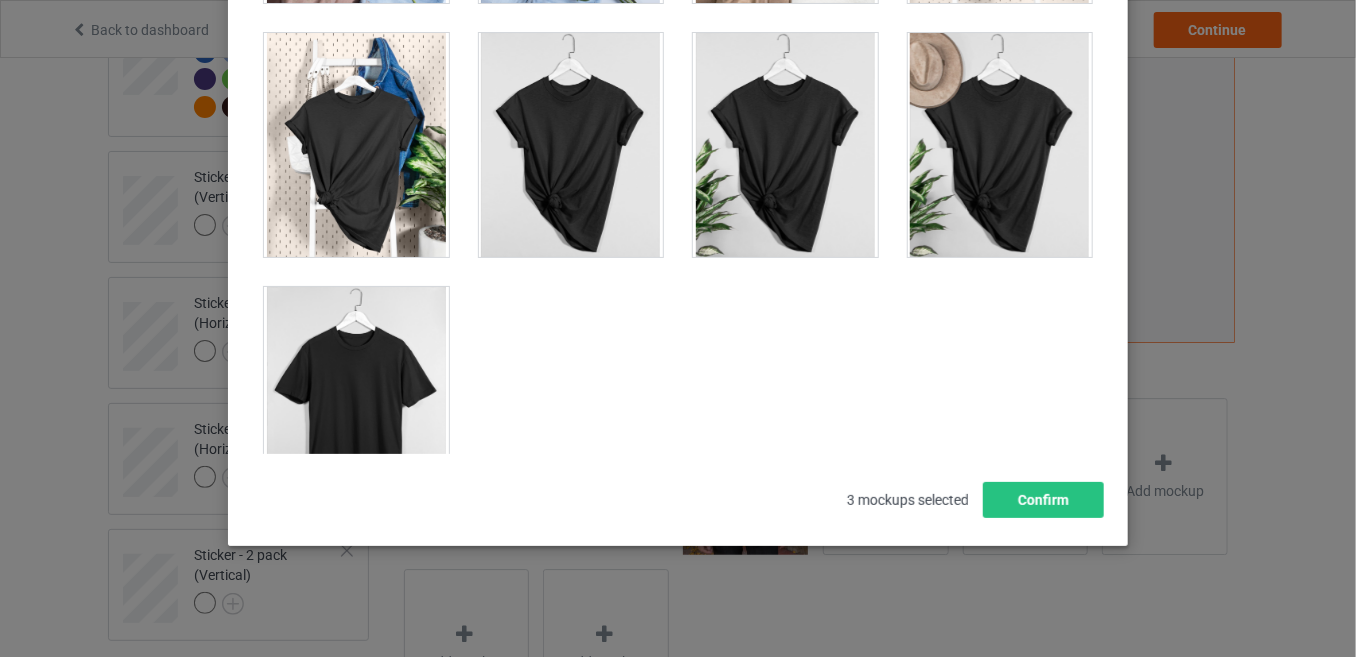 click at bounding box center [356, 399] 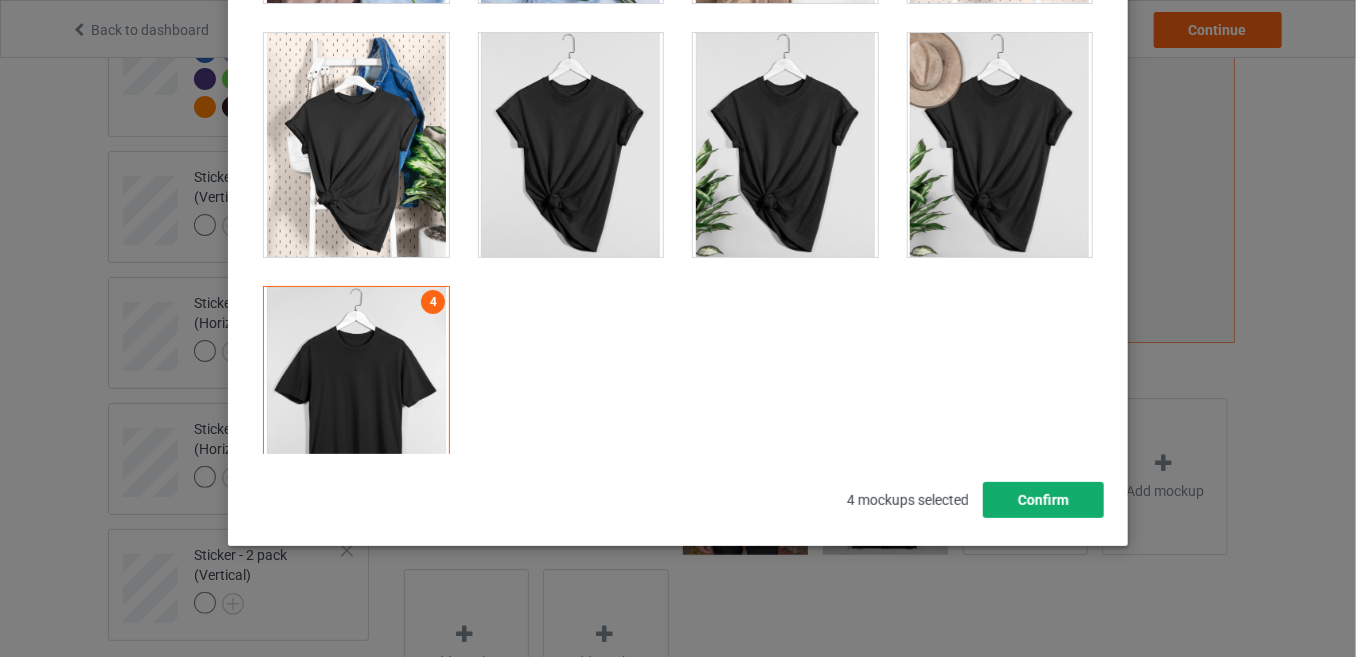 click on "Confirm" at bounding box center (1043, 500) 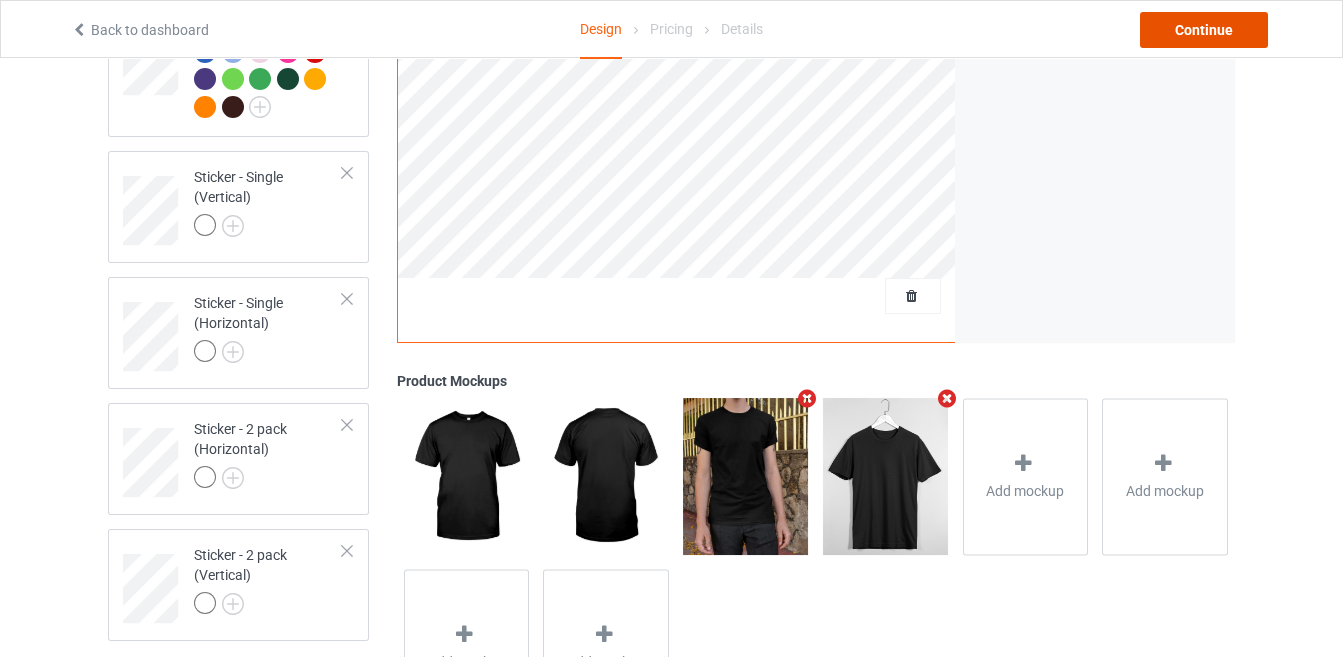 click on "Continue" at bounding box center [1204, 30] 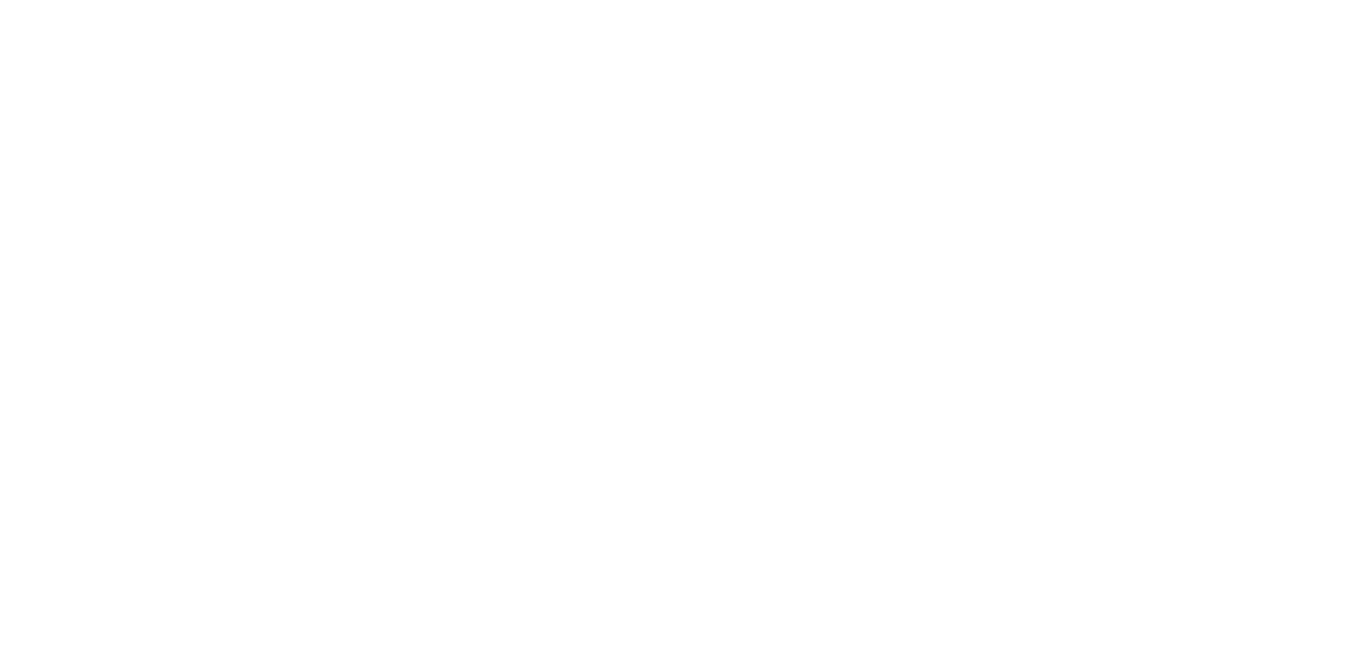 scroll, scrollTop: 0, scrollLeft: 0, axis: both 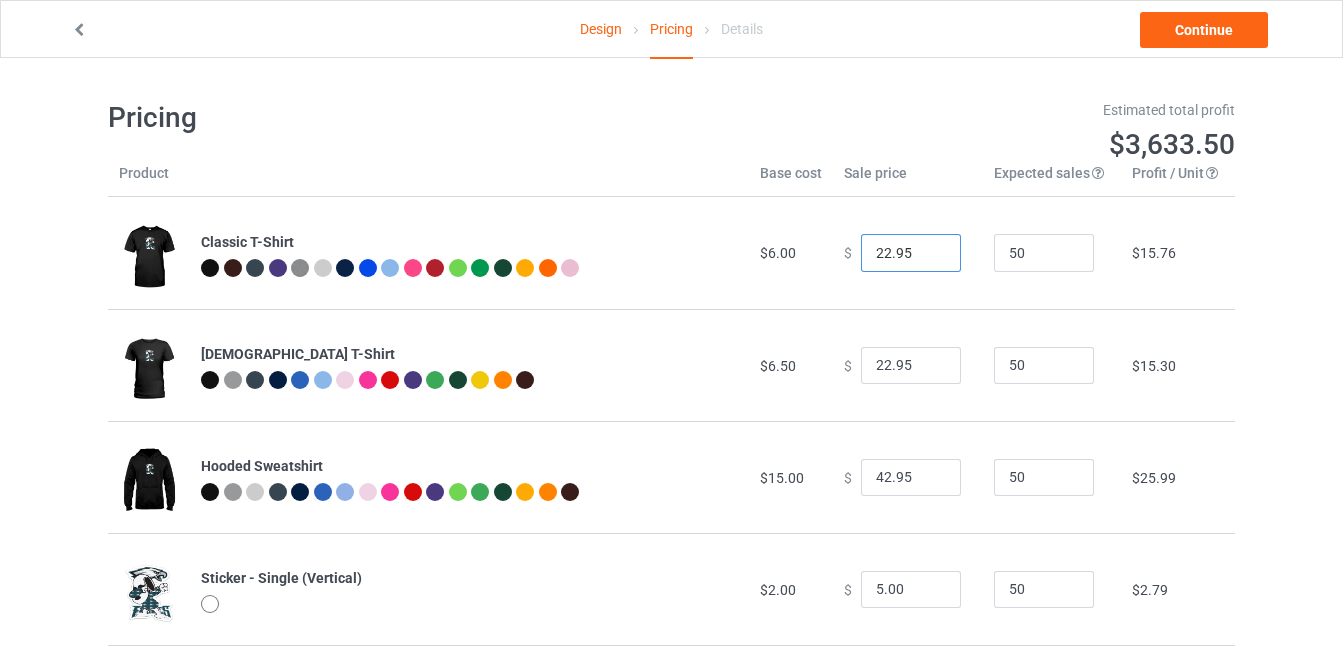 type on "21.95" 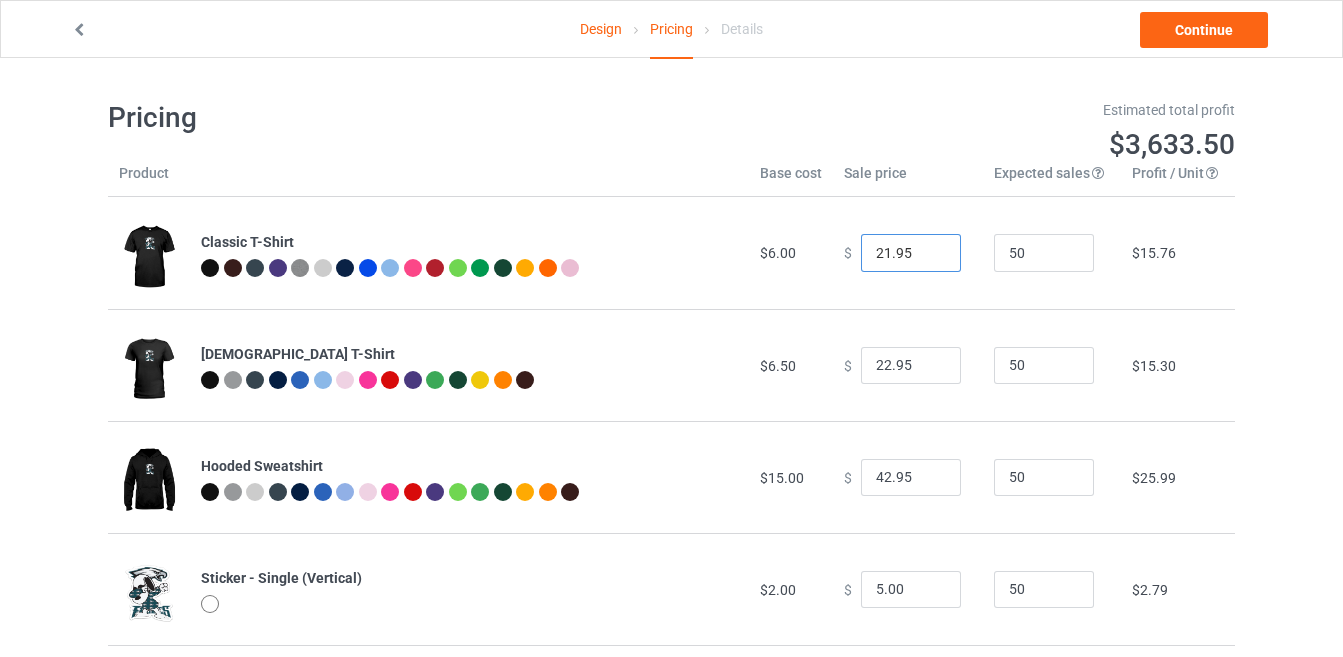click on "21.95" at bounding box center [911, 253] 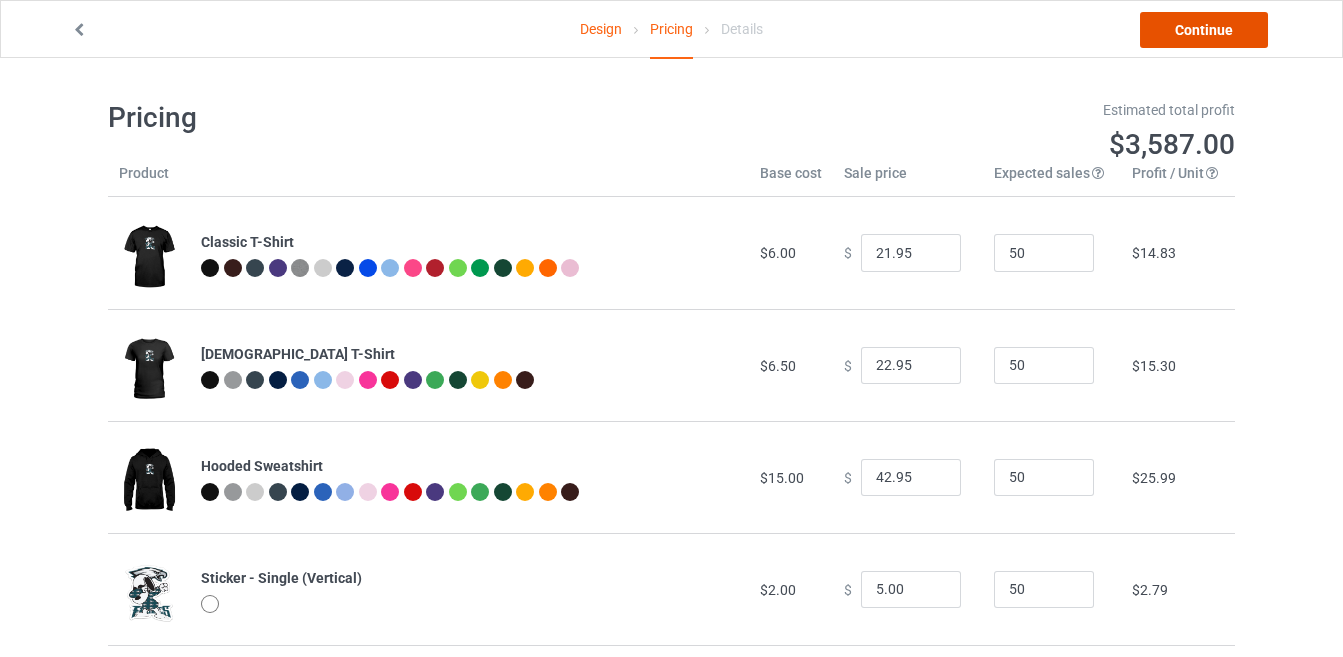 click on "Continue" at bounding box center [1204, 30] 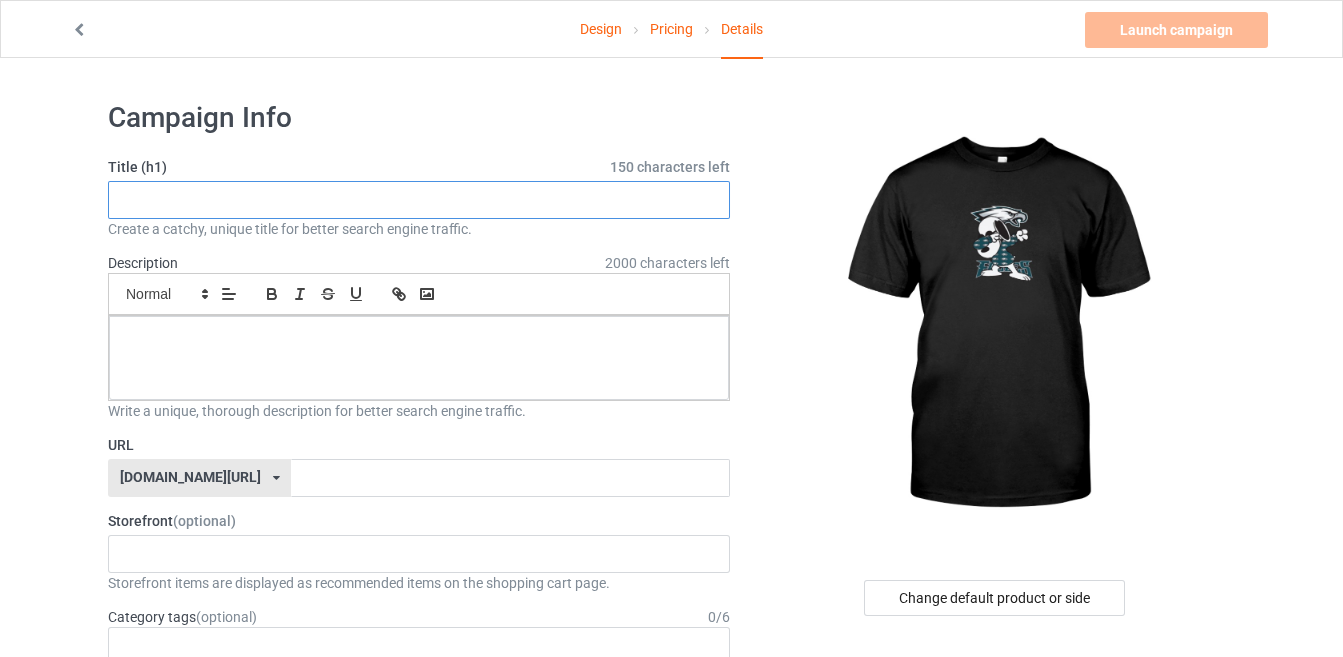 click at bounding box center [419, 200] 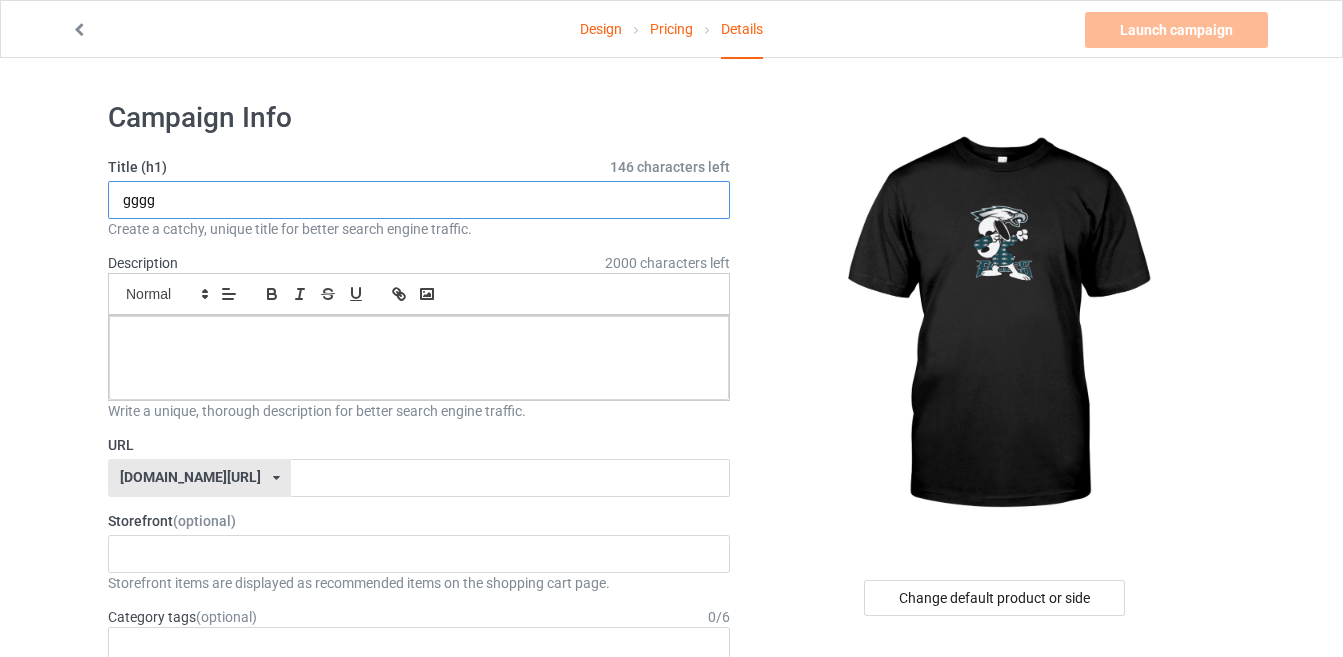 type on "gggg" 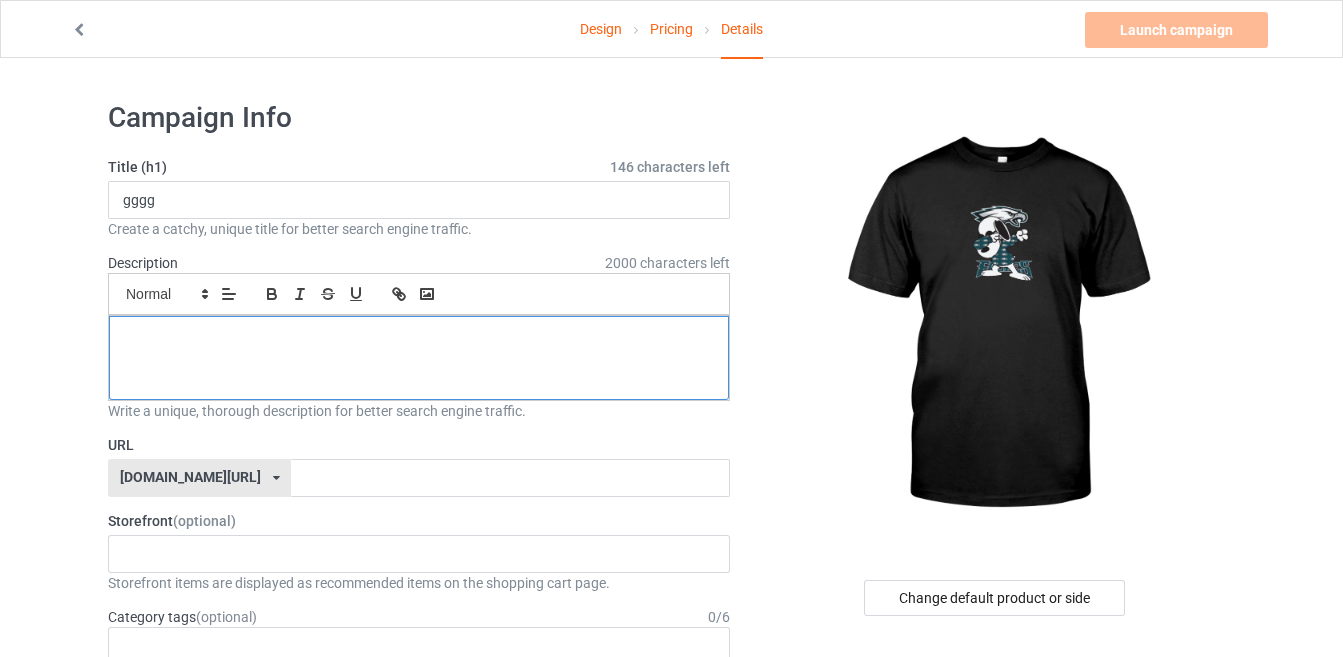 click at bounding box center (419, 358) 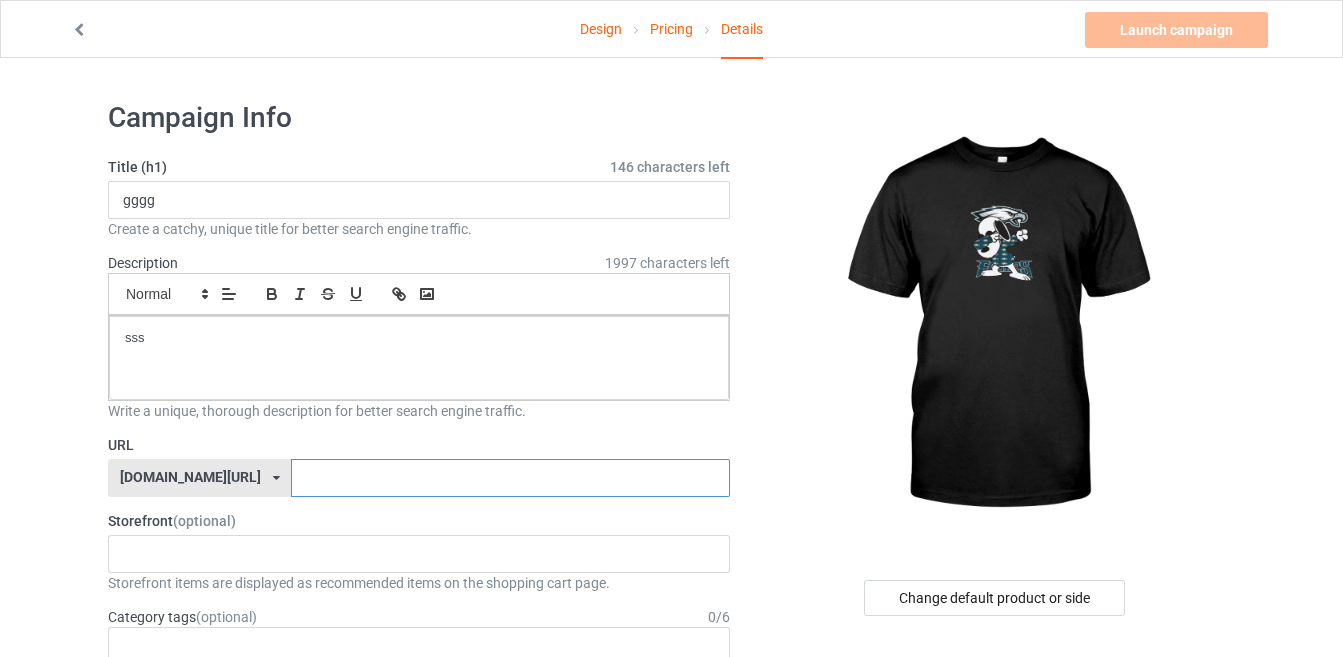 click at bounding box center (510, 478) 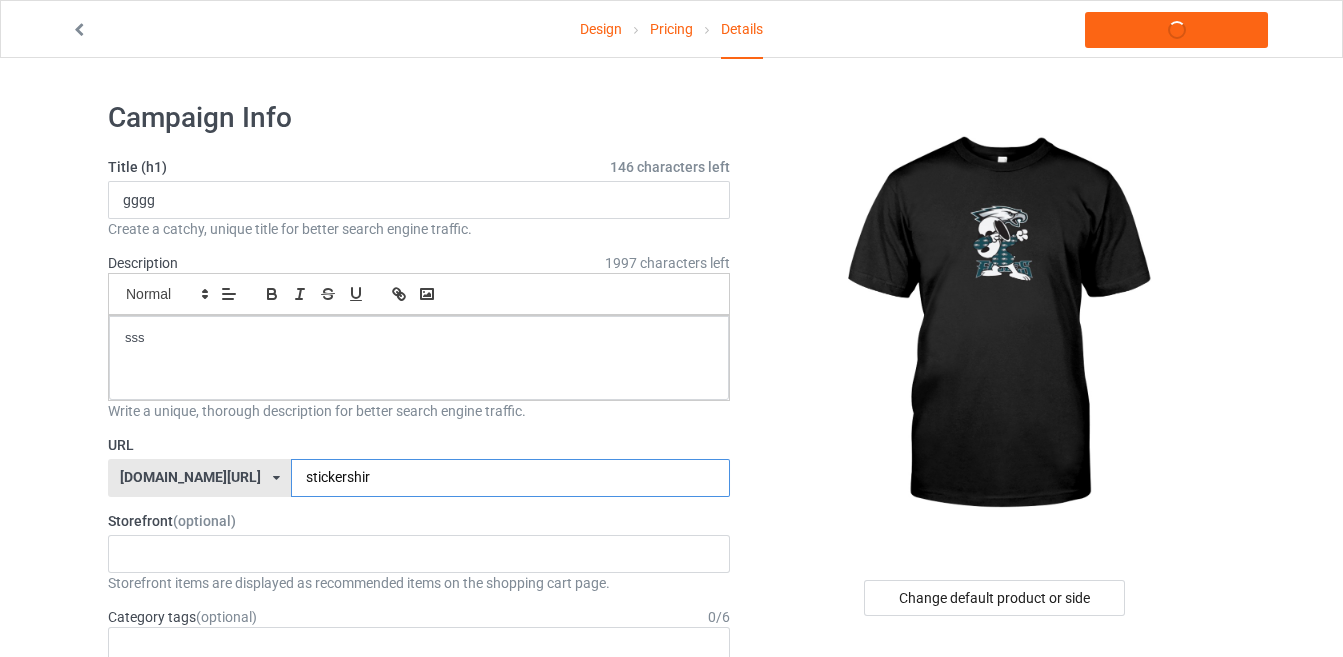 type on "stickershirt" 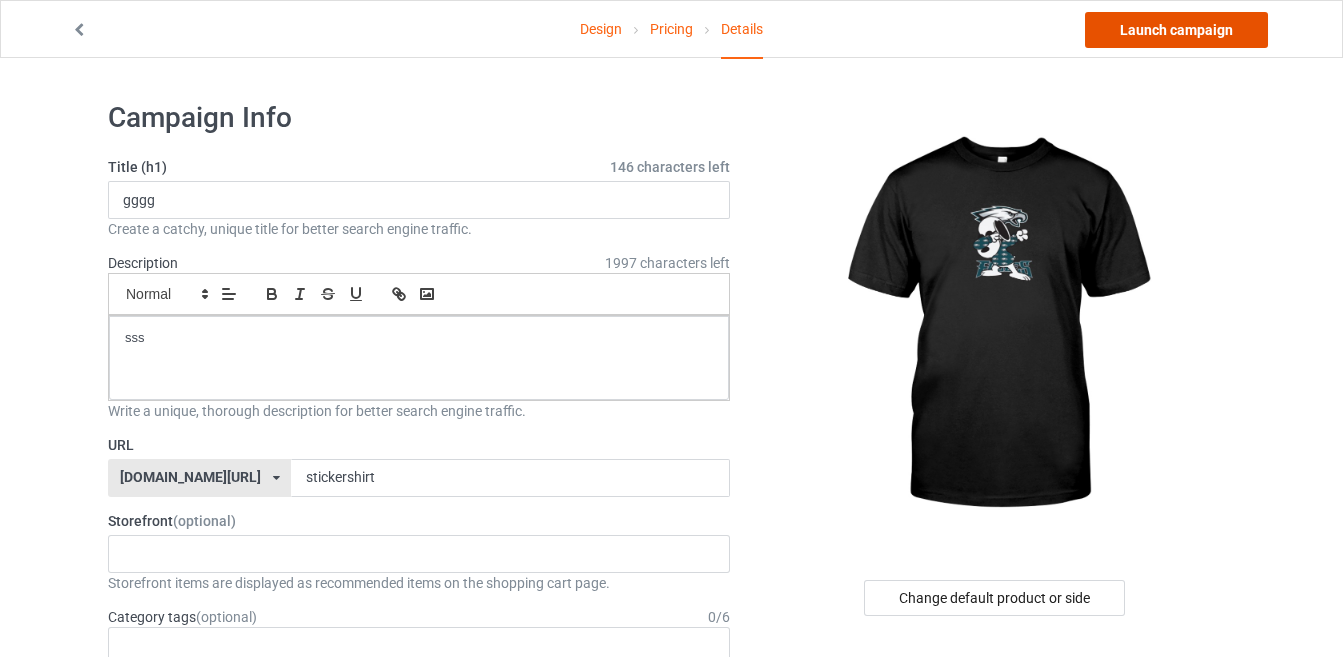click on "Launch campaign" at bounding box center [1176, 30] 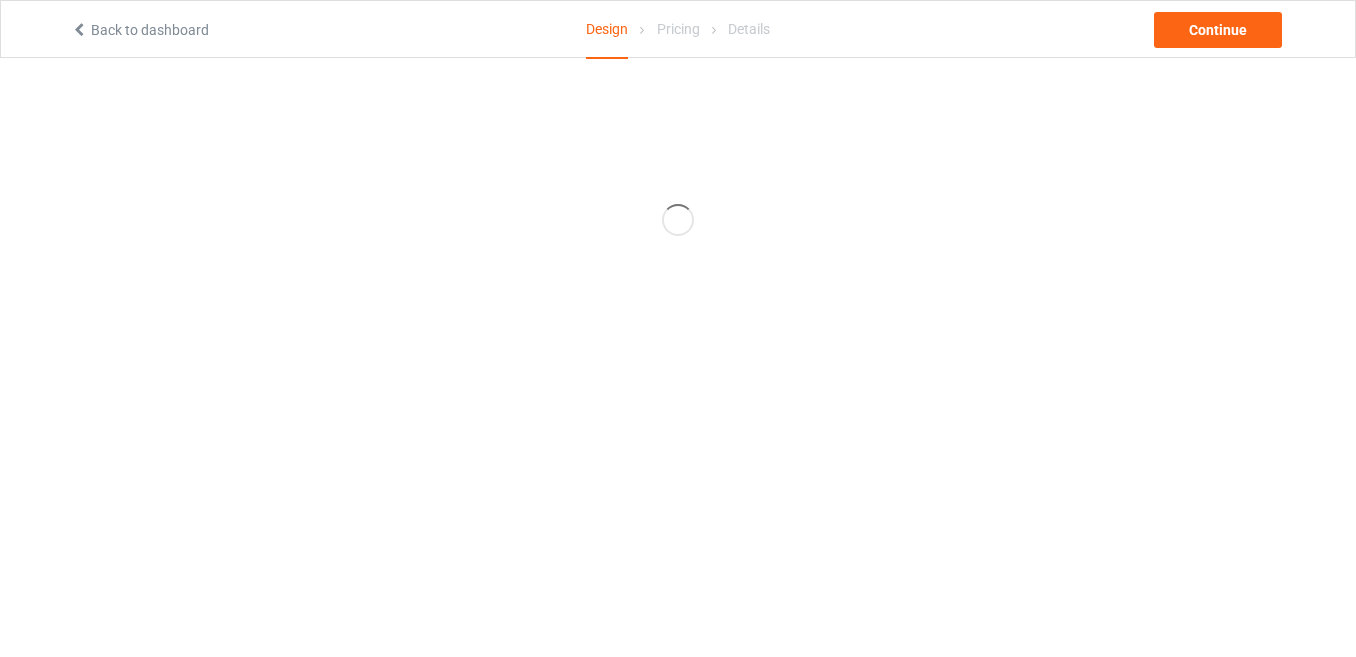 scroll, scrollTop: 0, scrollLeft: 0, axis: both 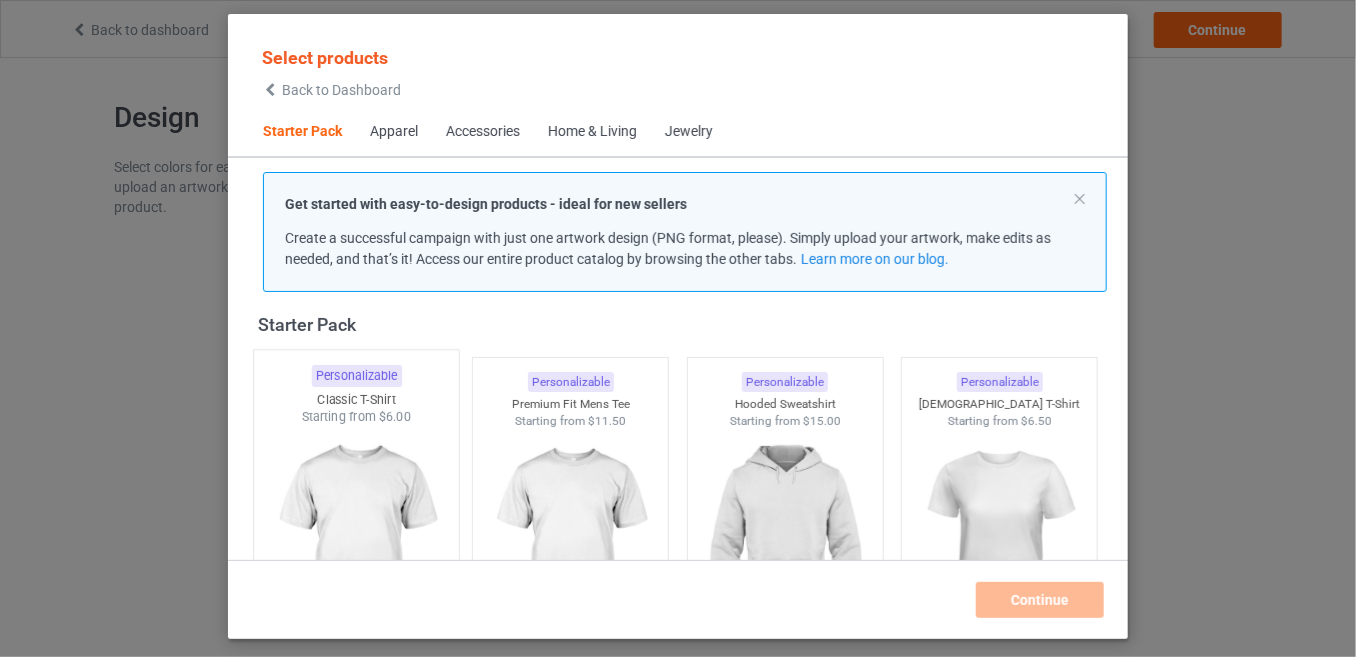 click at bounding box center (356, 543) 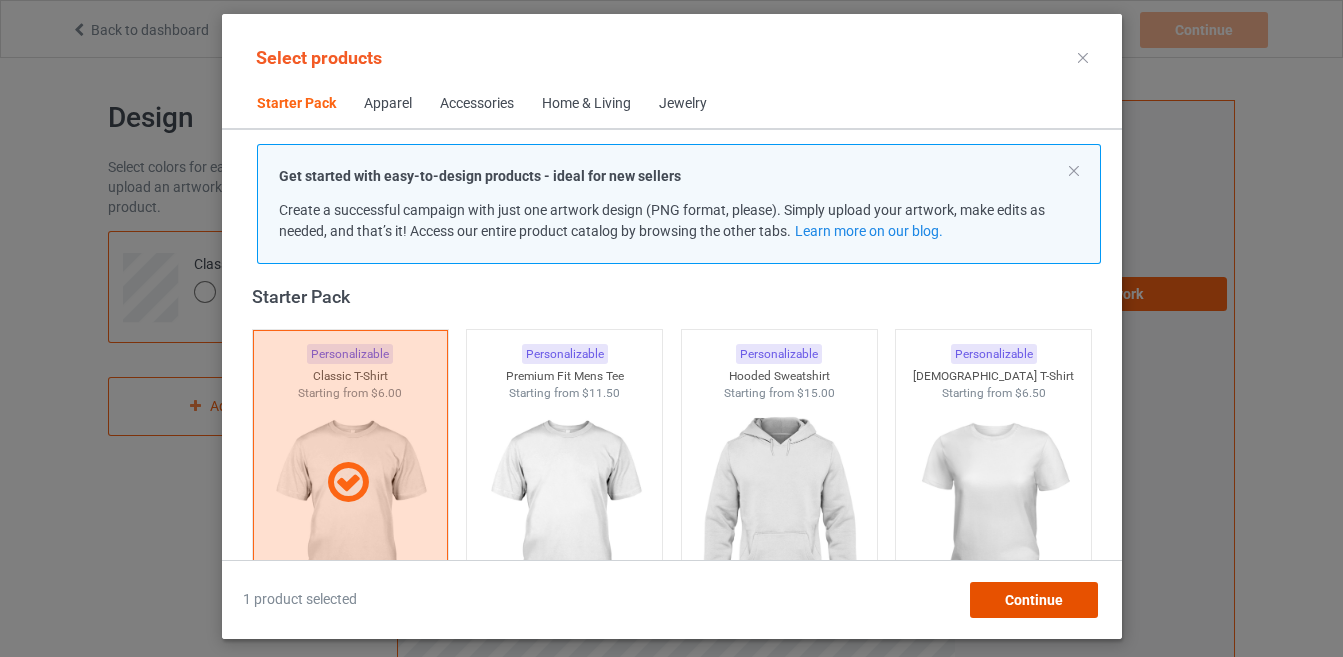 click on "Continue" at bounding box center [1033, 600] 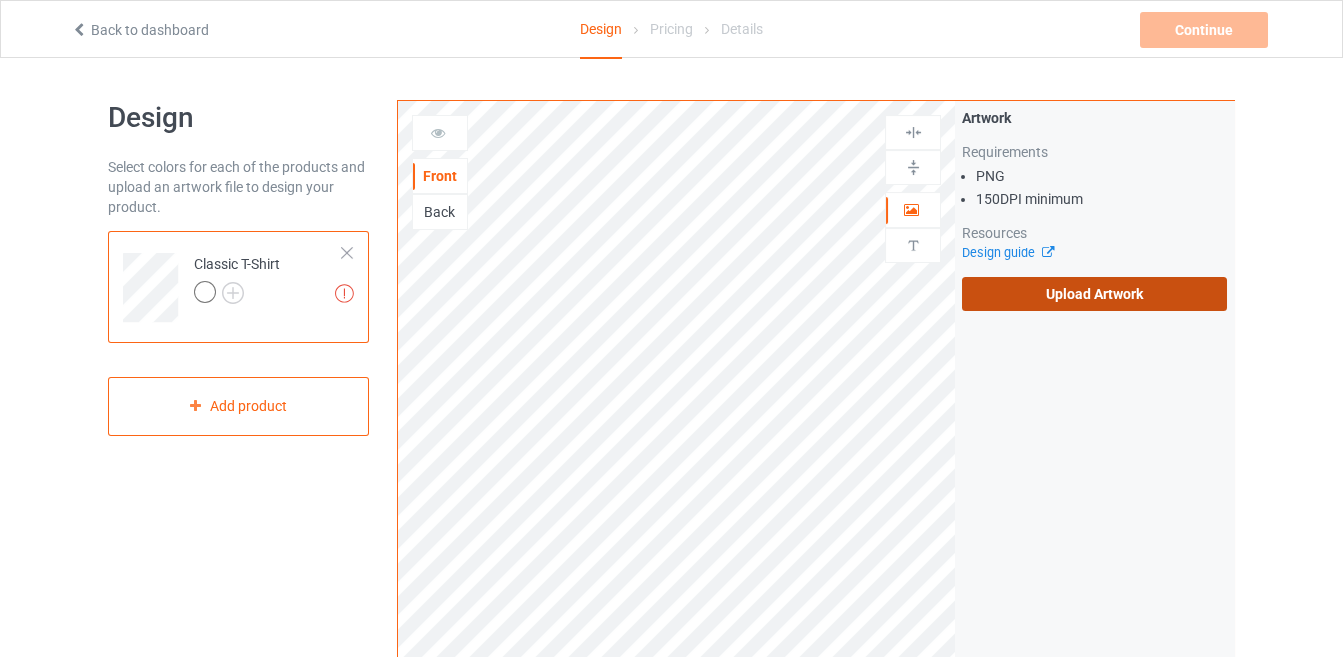 click on "Upload Artwork" at bounding box center [1094, 294] 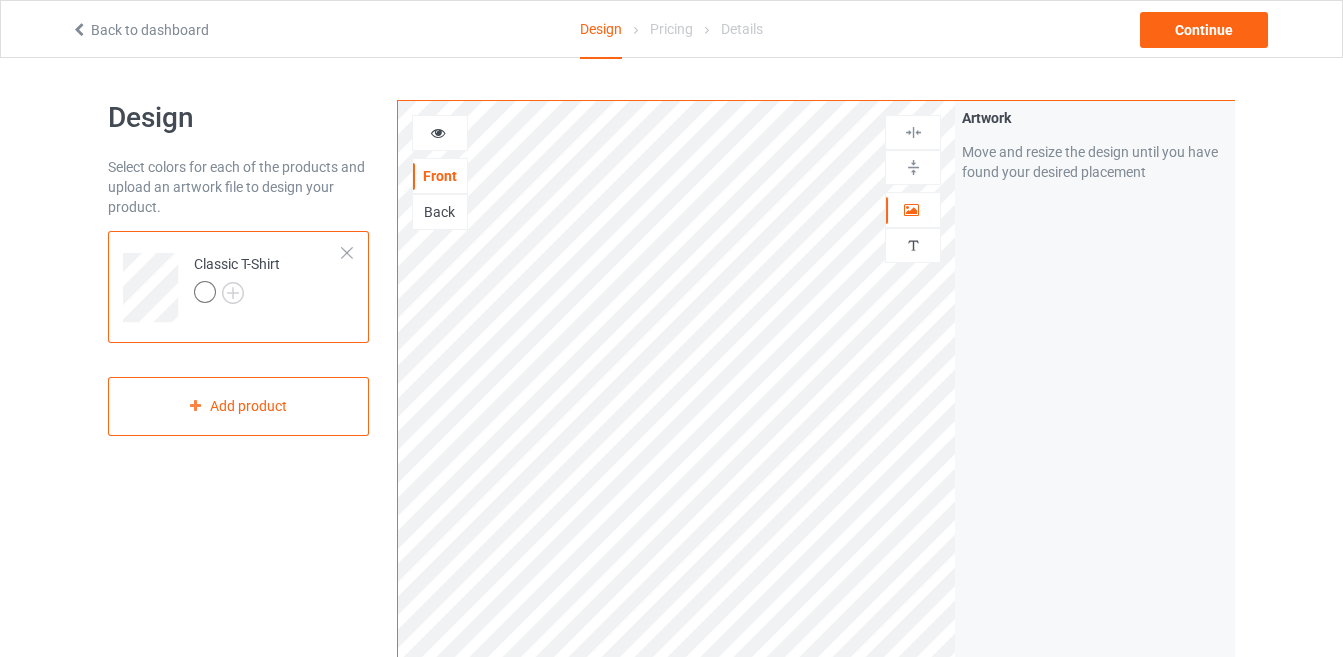click at bounding box center [347, 253] 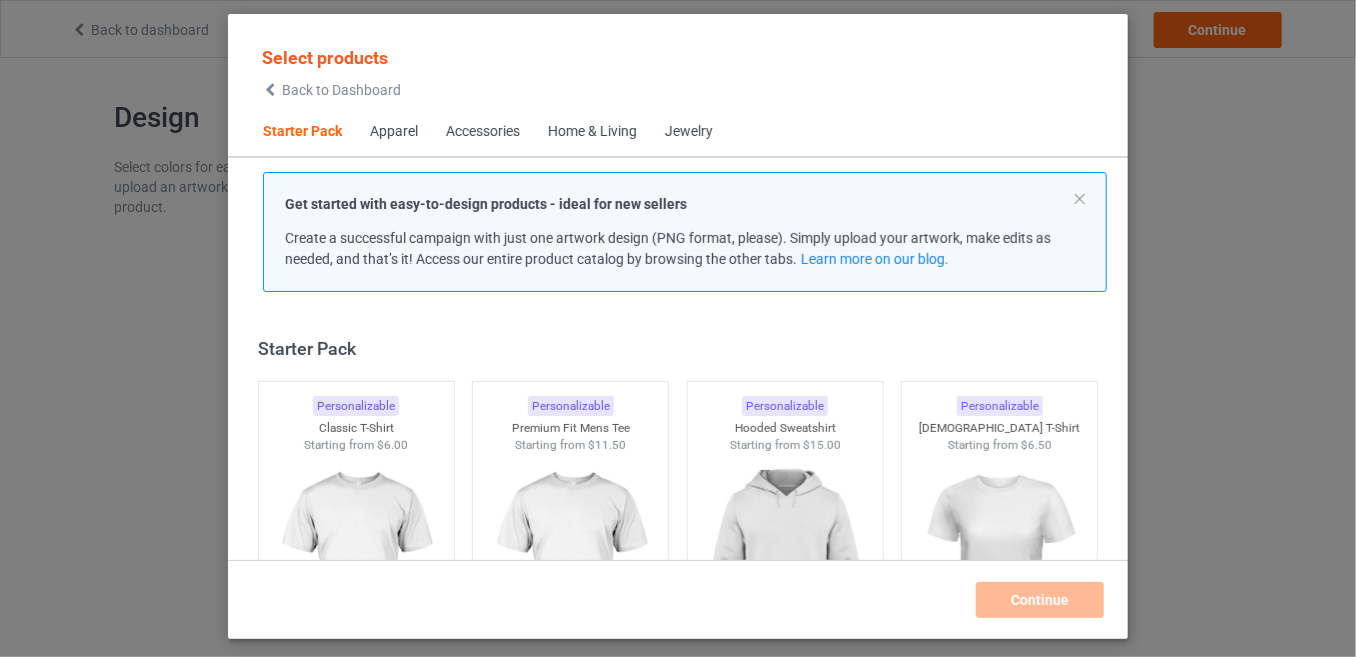 scroll, scrollTop: 24, scrollLeft: 0, axis: vertical 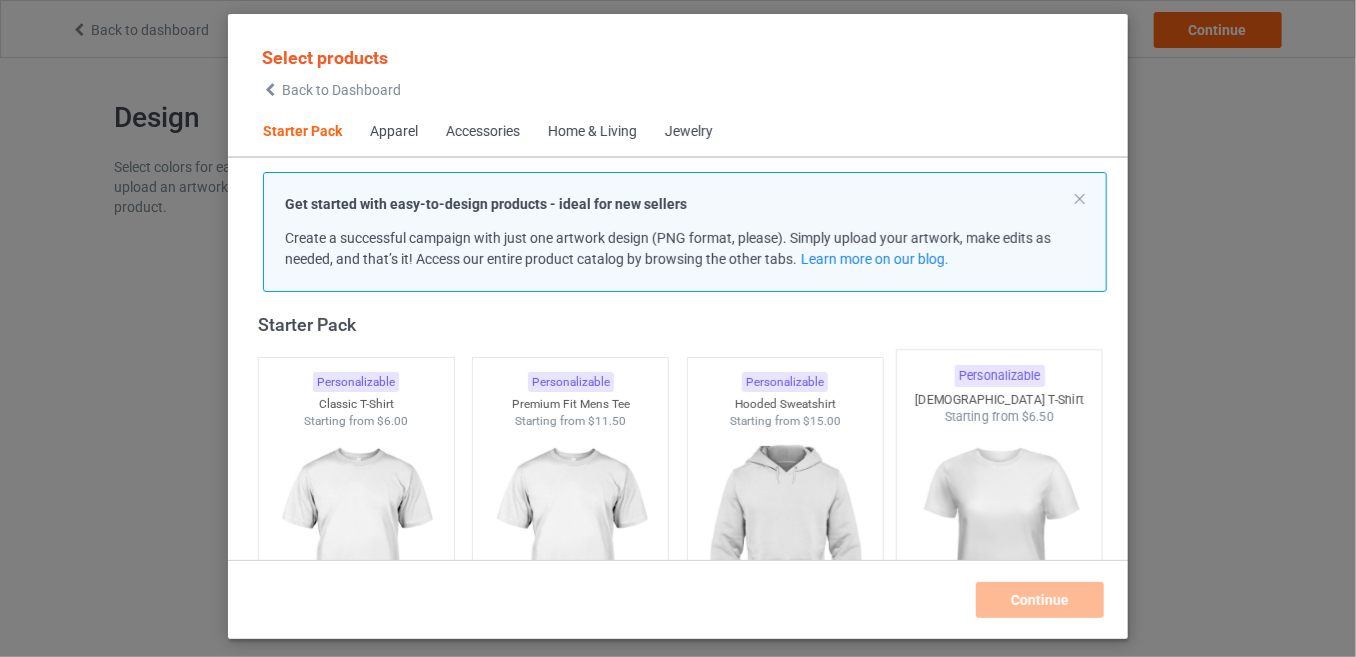click at bounding box center (1000, 543) 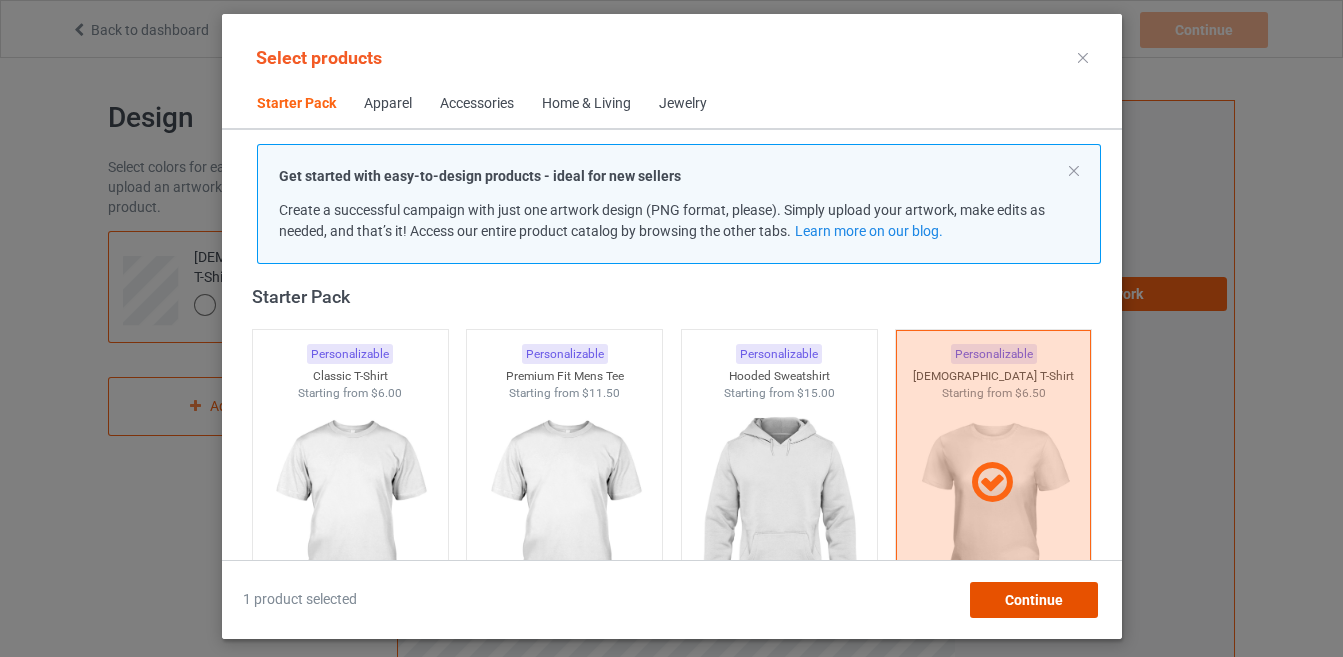 click on "Continue" at bounding box center [1033, 600] 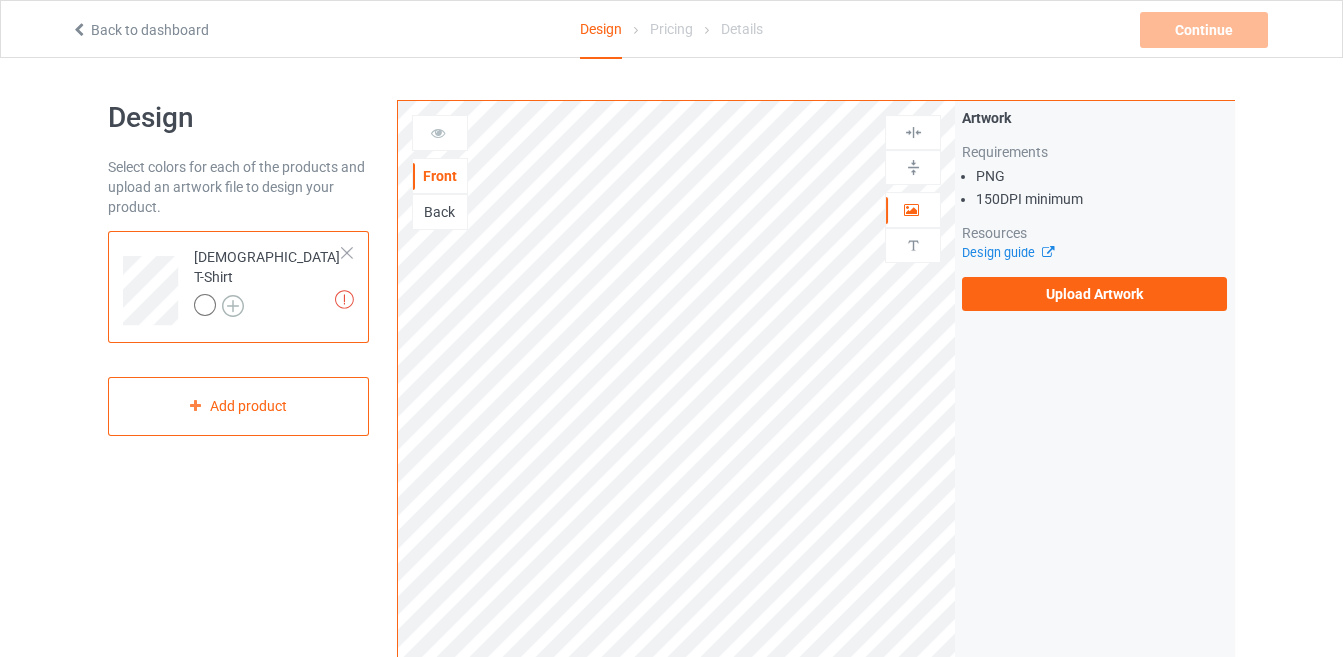 click at bounding box center [233, 306] 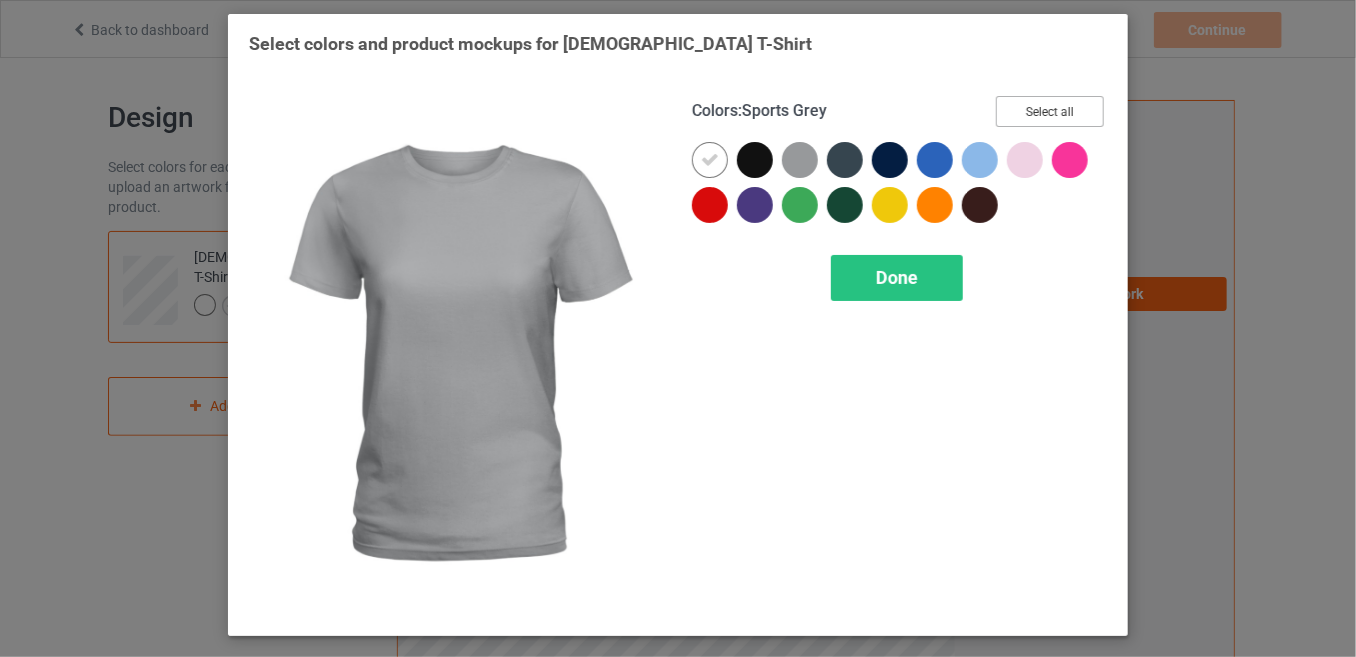 click on "Select all" at bounding box center [1050, 111] 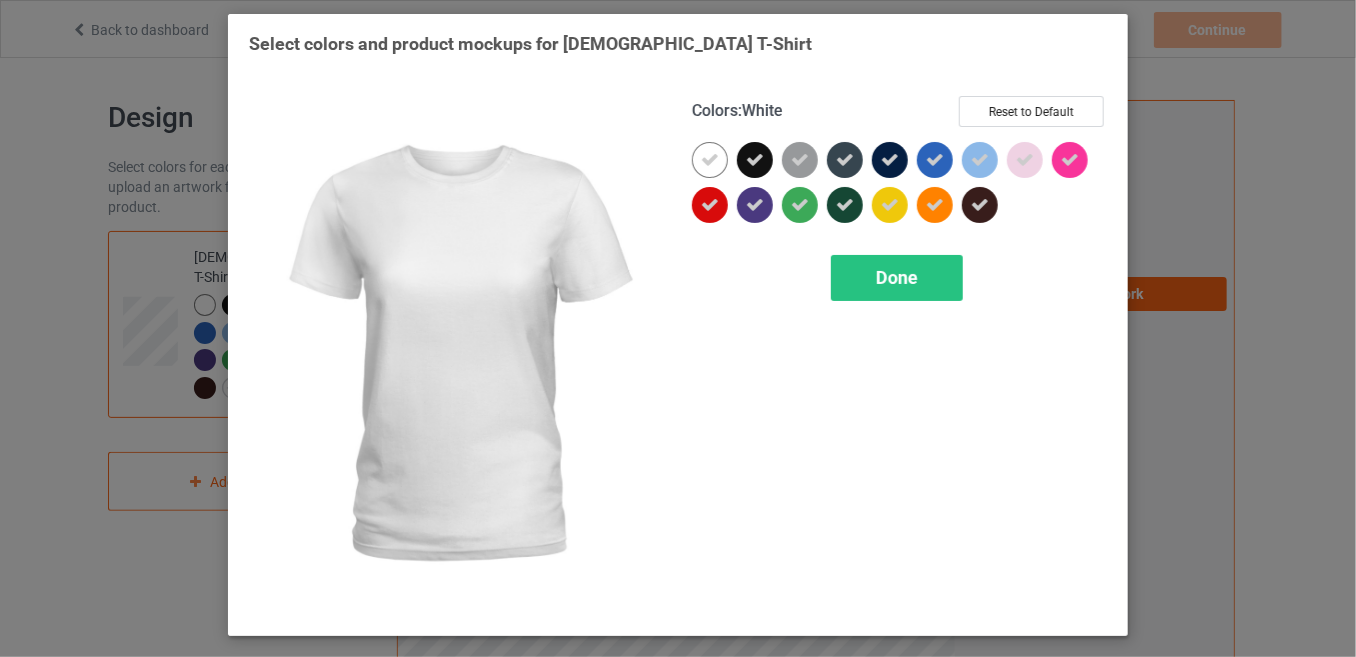click at bounding box center (710, 160) 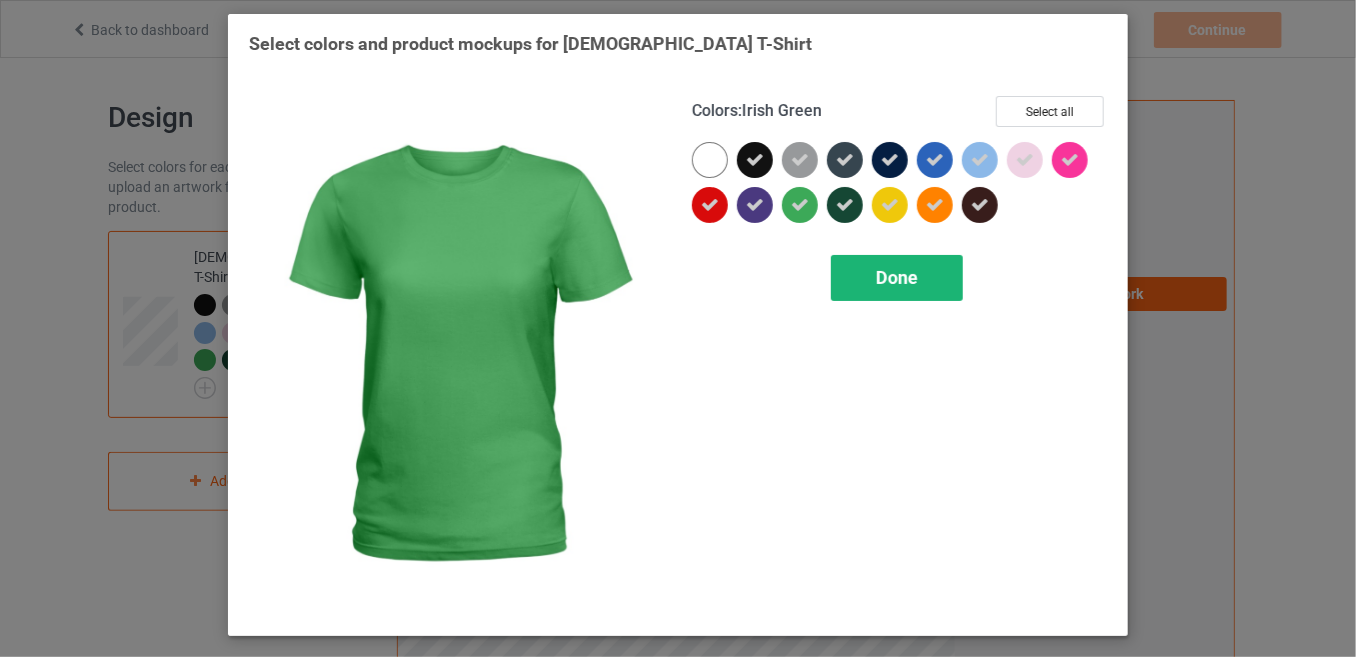 click on "Done" at bounding box center (897, 278) 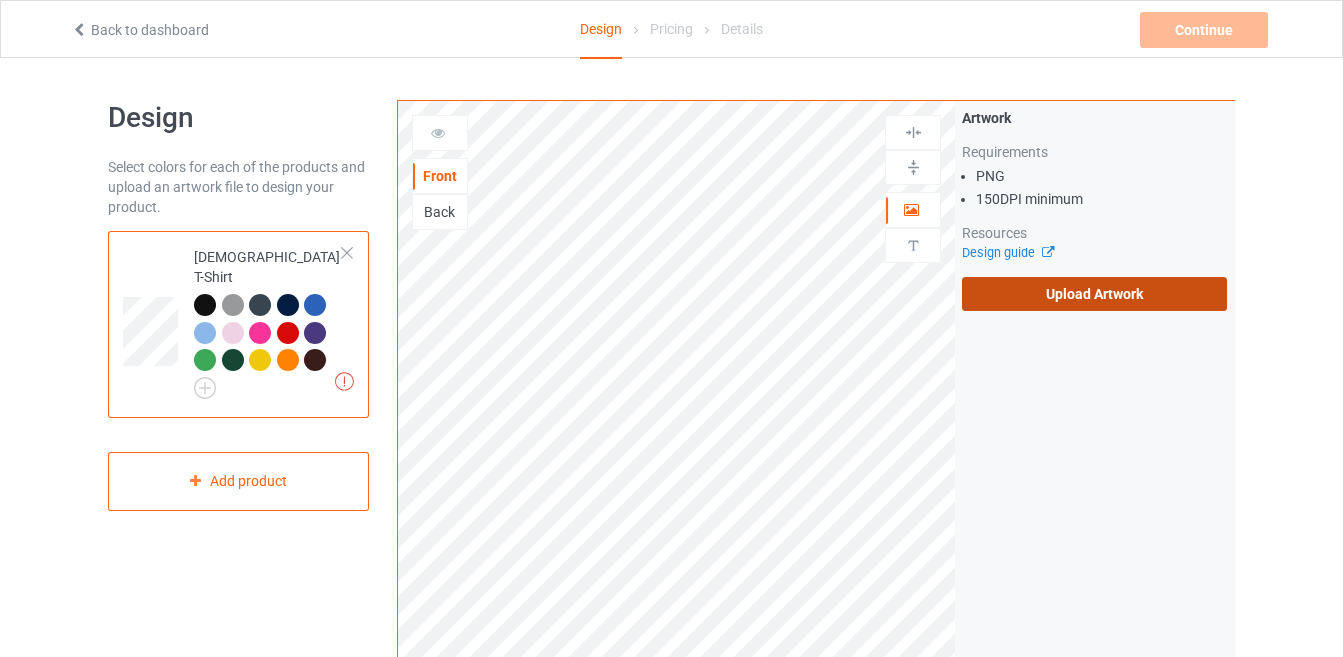 click on "Upload Artwork" at bounding box center (1094, 294) 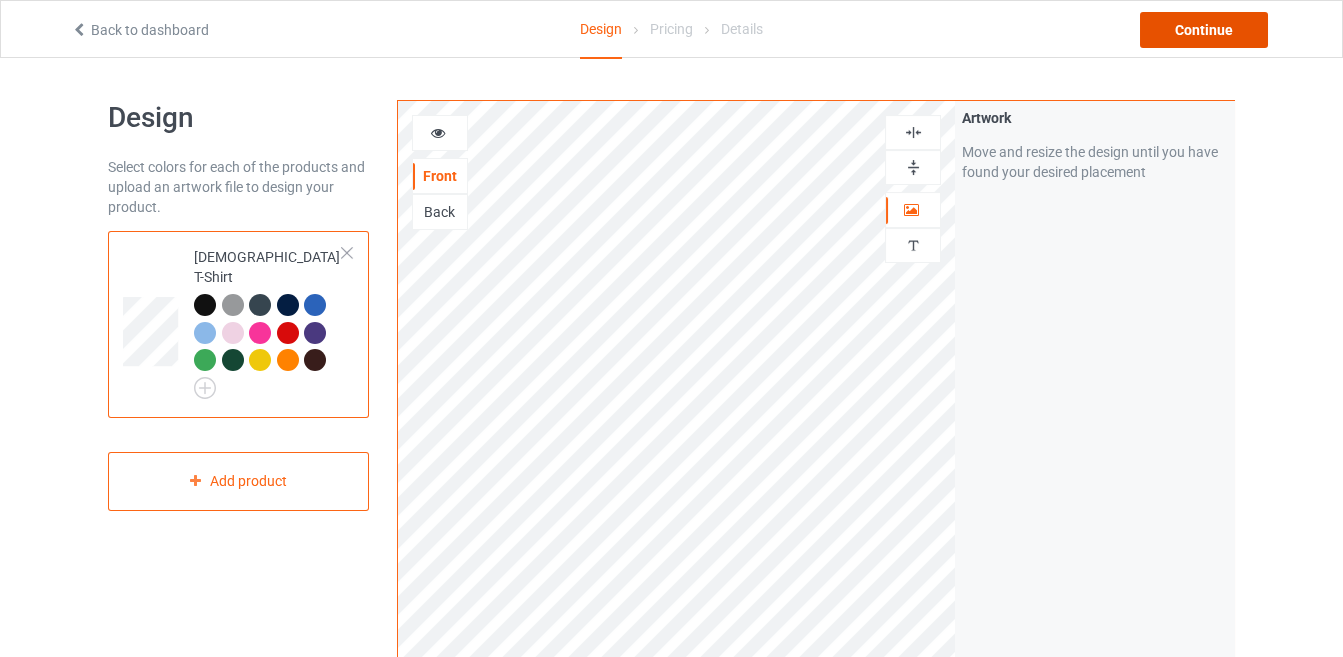 click on "Continue" at bounding box center (1204, 30) 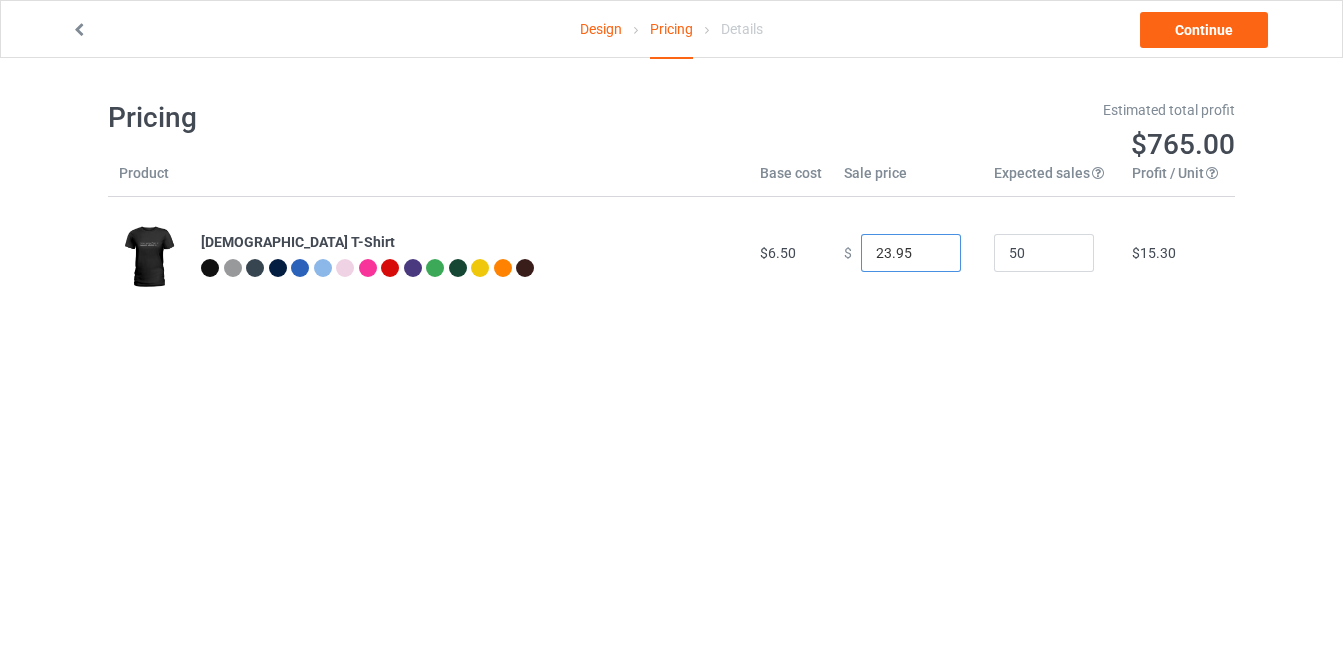 click on "23.95" at bounding box center (911, 253) 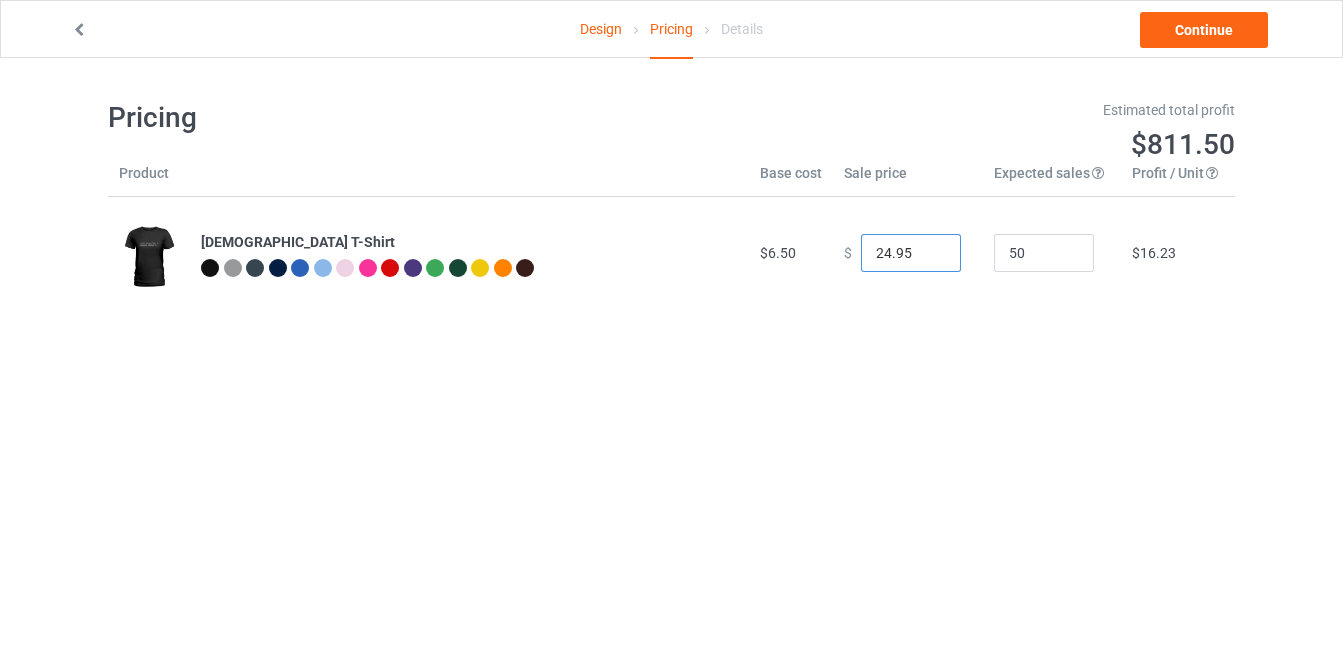 click on "24.95" at bounding box center [911, 253] 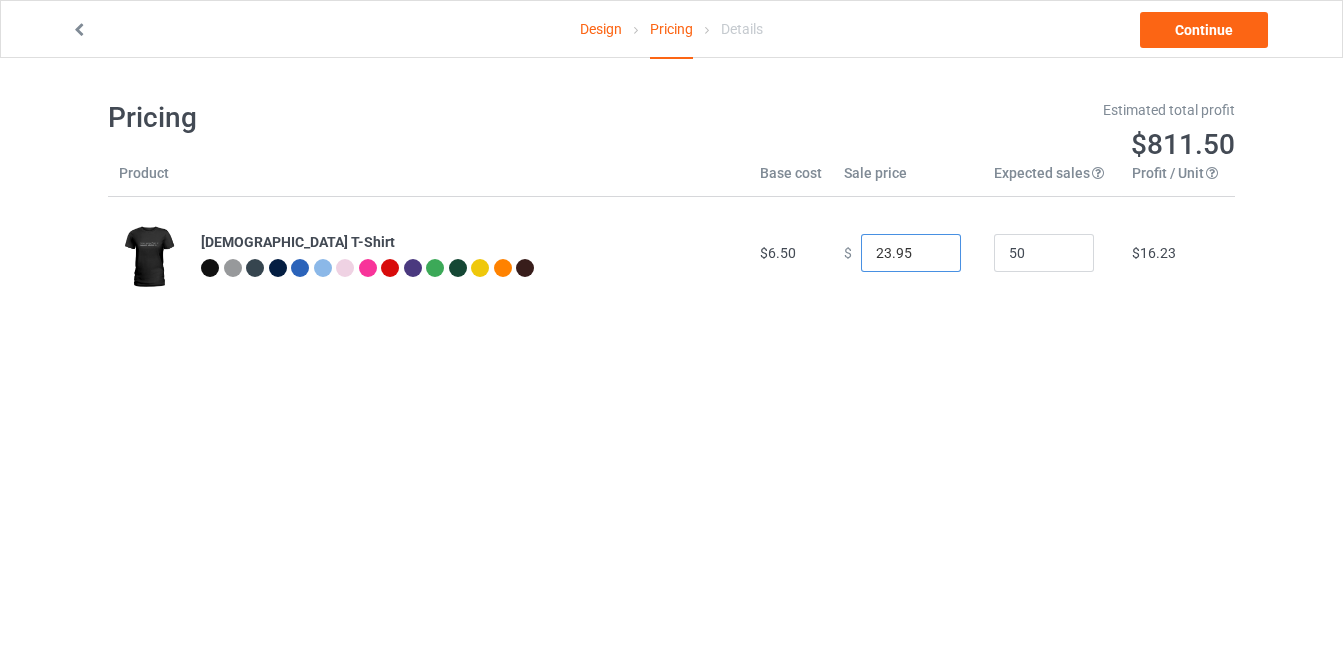 click on "23.95" at bounding box center (911, 253) 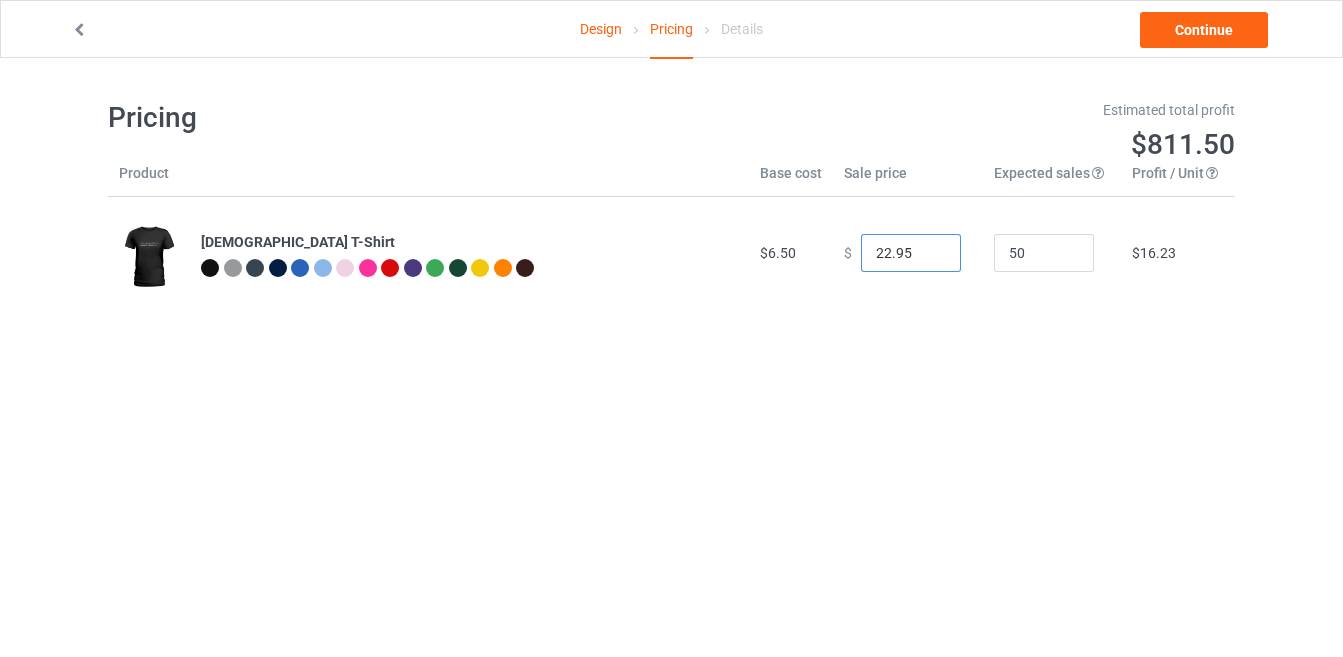 click on "22.95" at bounding box center (911, 253) 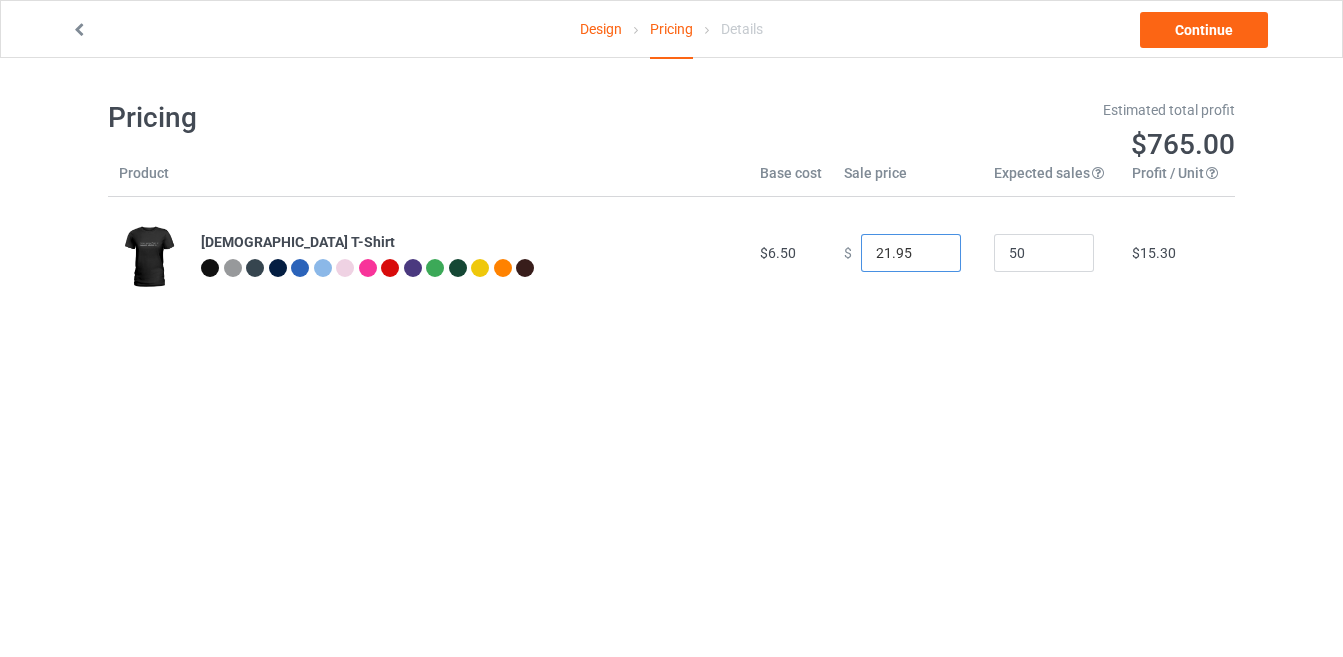 click on "21.95" at bounding box center (911, 253) 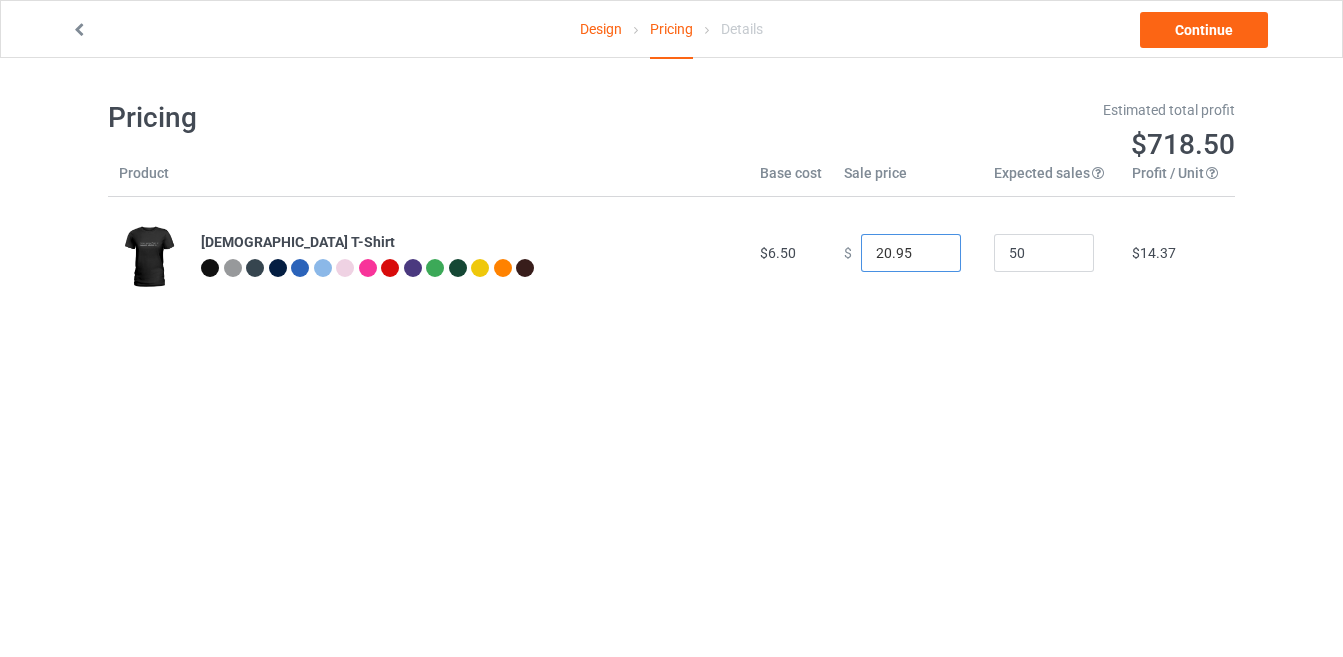 type on "20.95" 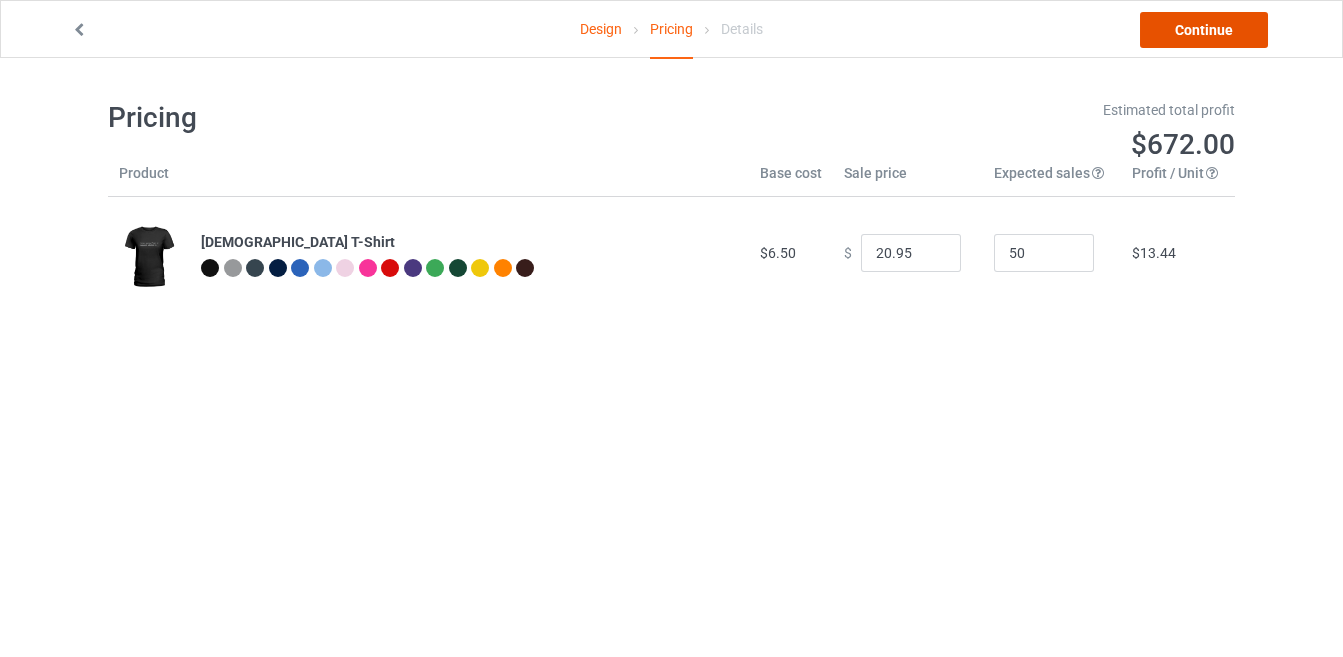 click on "Continue" at bounding box center (1204, 30) 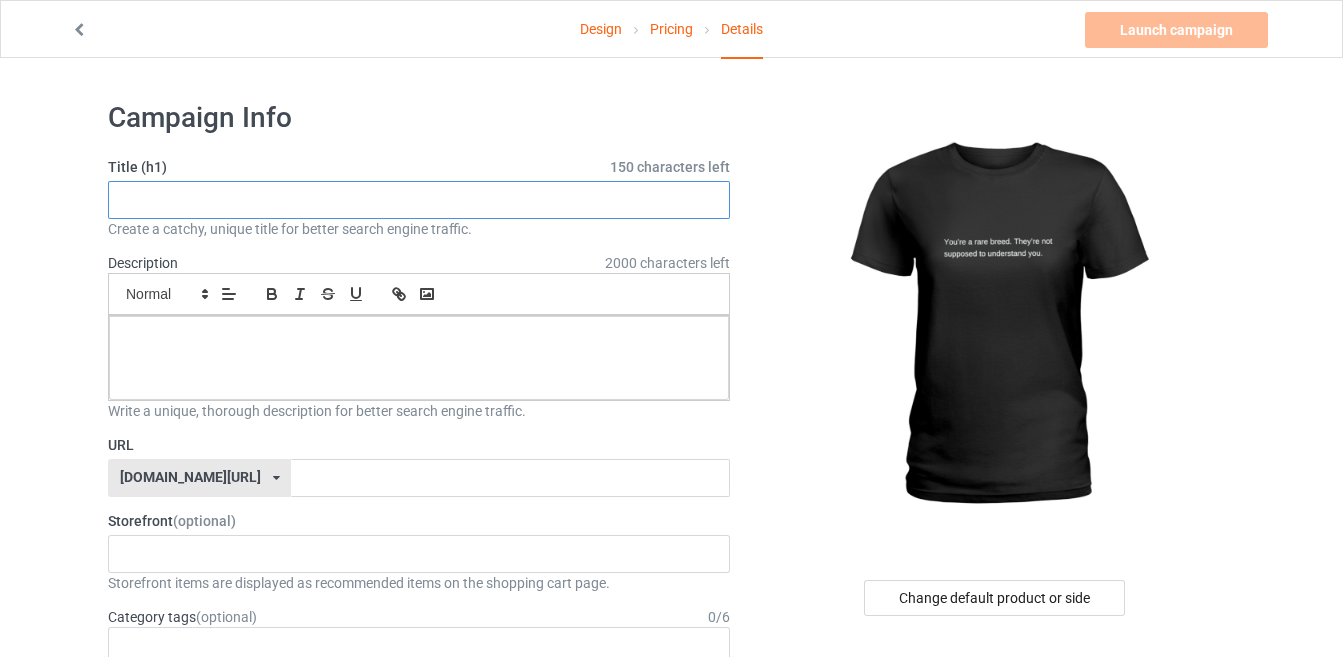 click at bounding box center (419, 200) 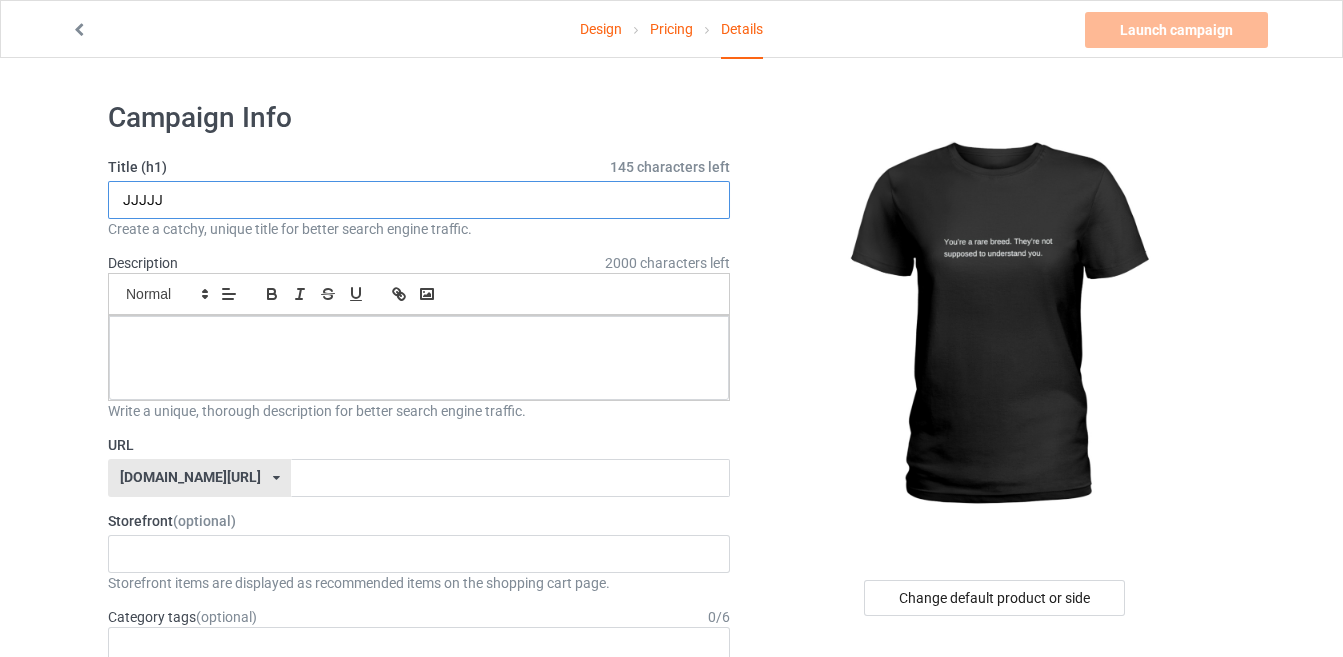 type on "JJJJJ" 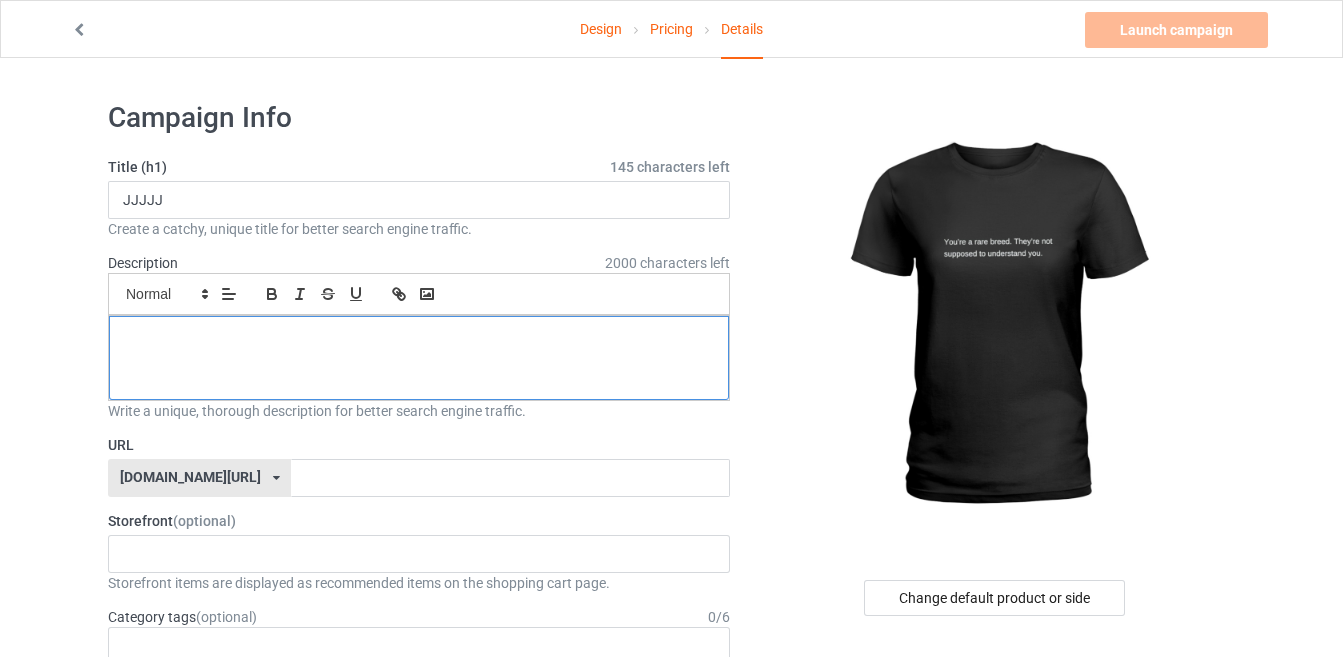click at bounding box center [419, 358] 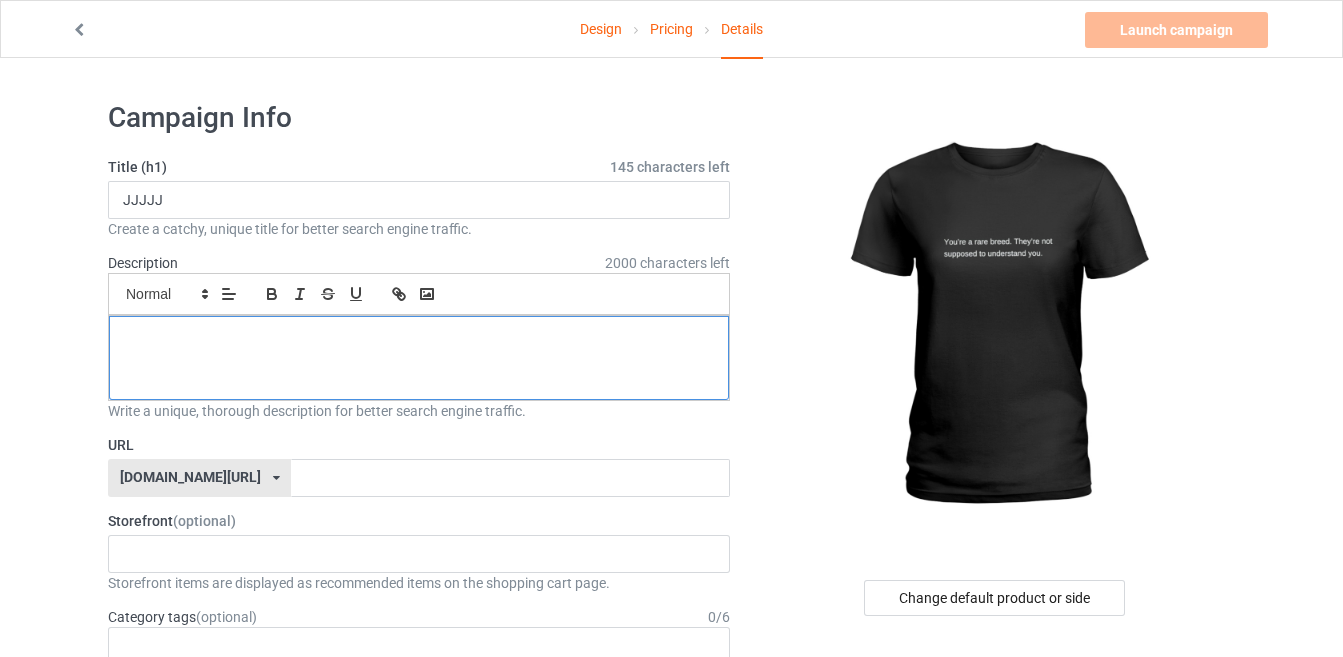 type 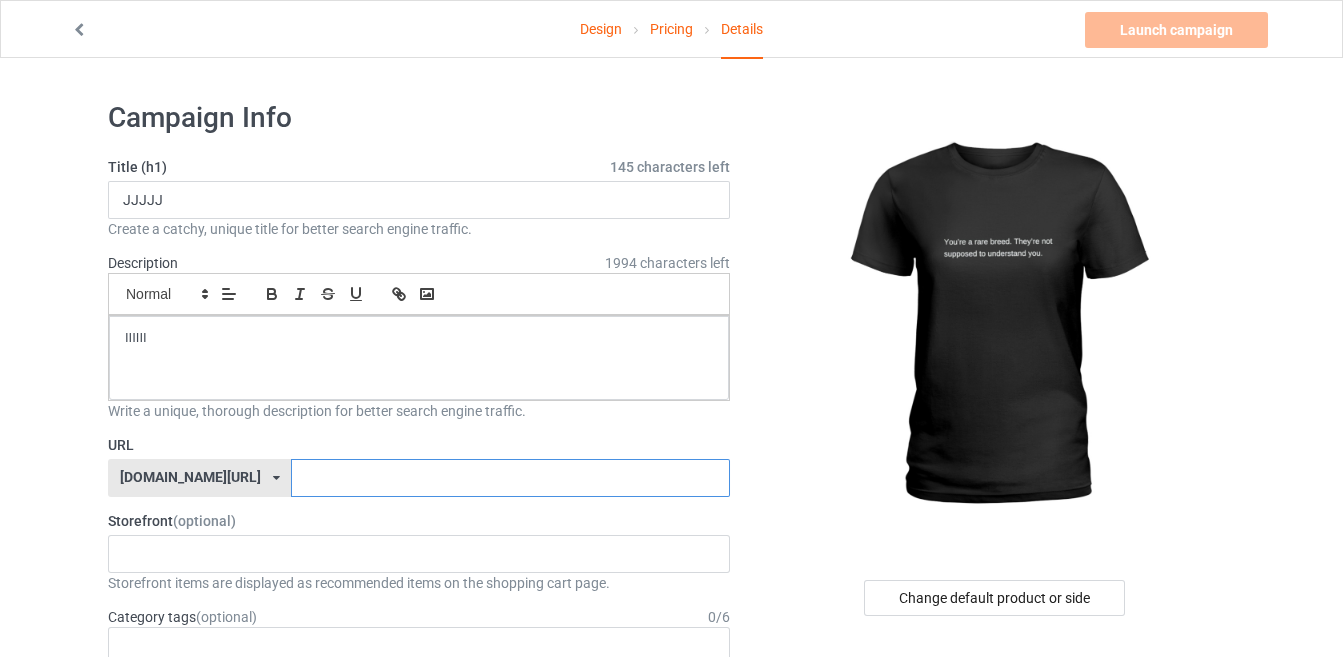 click at bounding box center [510, 478] 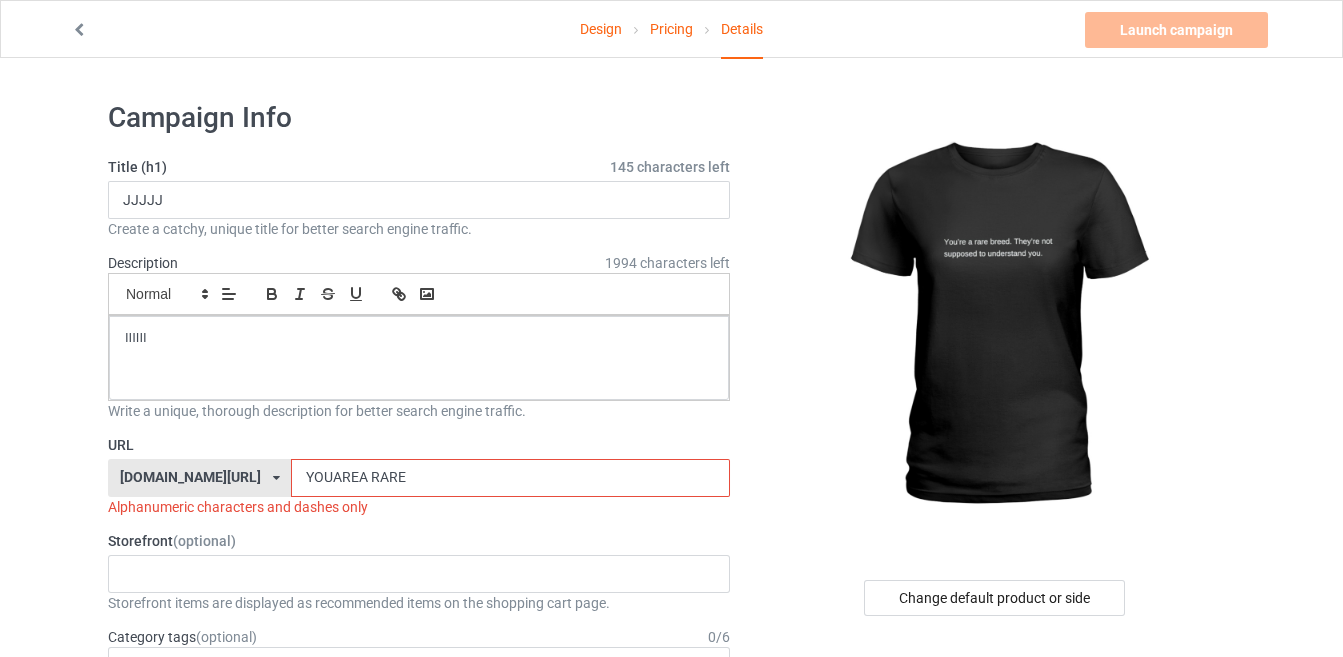 click on "YOUAREA RARE" at bounding box center (510, 478) 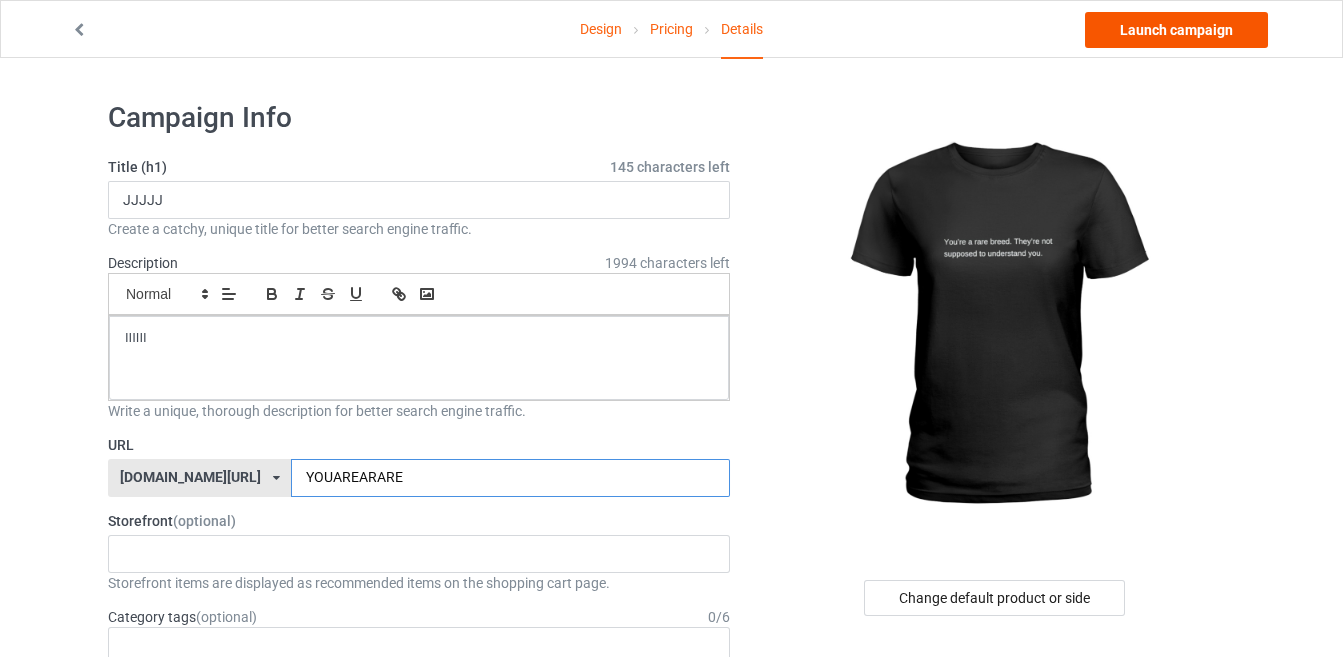 type on "YOUAREARARE" 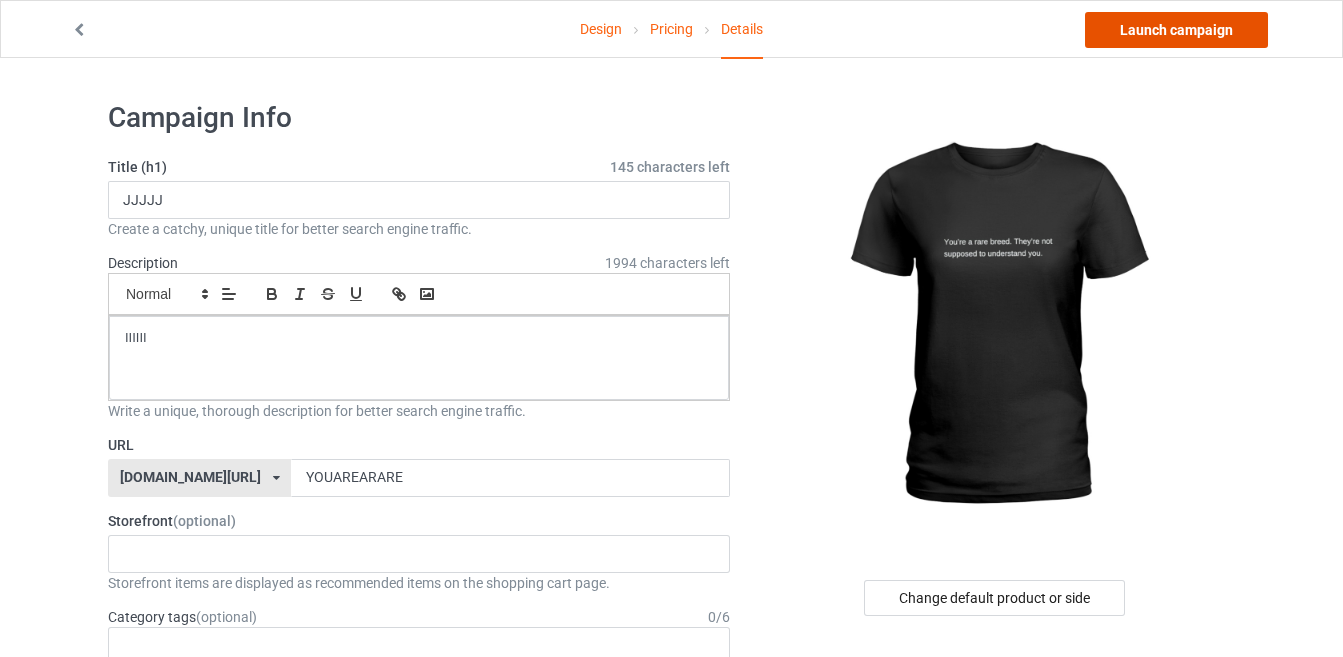 click on "Launch campaign" at bounding box center [1176, 30] 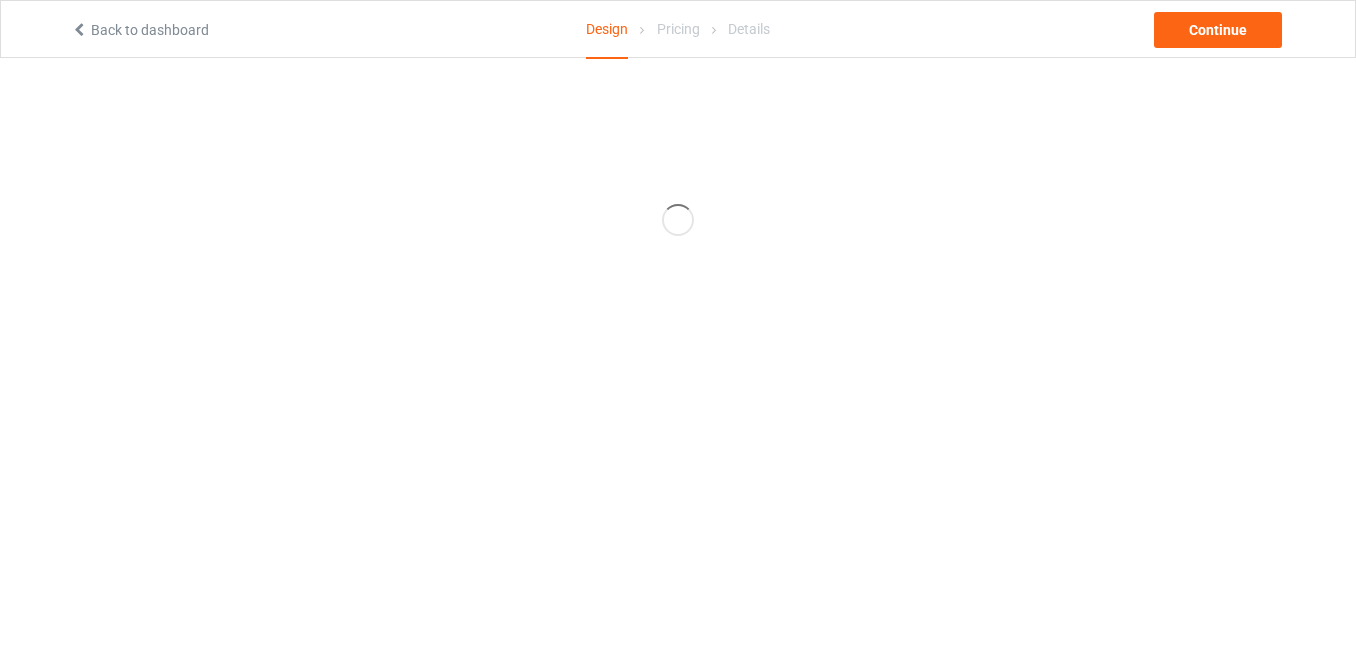 scroll, scrollTop: 0, scrollLeft: 0, axis: both 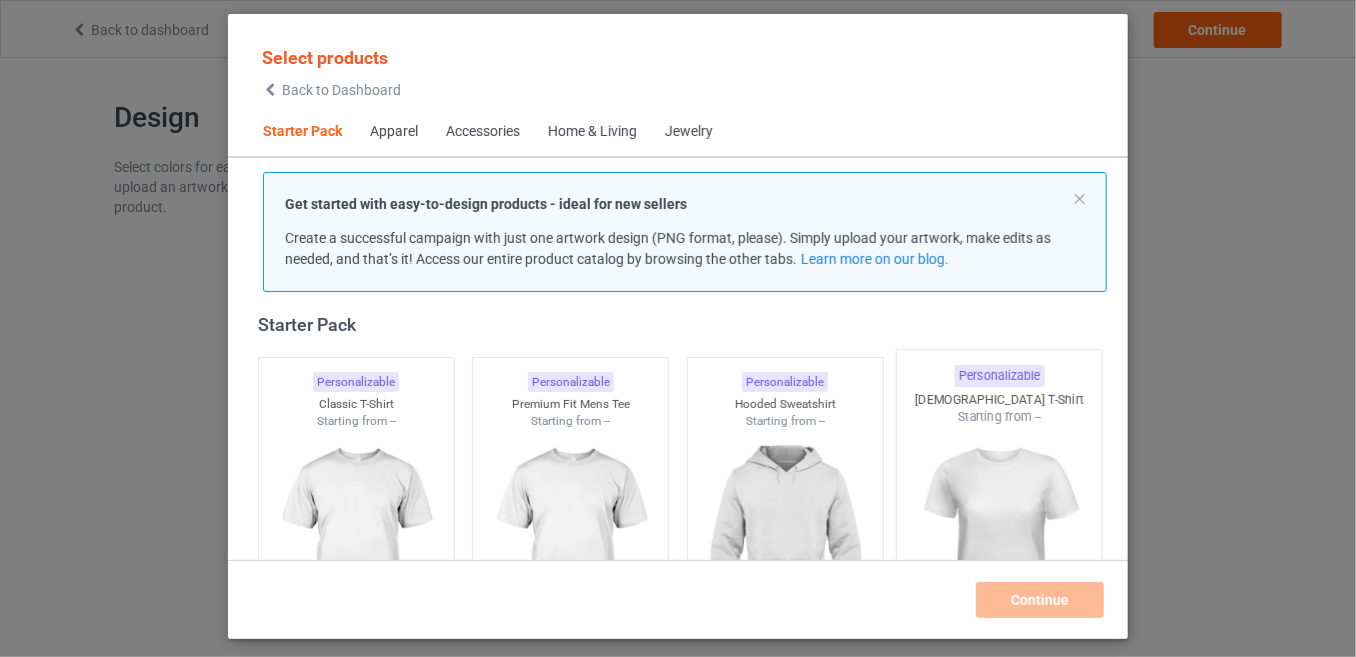 click at bounding box center (1000, 543) 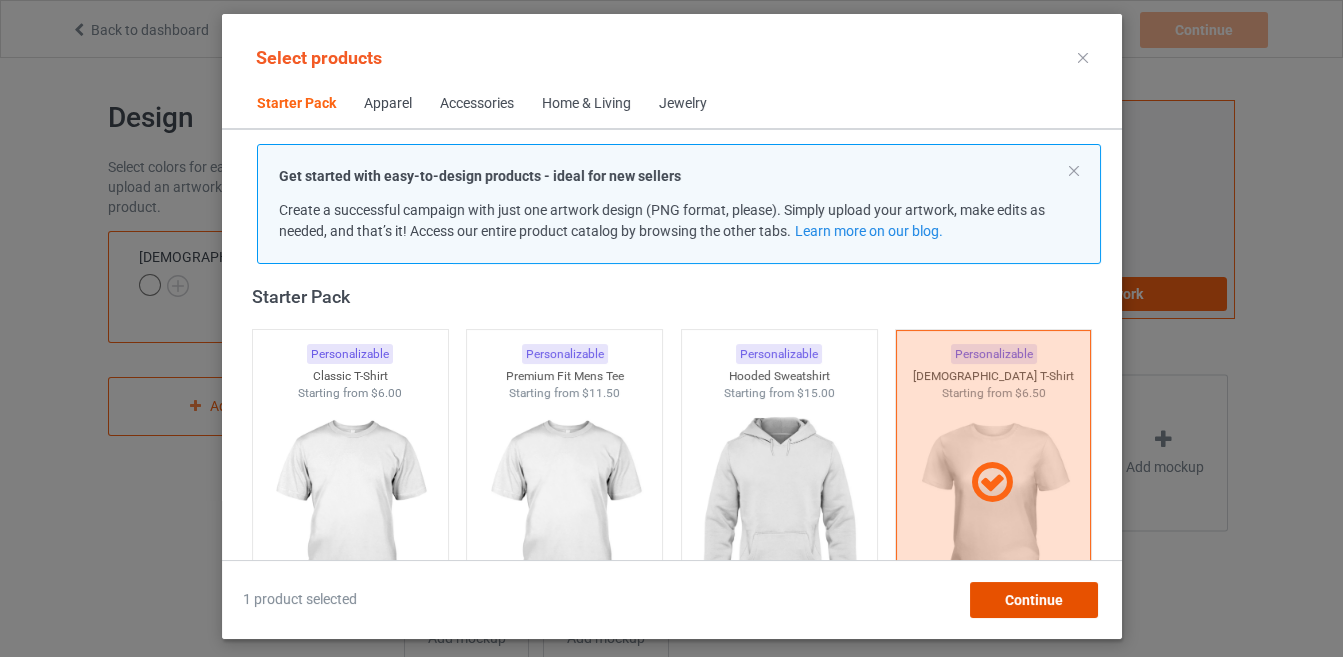 click on "Continue" at bounding box center (1033, 600) 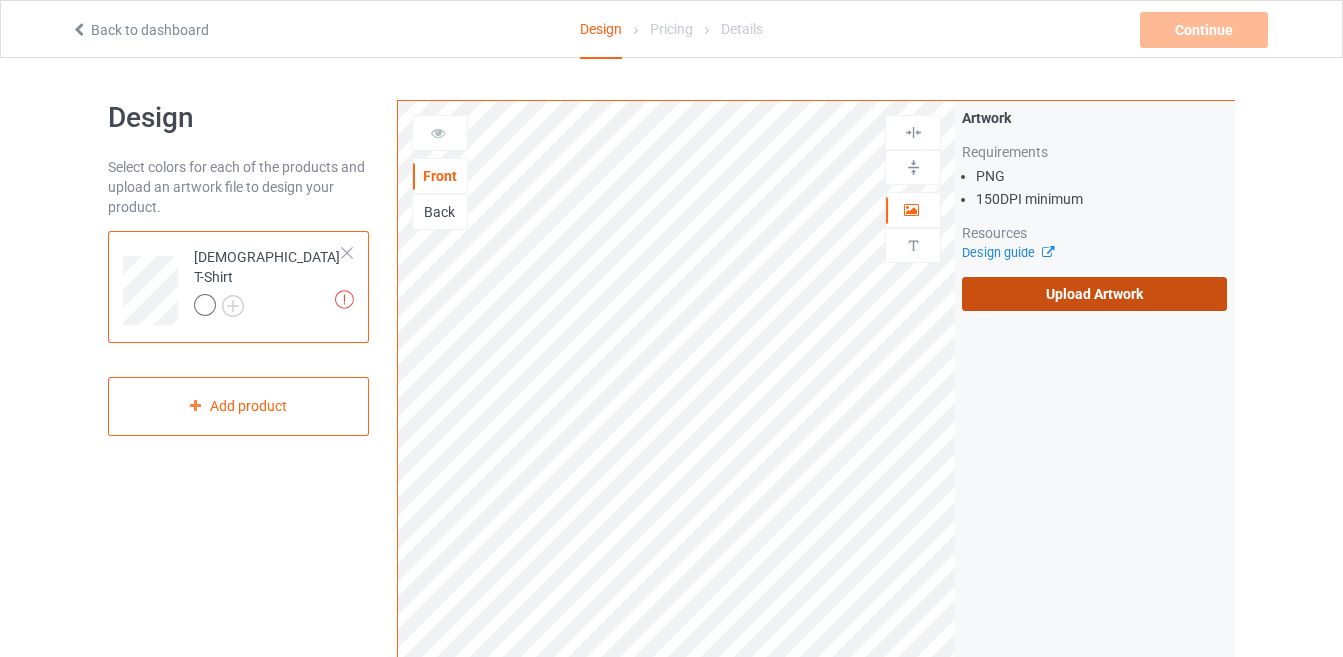 click on "Upload Artwork" at bounding box center [1094, 294] 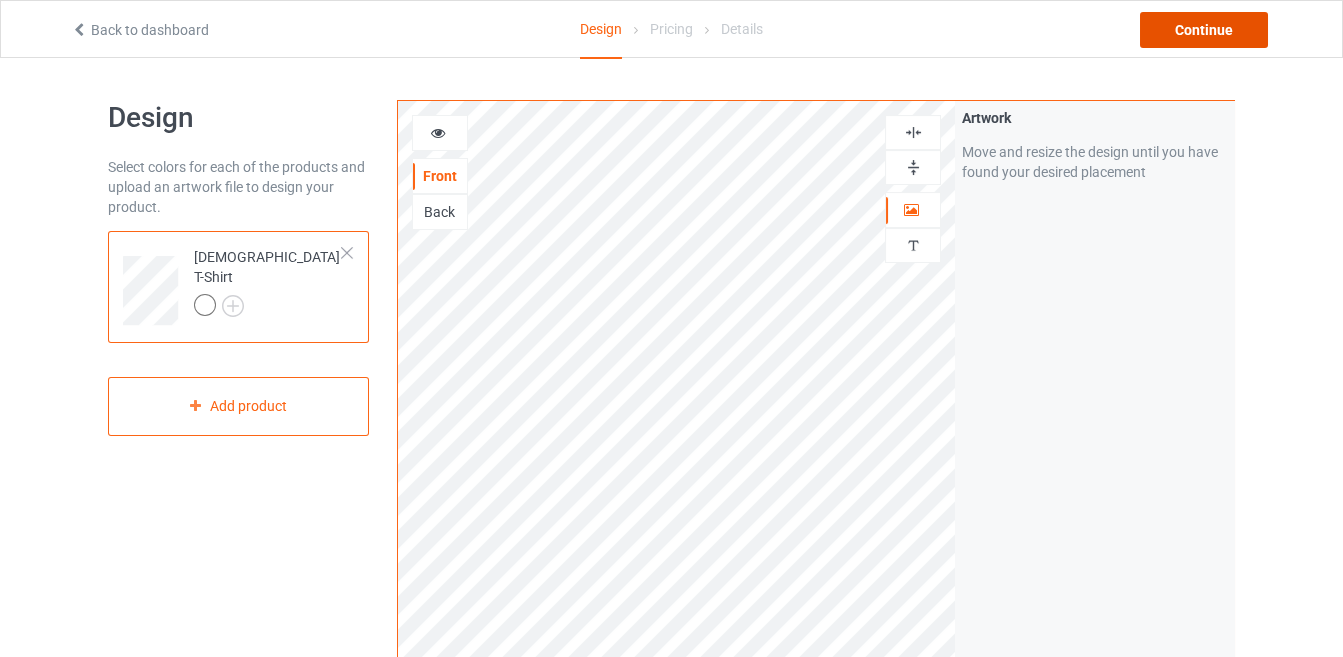 click on "Continue" at bounding box center [1204, 30] 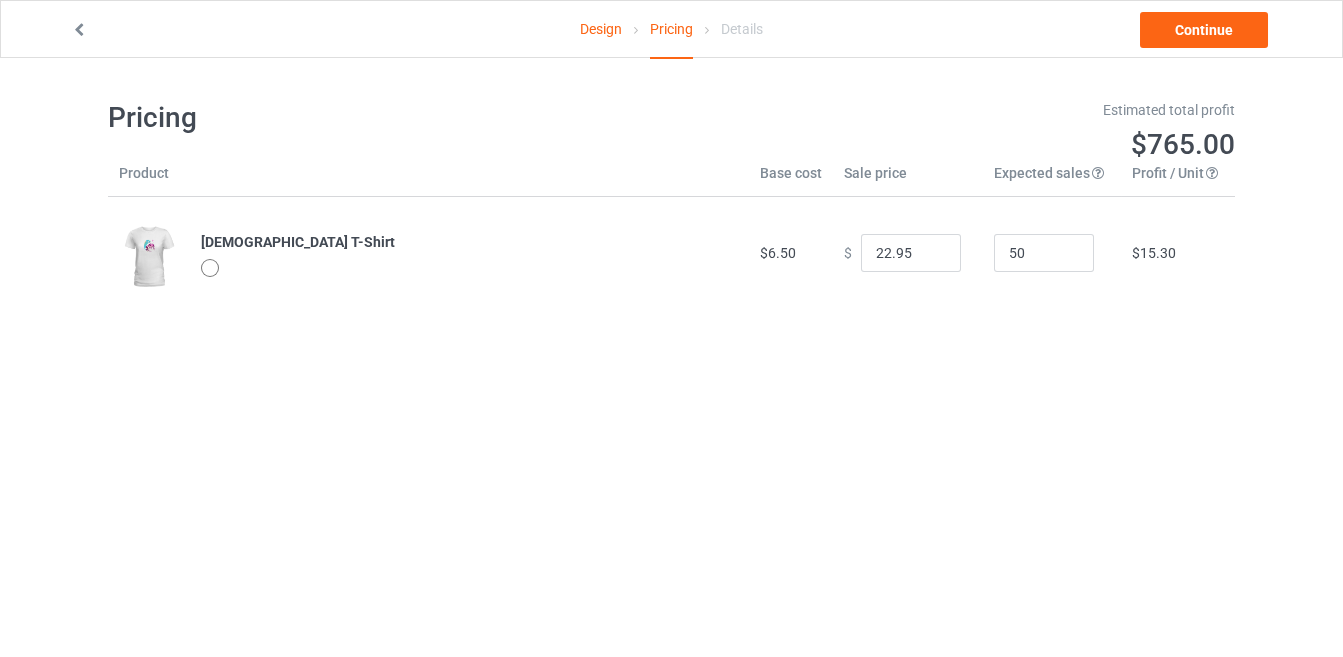 click at bounding box center [210, 268] 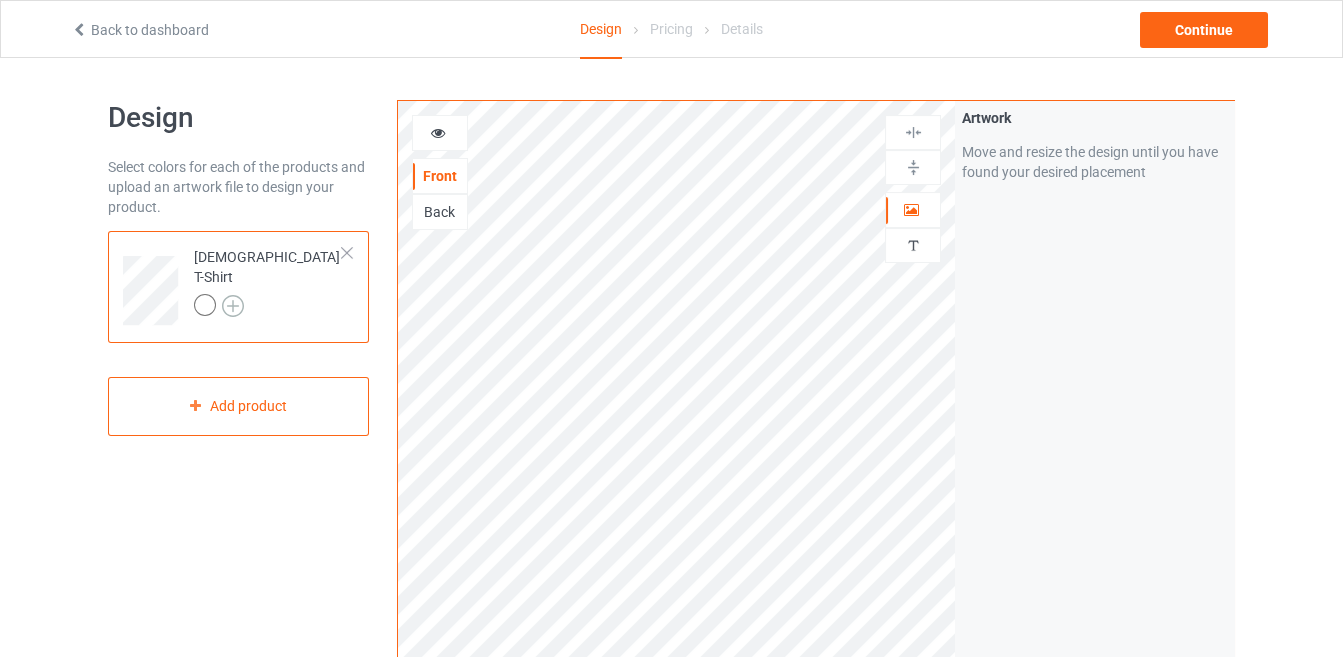 click at bounding box center [233, 306] 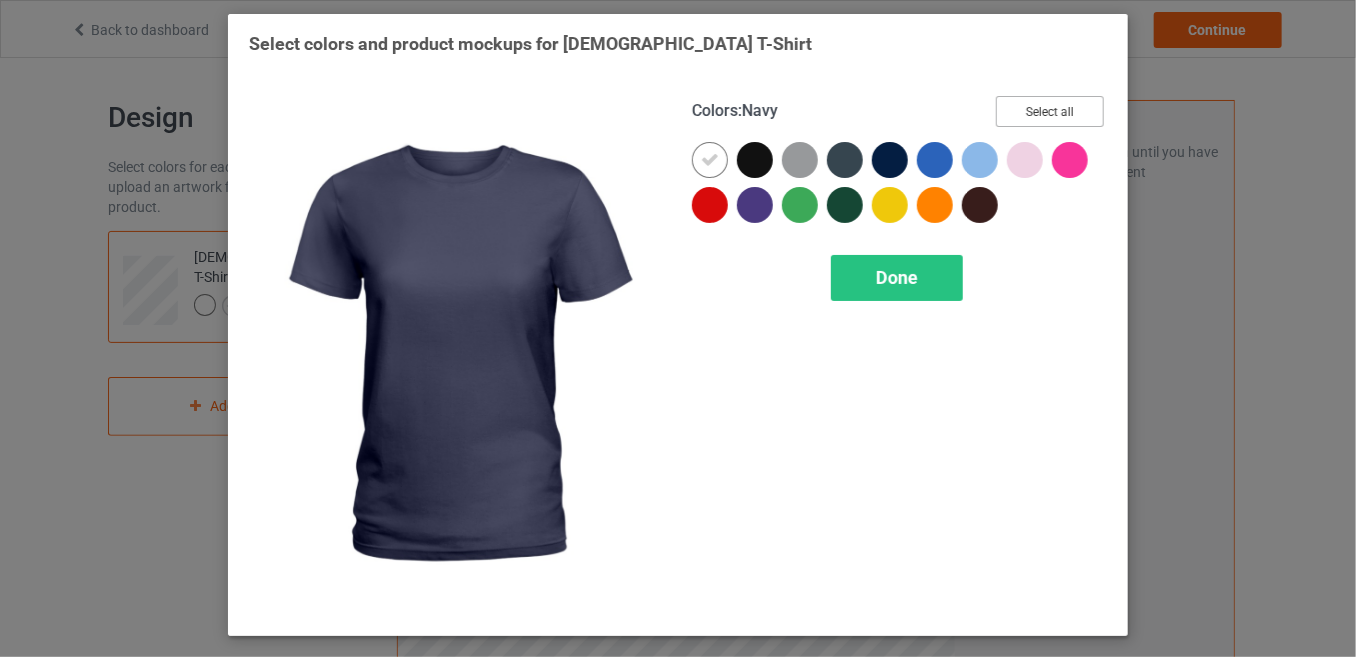 click on "Select all" at bounding box center (1050, 111) 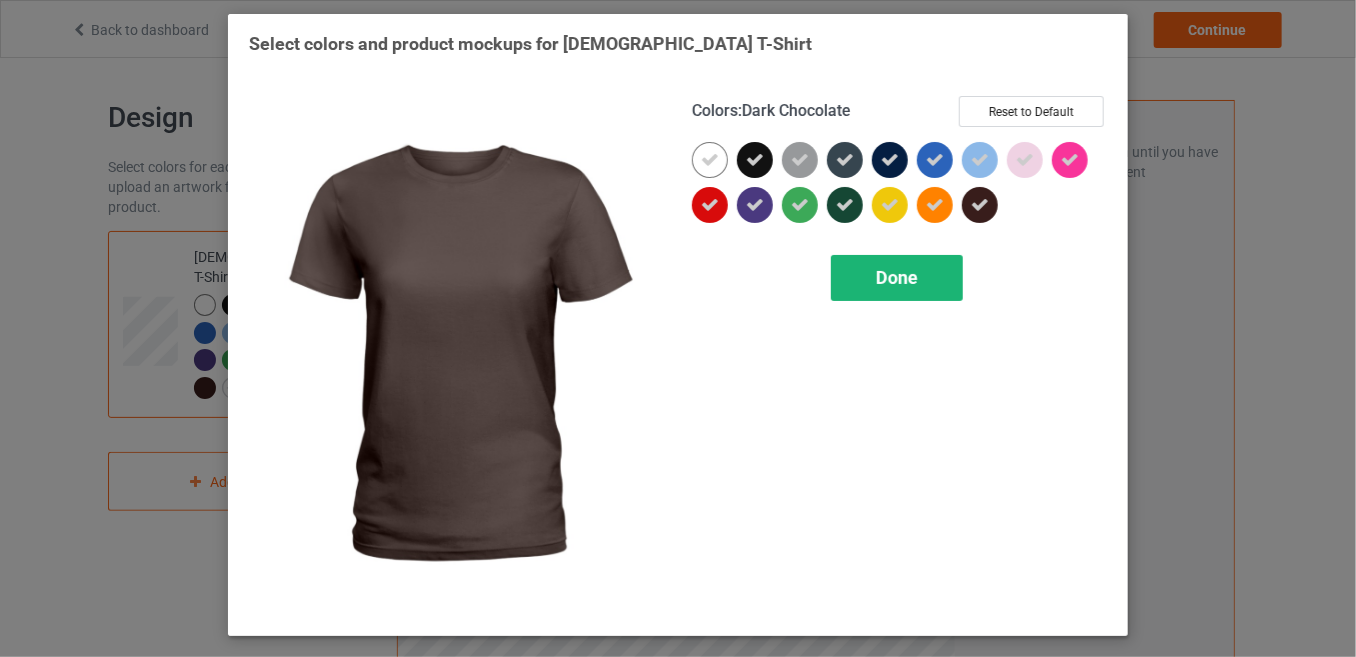 click on "Done" at bounding box center (897, 278) 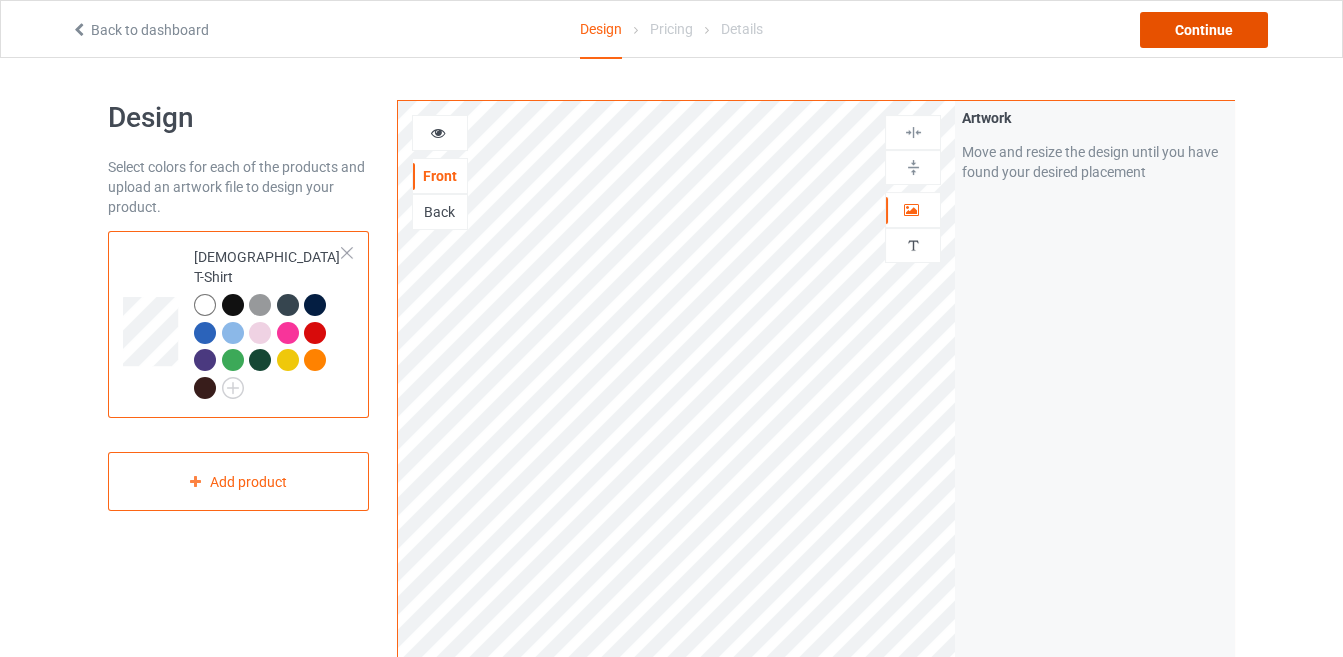 click on "Continue" at bounding box center (1204, 30) 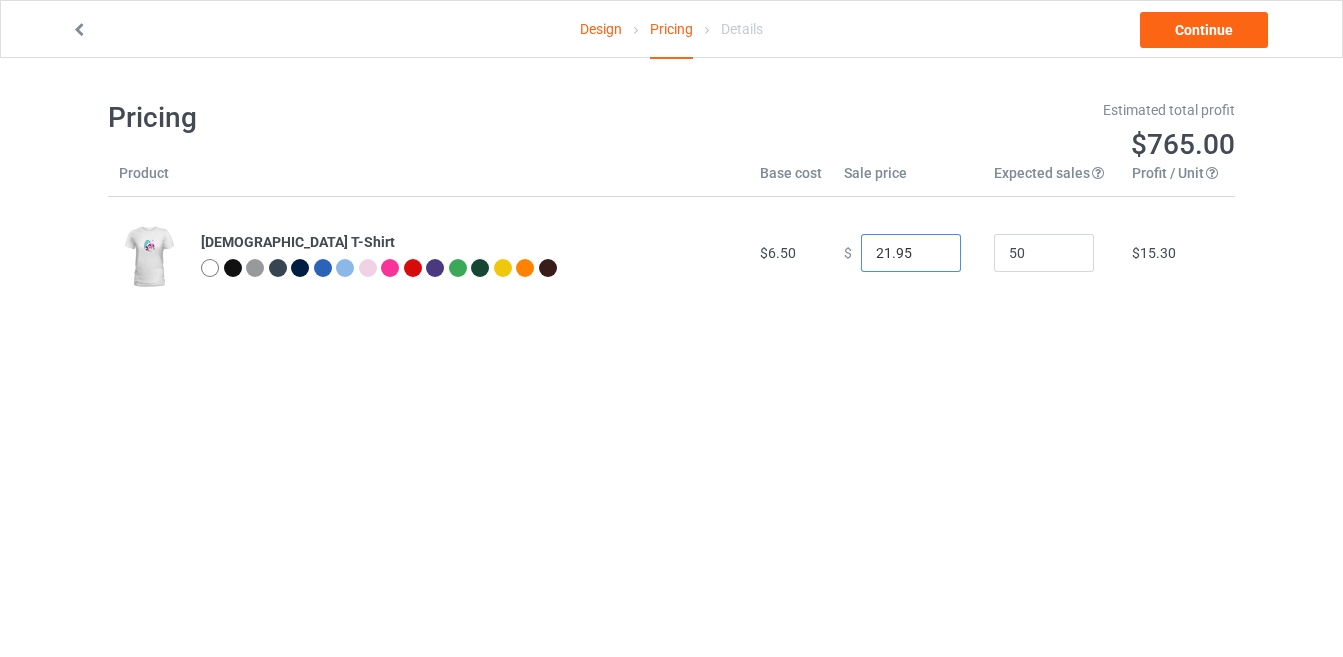 click on "21.95" at bounding box center [911, 253] 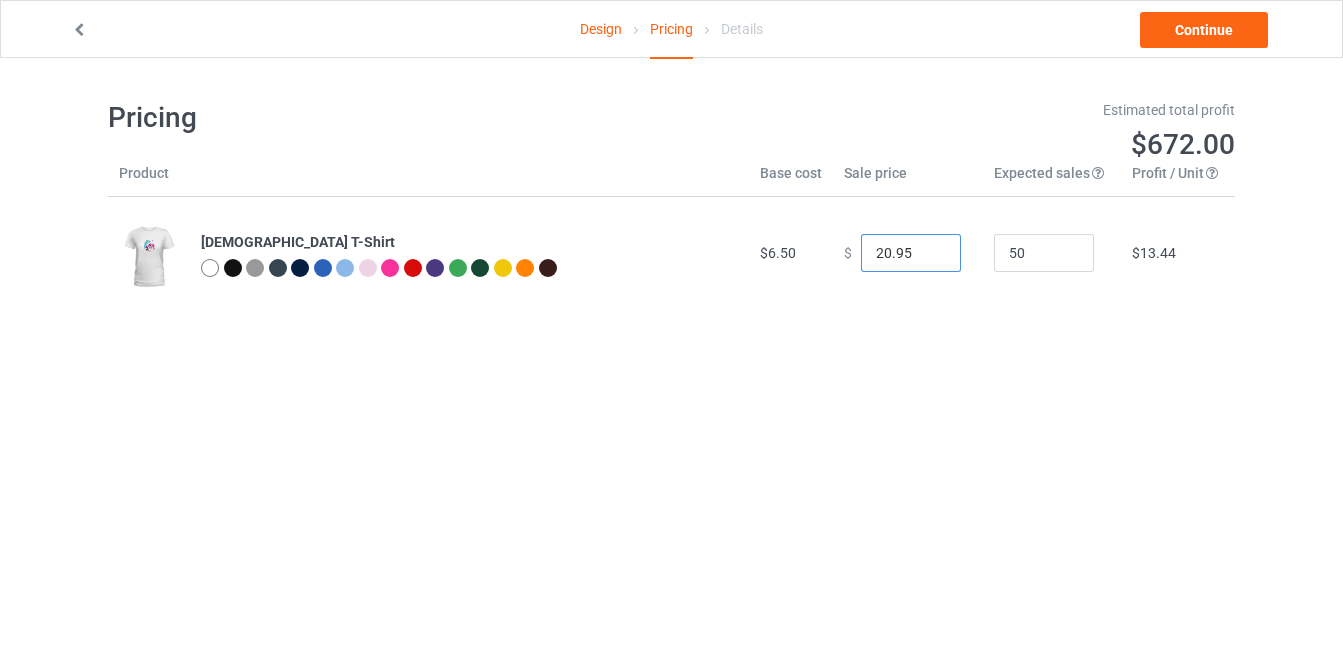 type on "20.95" 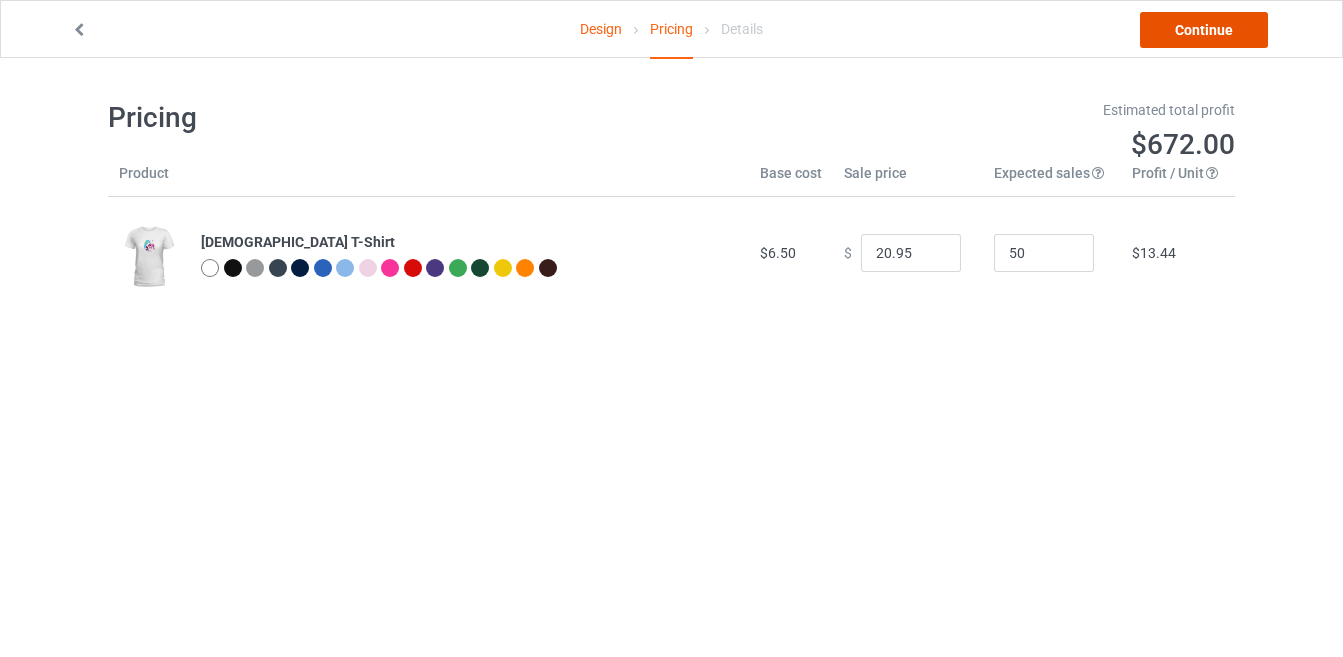 click on "Continue" at bounding box center (1204, 30) 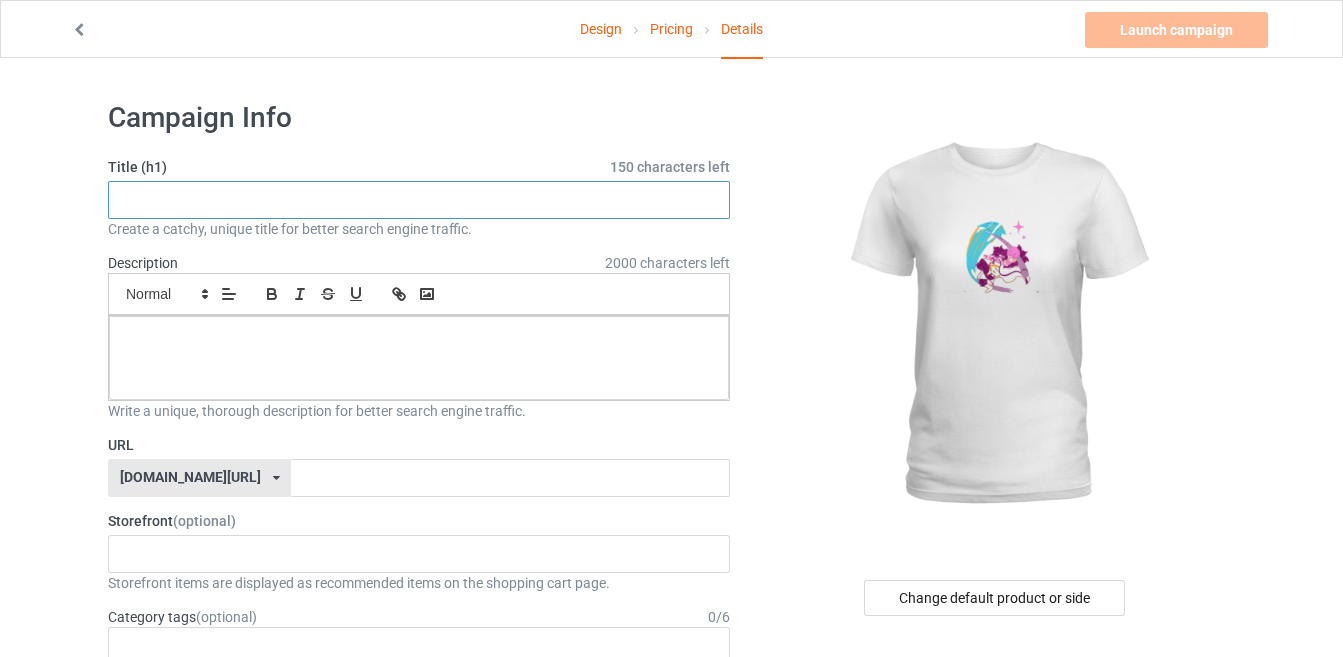 click at bounding box center (419, 200) 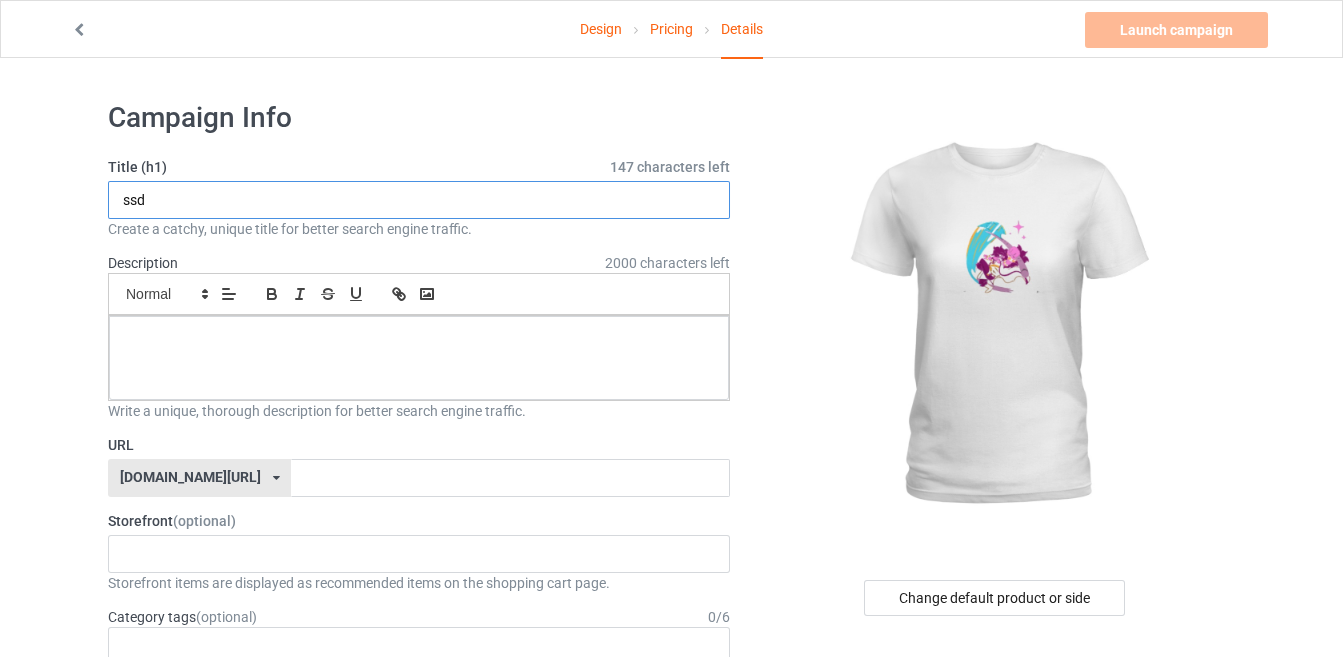 type on "ssd" 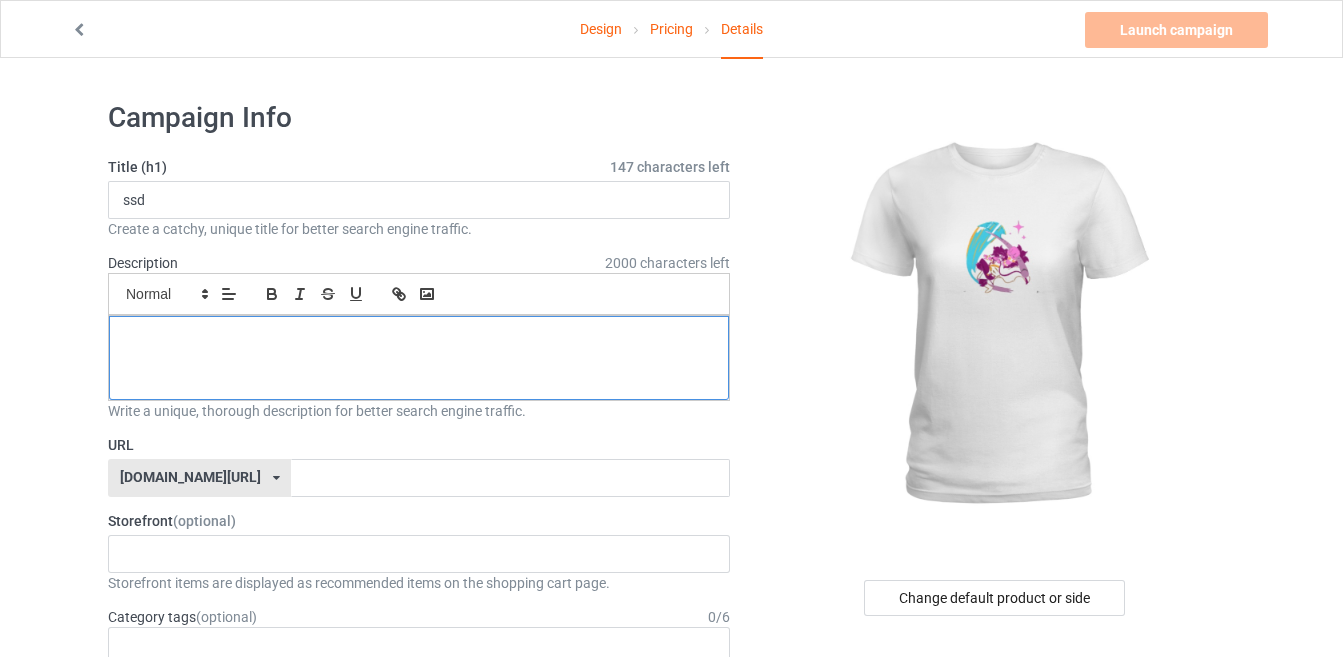 click at bounding box center (419, 358) 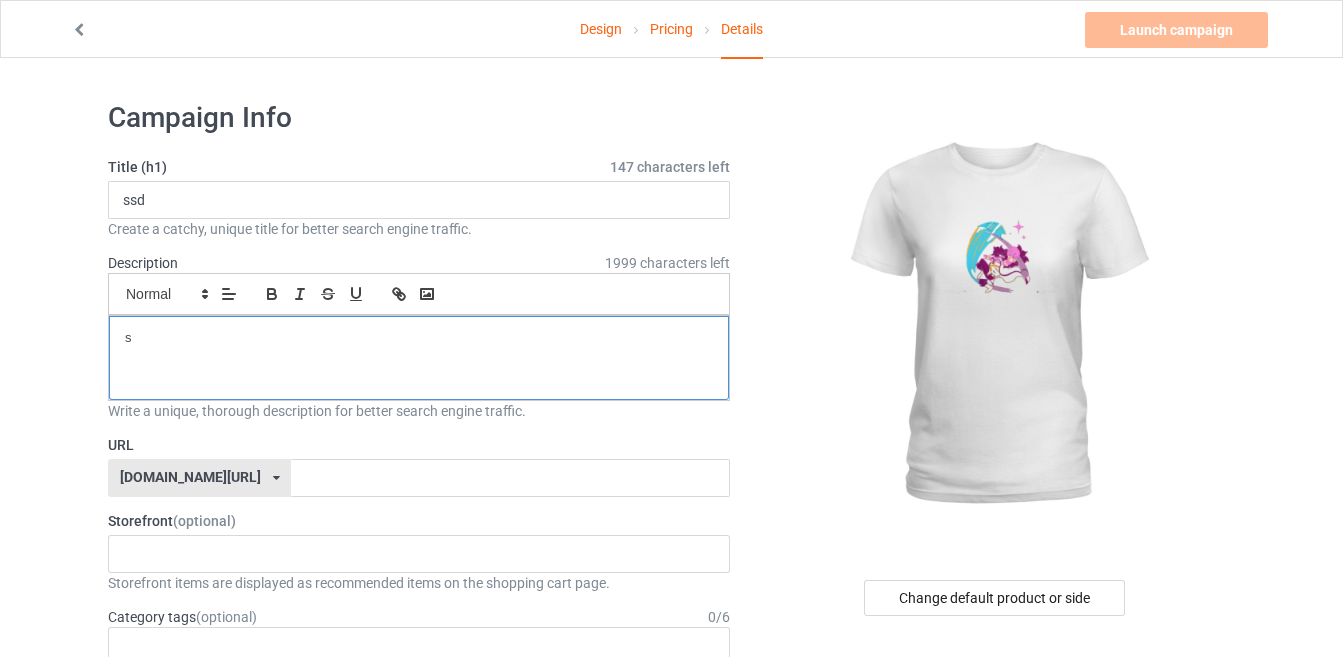 type 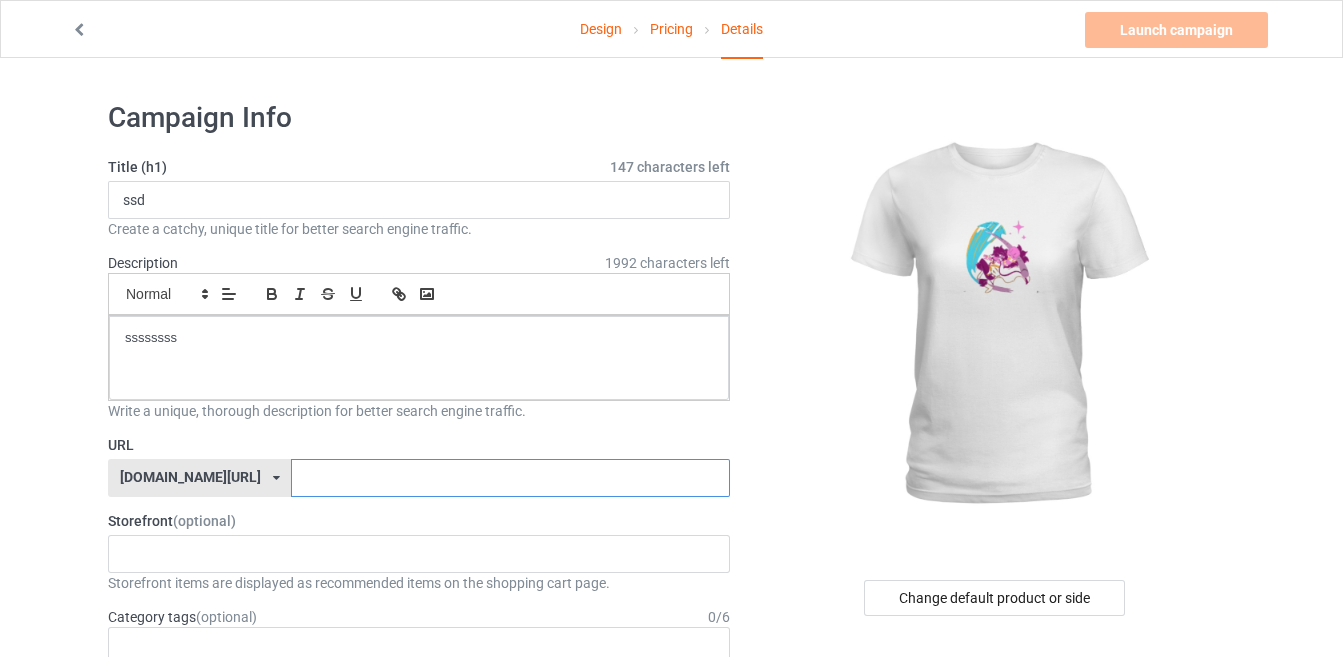 click at bounding box center (510, 478) 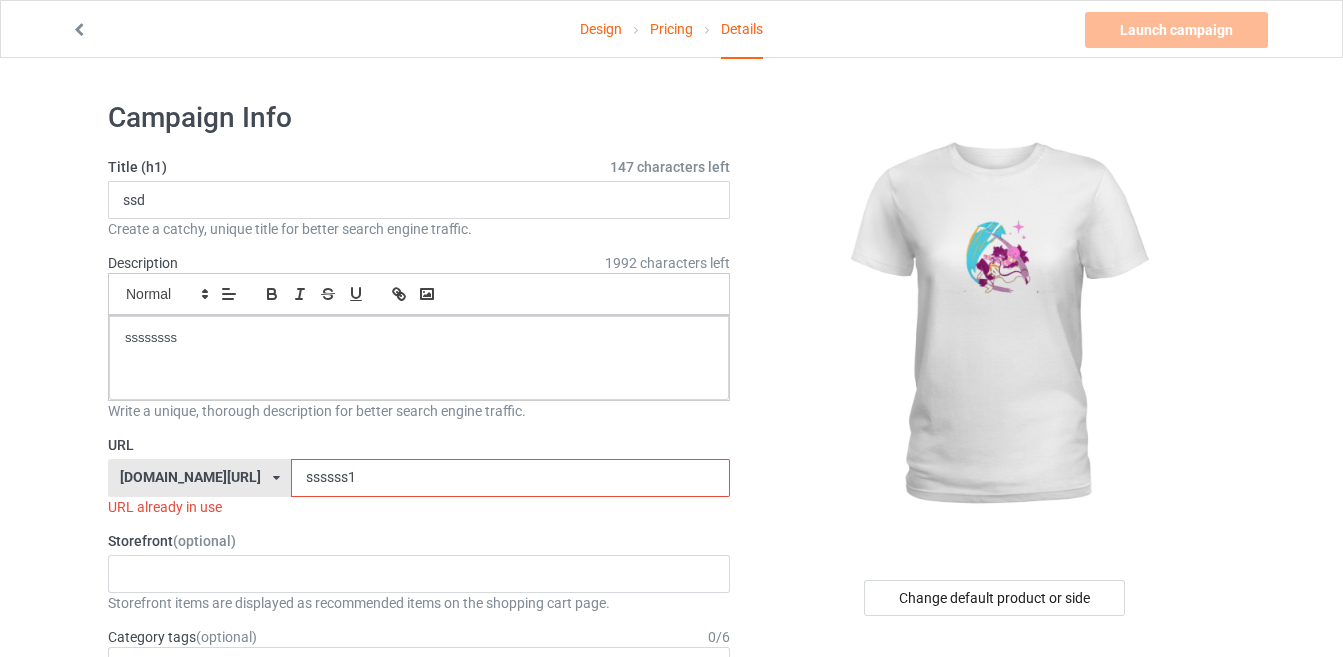 click on "Launch campaign Invalid campaign URL" at bounding box center [1178, 30] 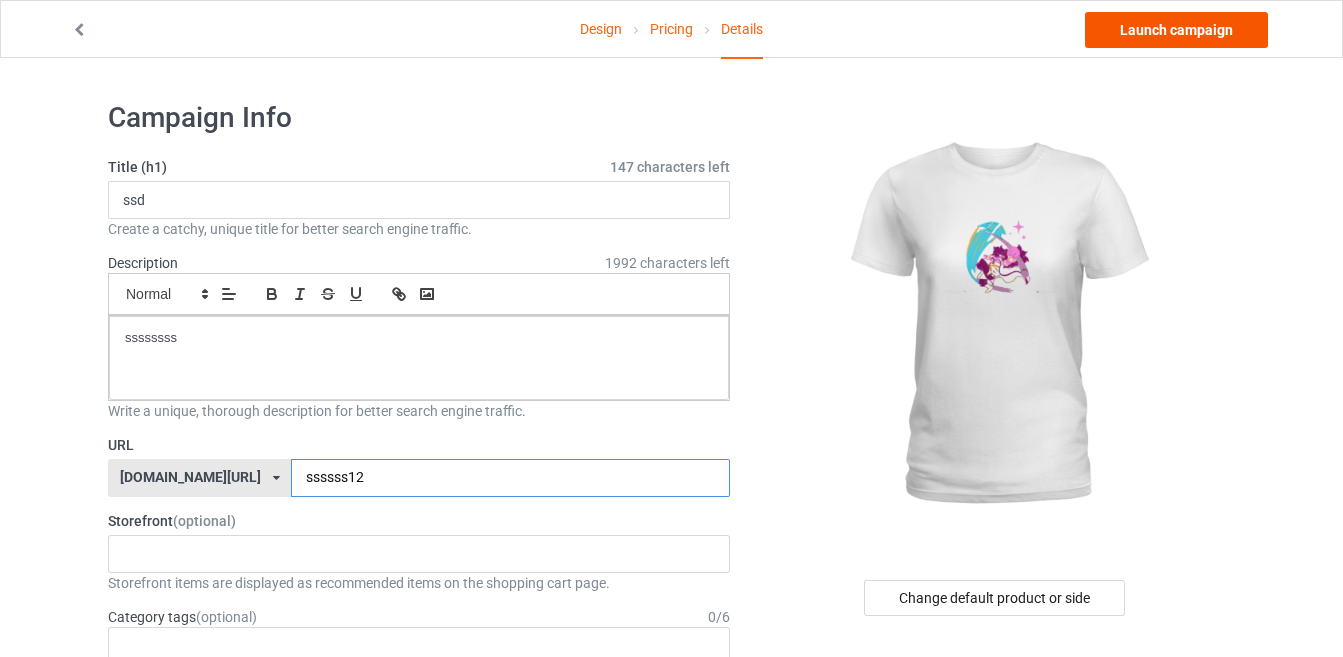 type on "ssssss12" 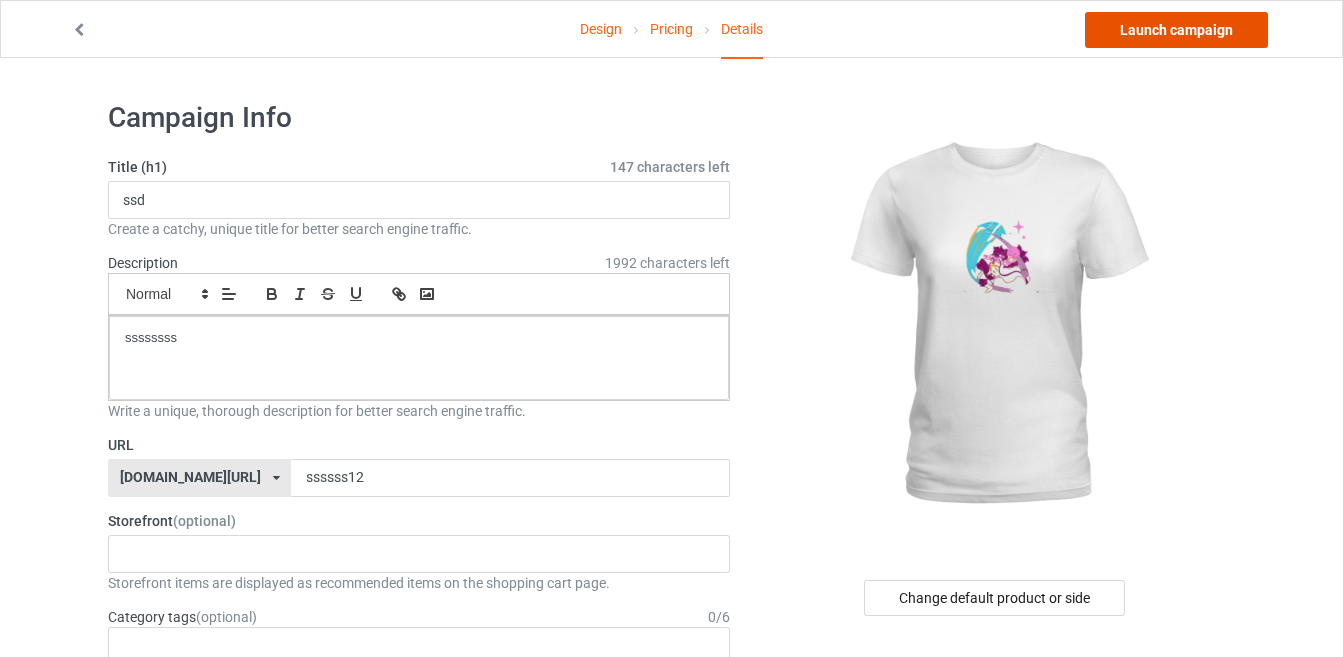 click on "Launch campaign" at bounding box center [1176, 30] 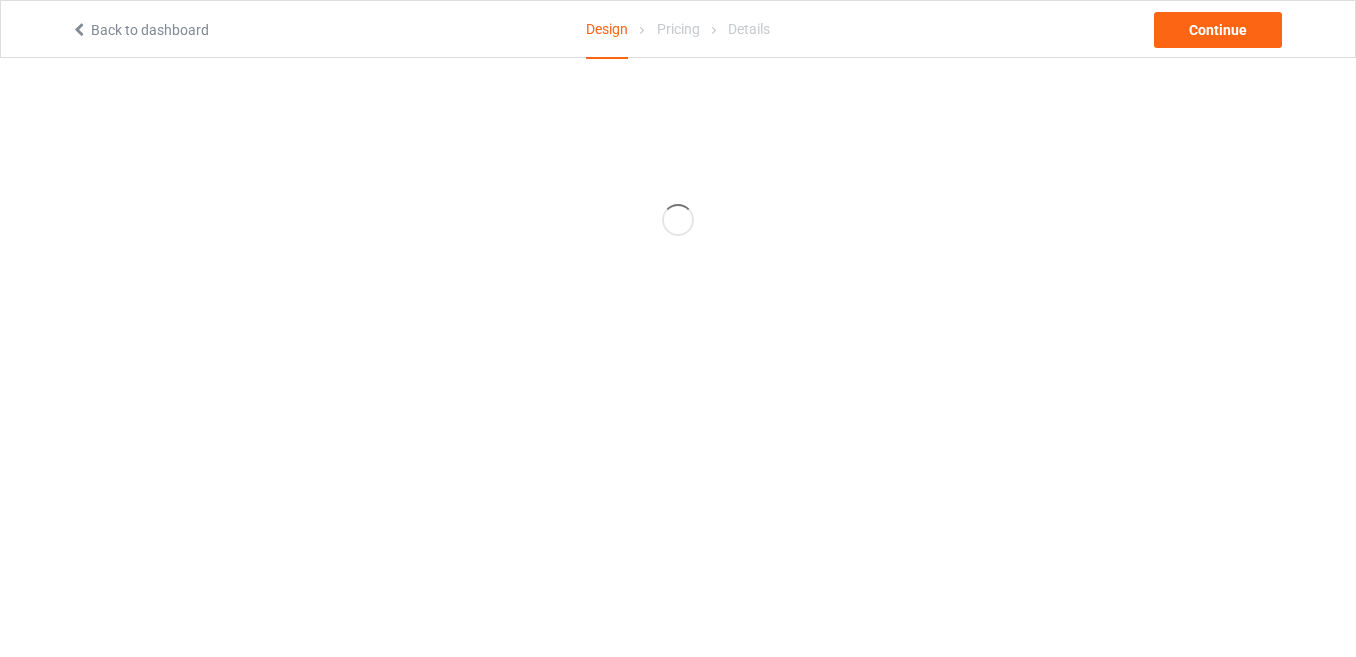 scroll, scrollTop: 0, scrollLeft: 0, axis: both 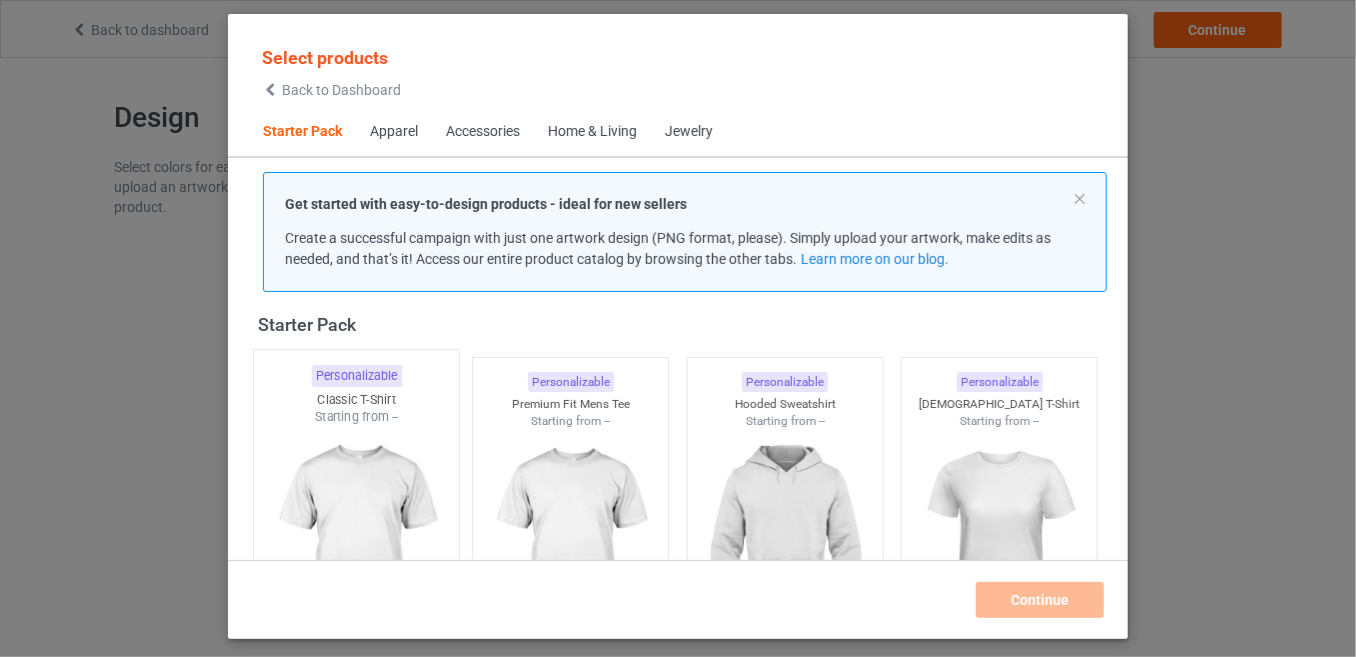 click on "Starting from   --" at bounding box center (356, 416) 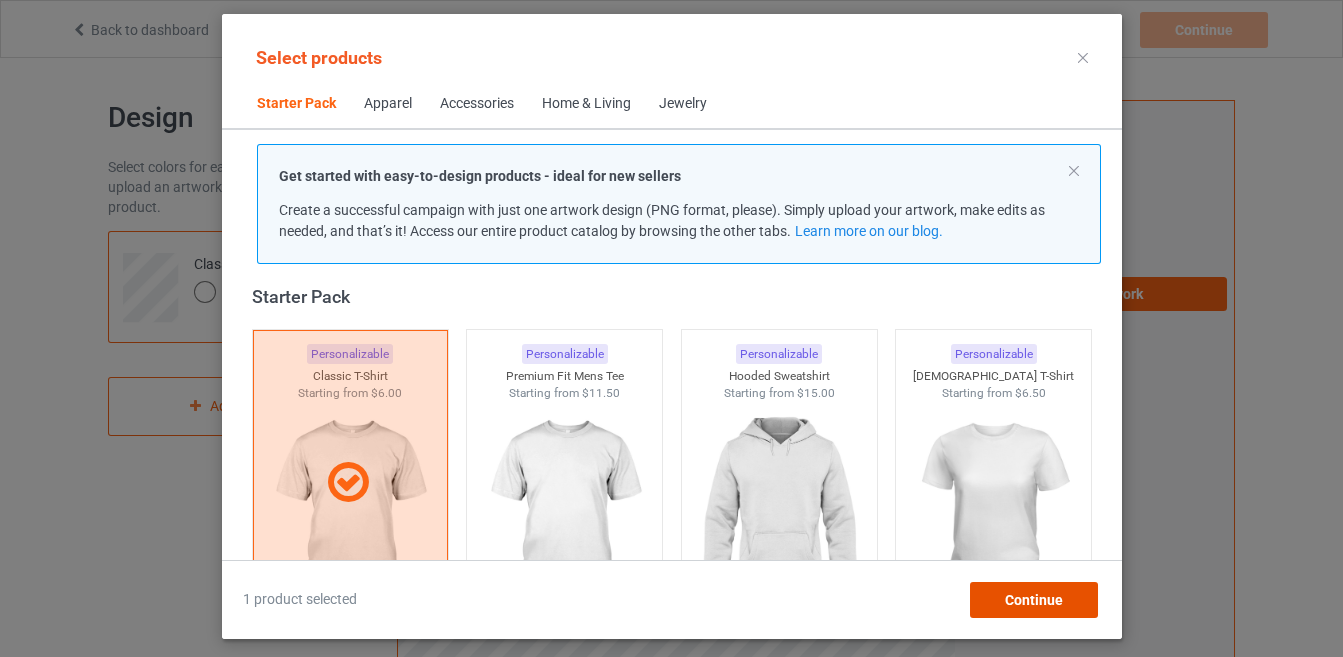 click on "Continue" at bounding box center [1033, 600] 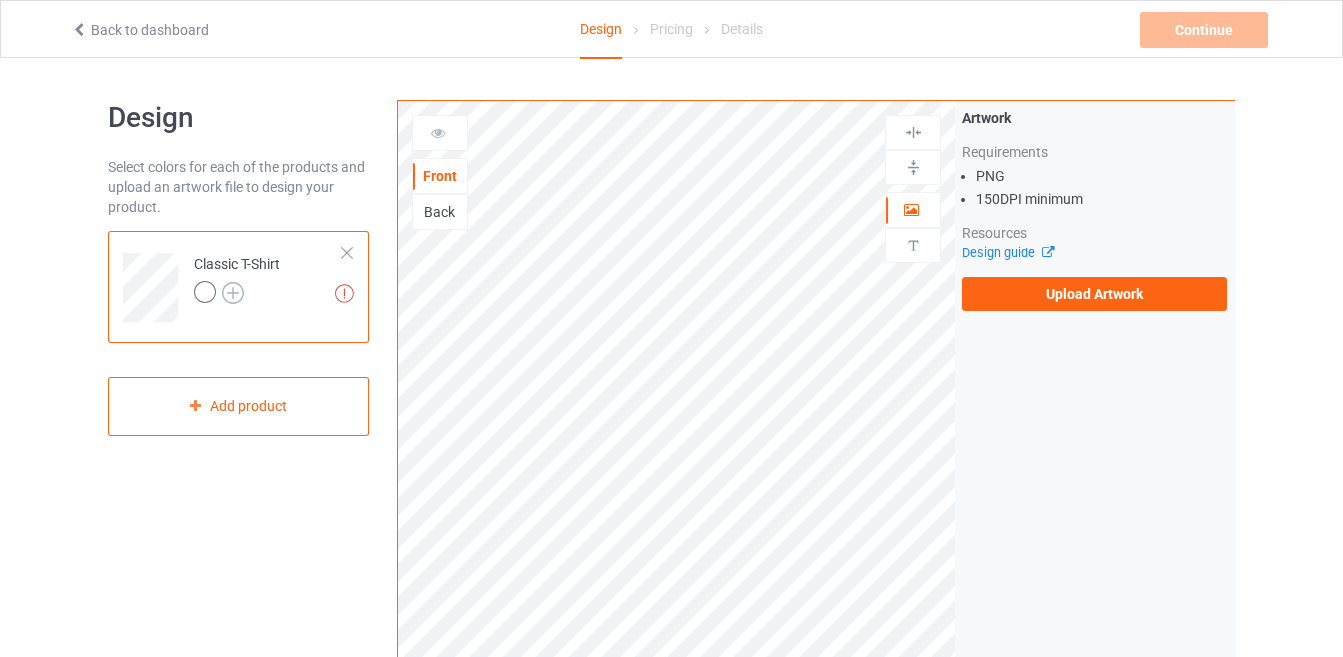 click at bounding box center (233, 293) 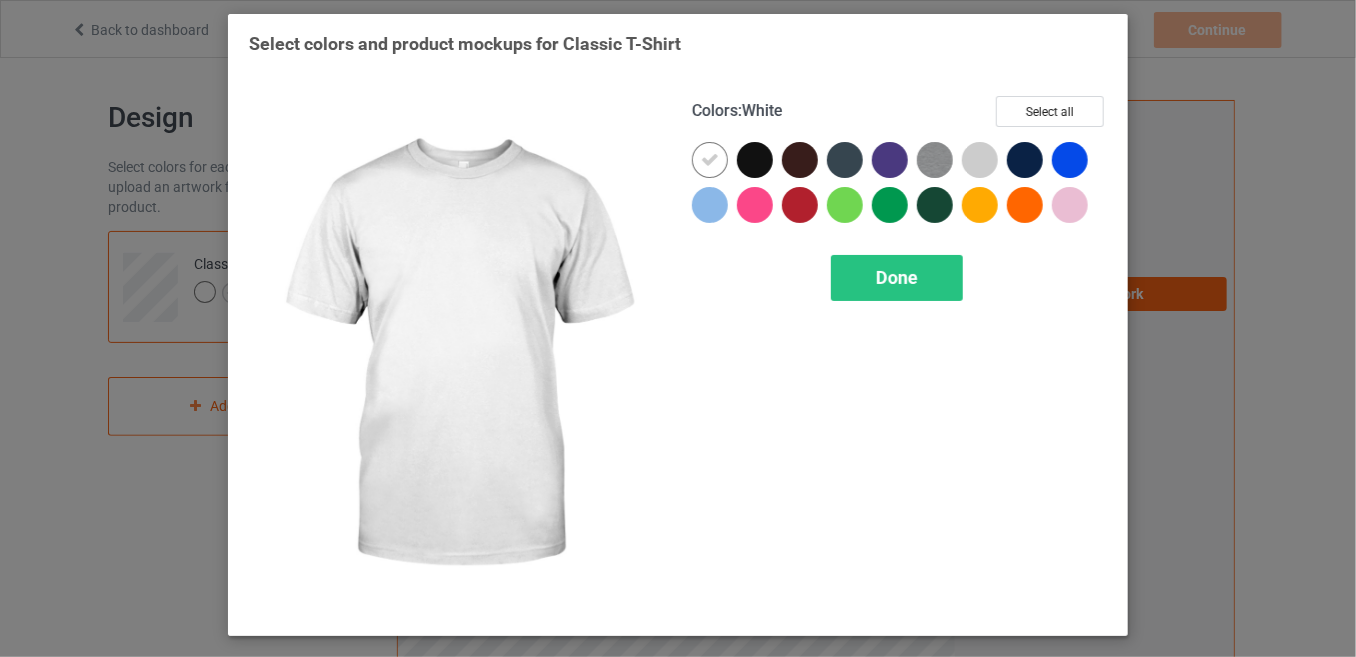 click on "Colors :  White Select all" at bounding box center [899, 119] 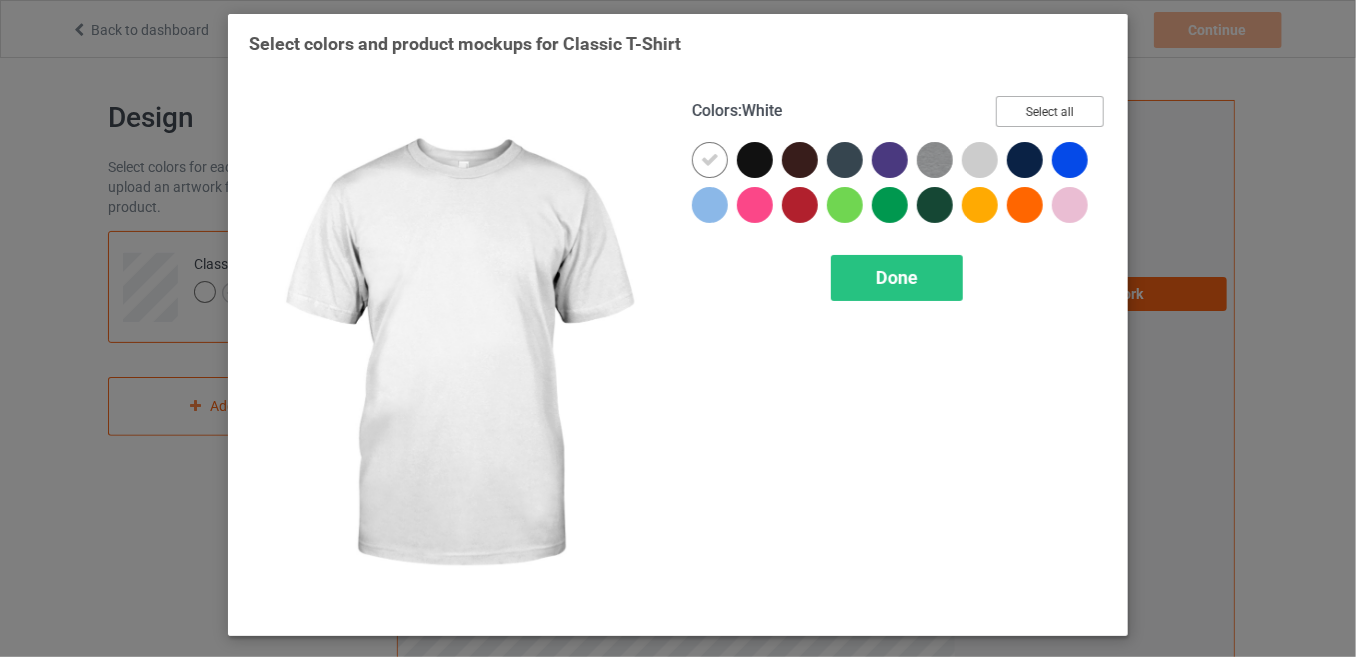 click on "Select all" at bounding box center [1050, 111] 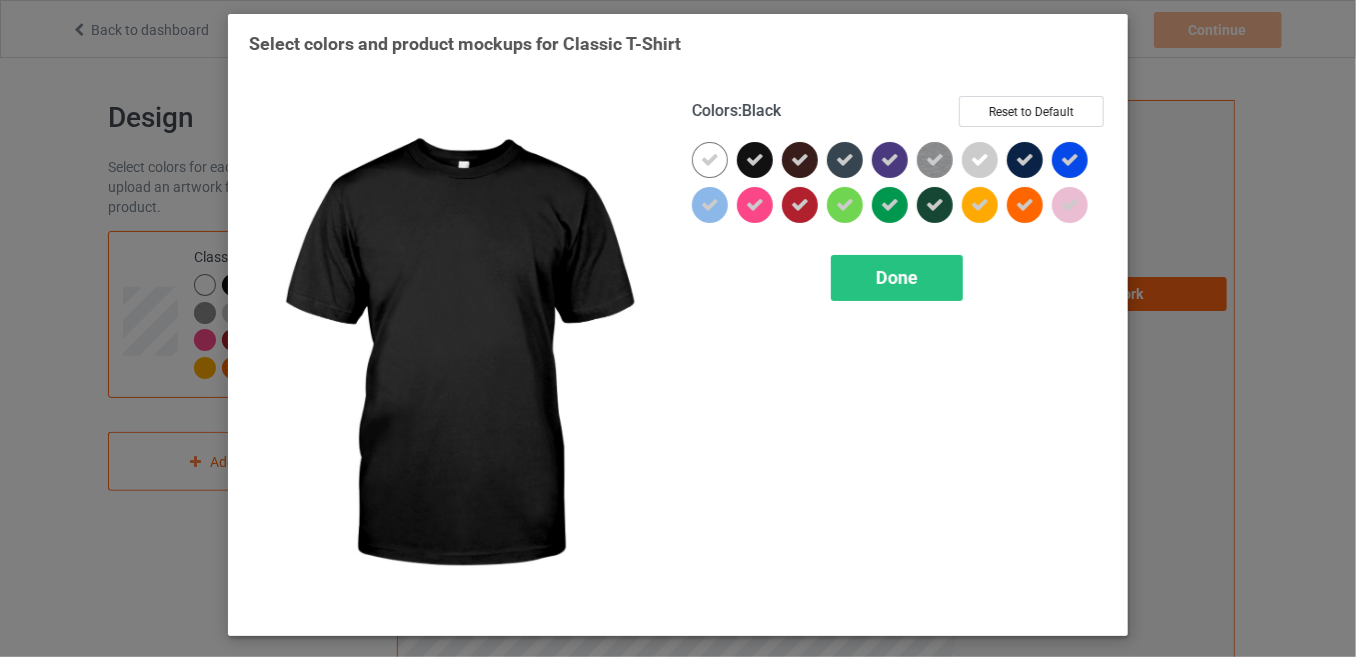 click at bounding box center (755, 160) 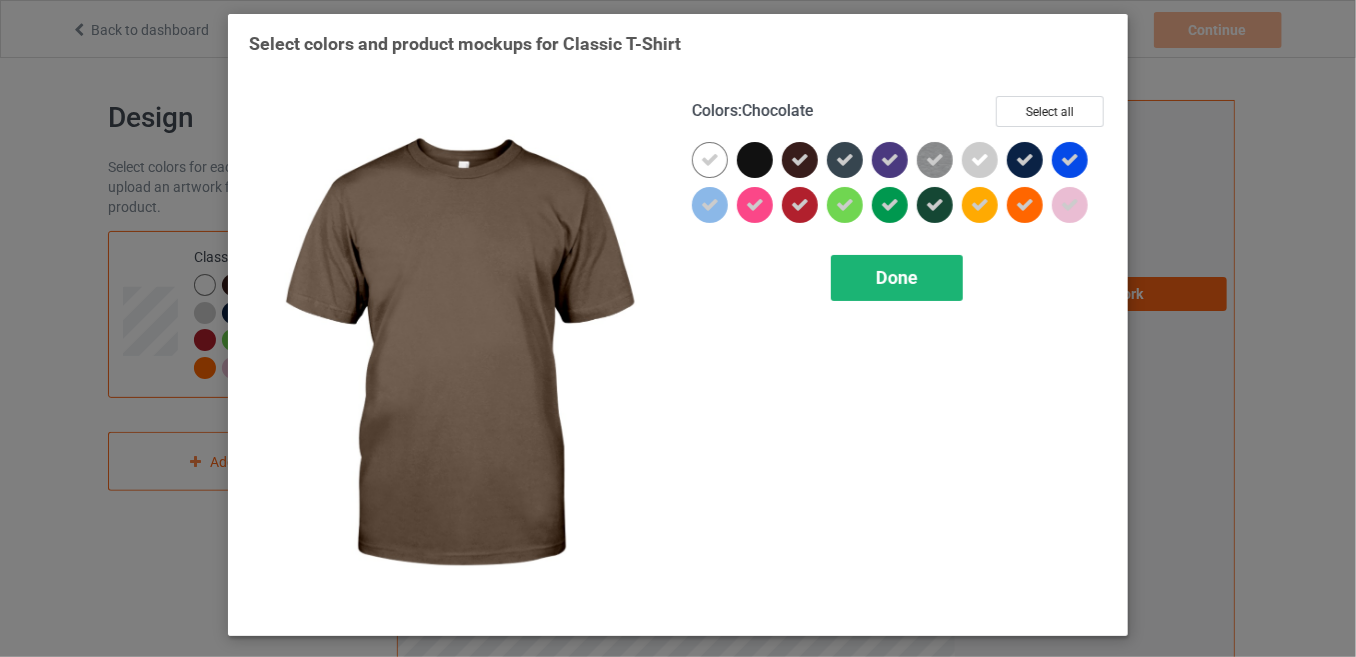 click on "Done" at bounding box center [897, 278] 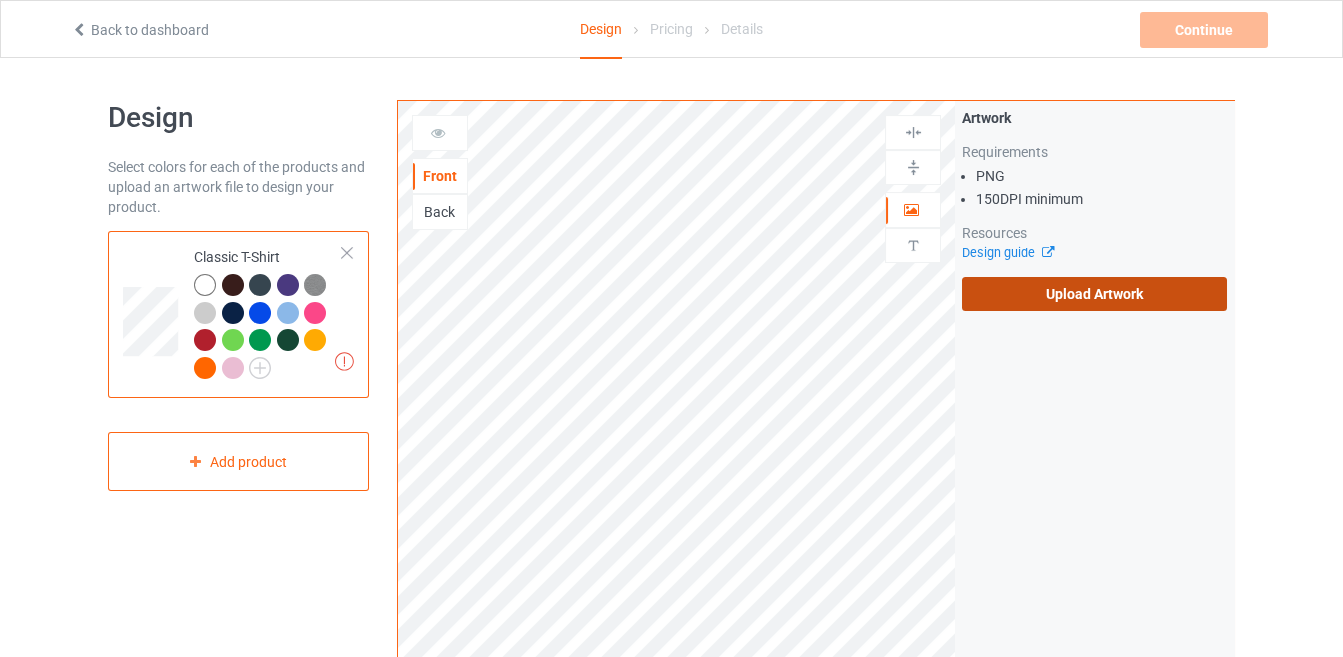 click on "Upload Artwork" at bounding box center (1094, 294) 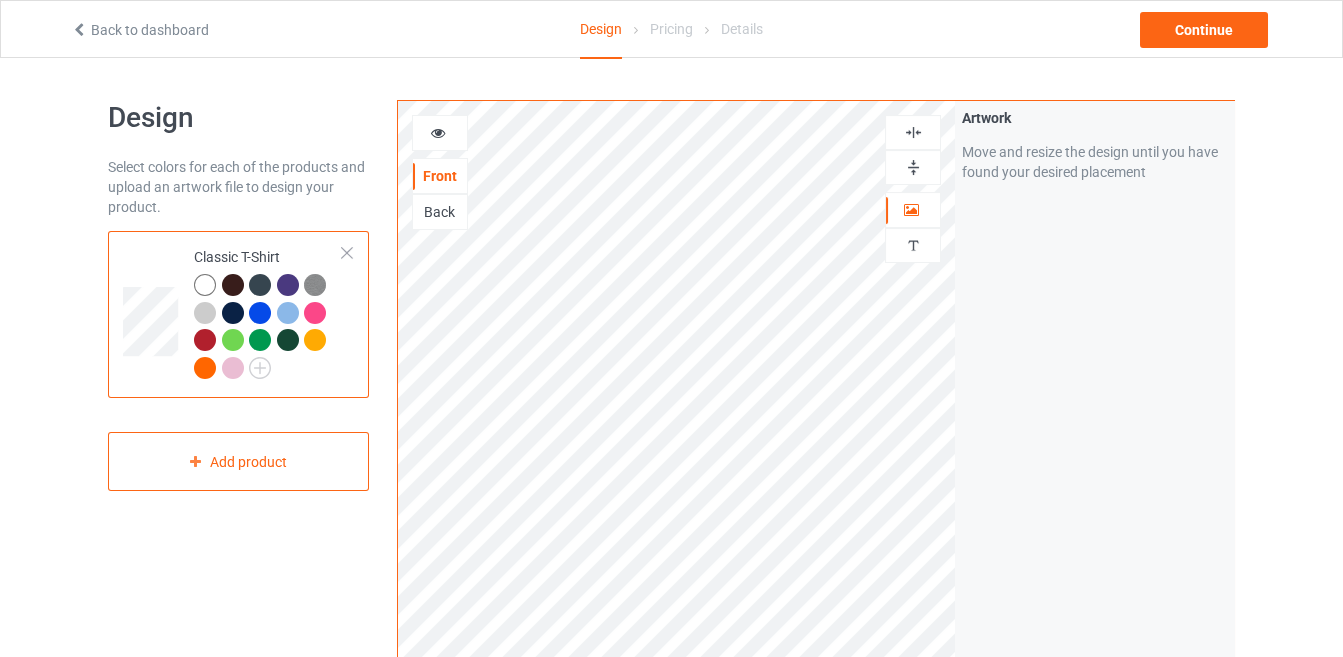 click at bounding box center [315, 340] 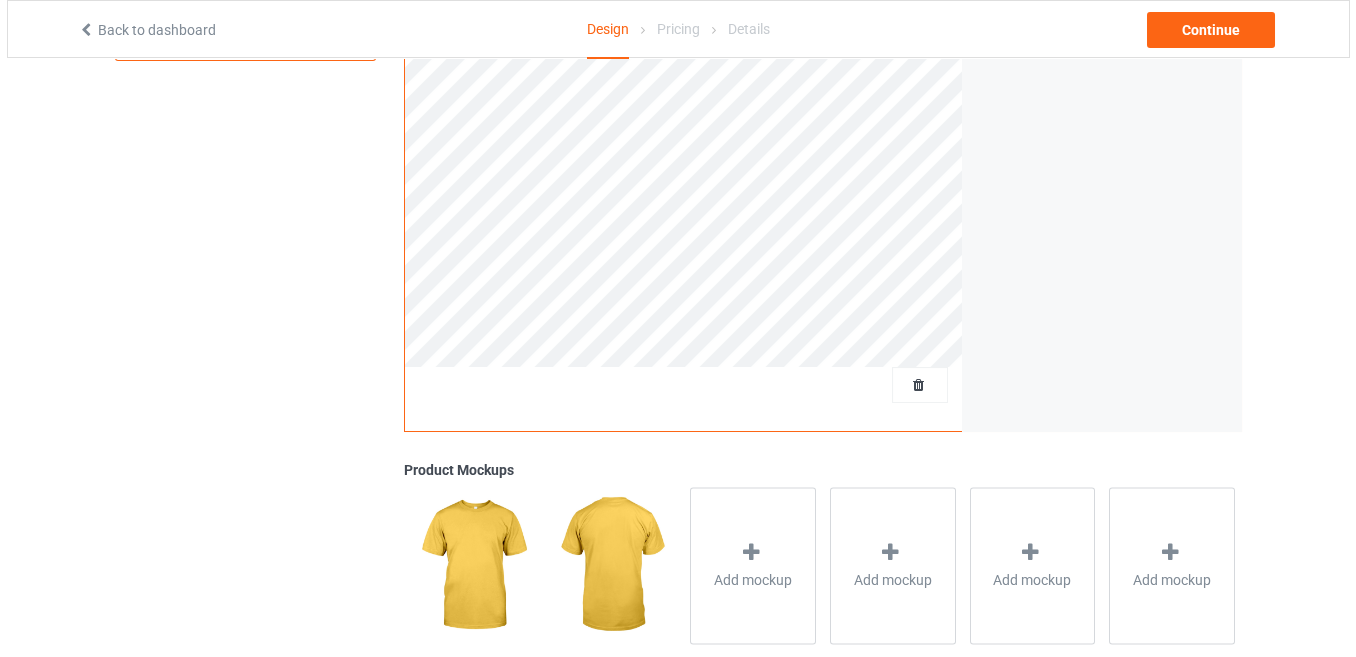 scroll, scrollTop: 507, scrollLeft: 0, axis: vertical 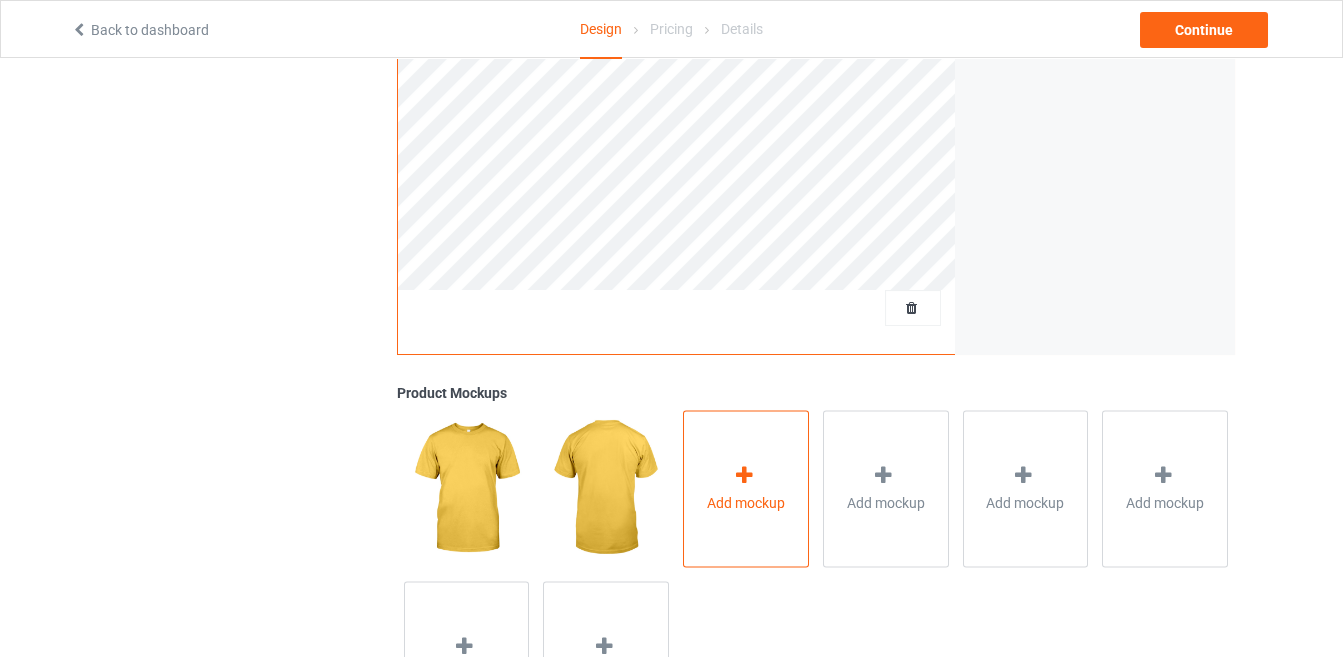 click on "Add mockup" at bounding box center [746, 488] 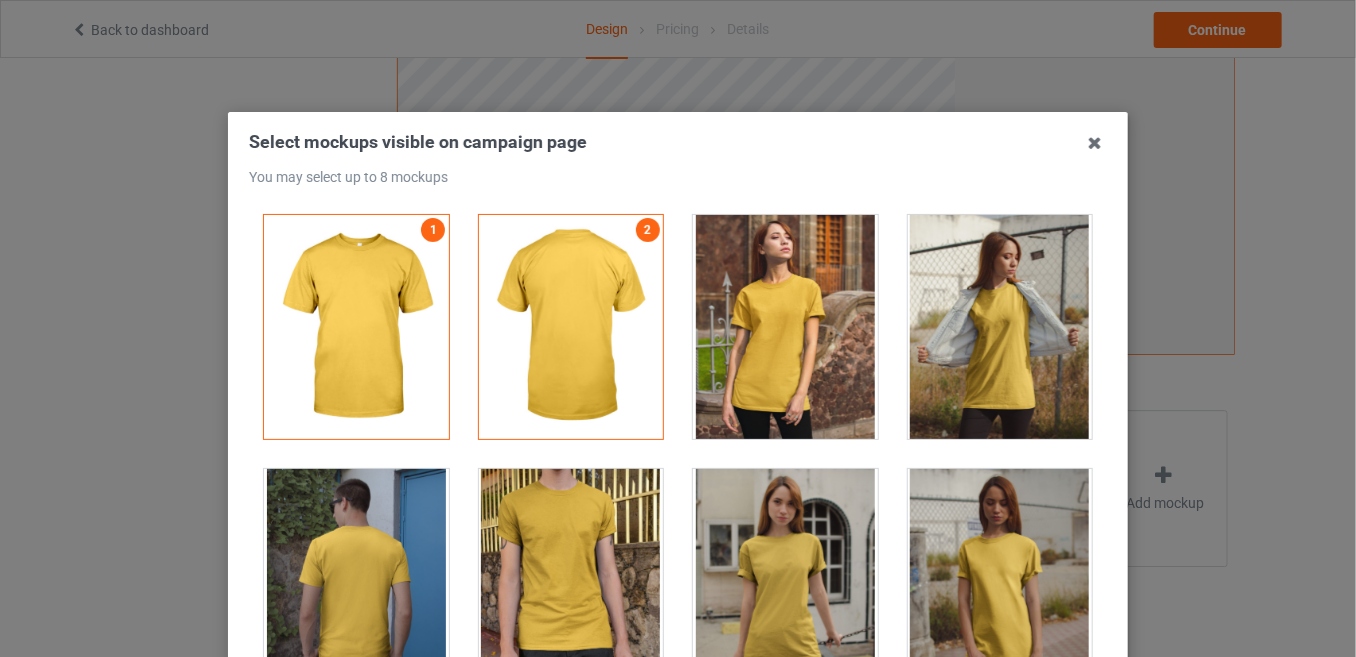 click at bounding box center (571, 581) 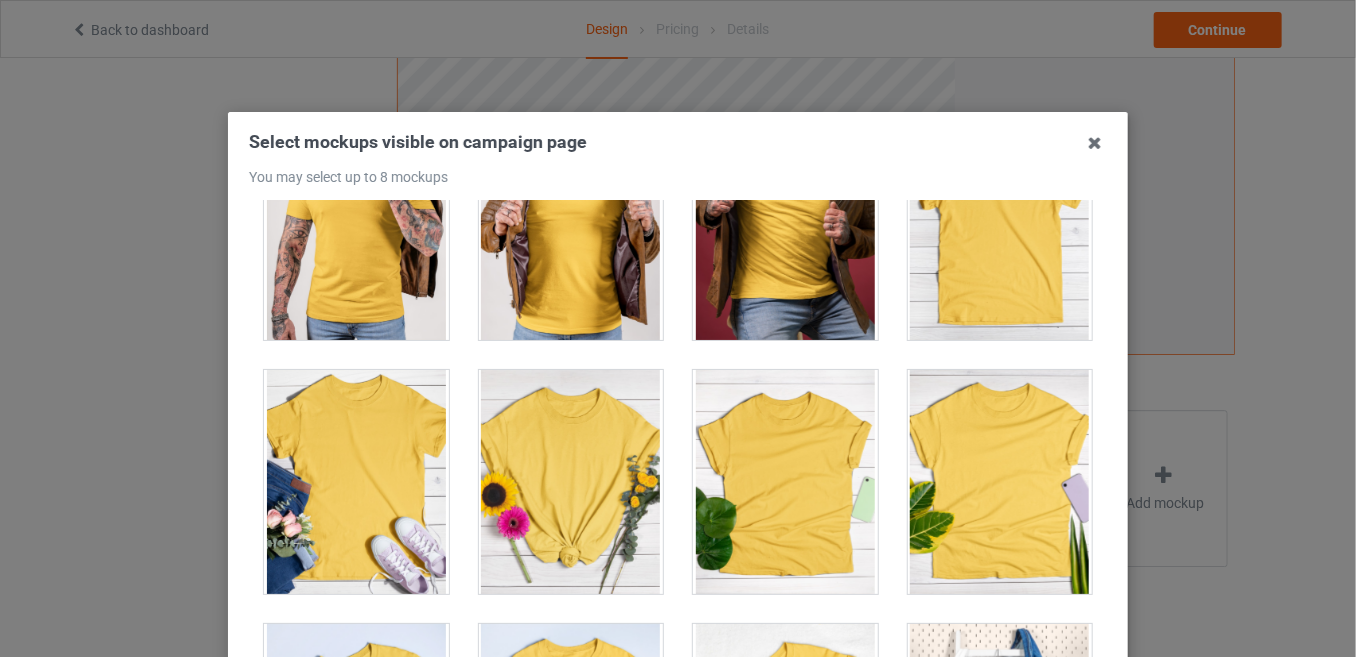 scroll, scrollTop: 28613, scrollLeft: 0, axis: vertical 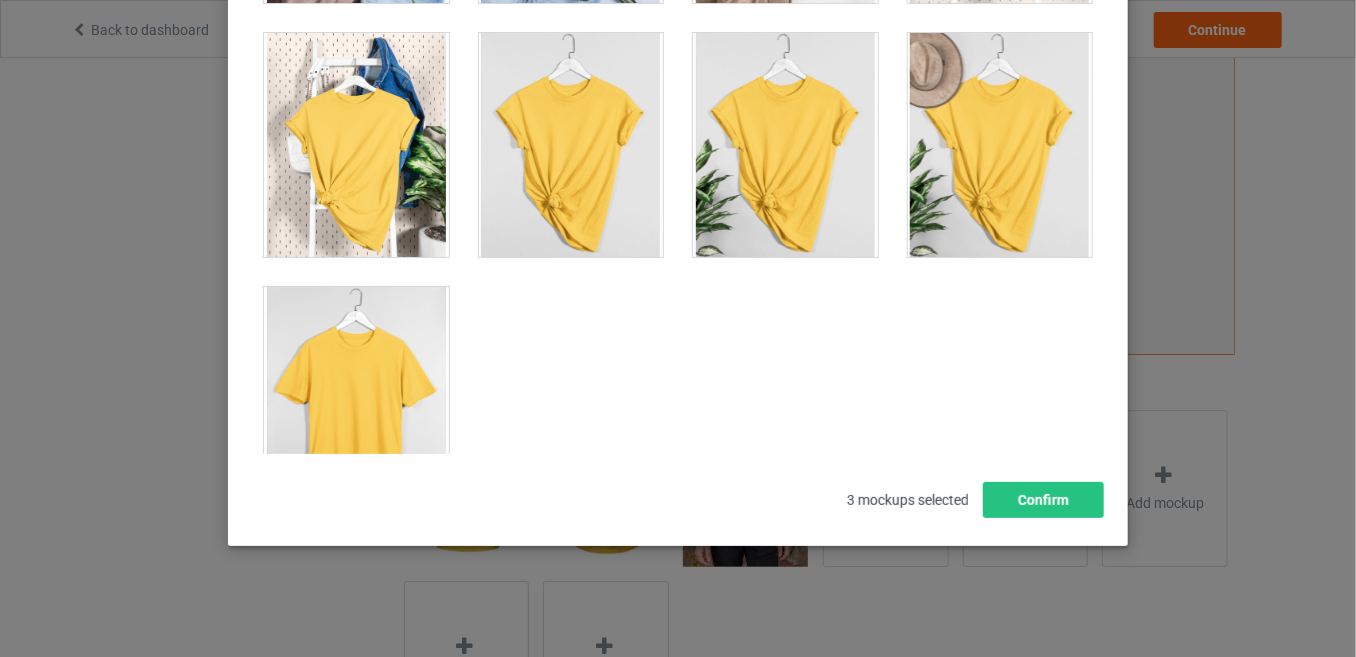 click at bounding box center [356, 399] 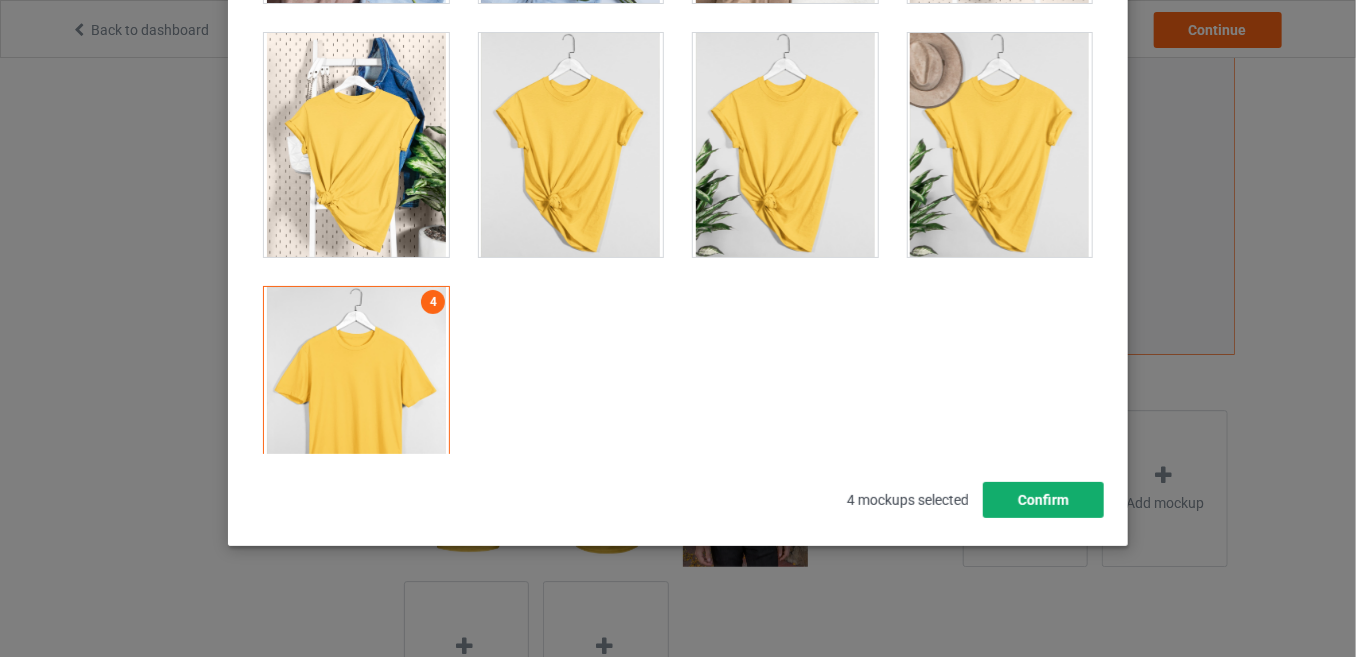 click on "Confirm" at bounding box center (1043, 500) 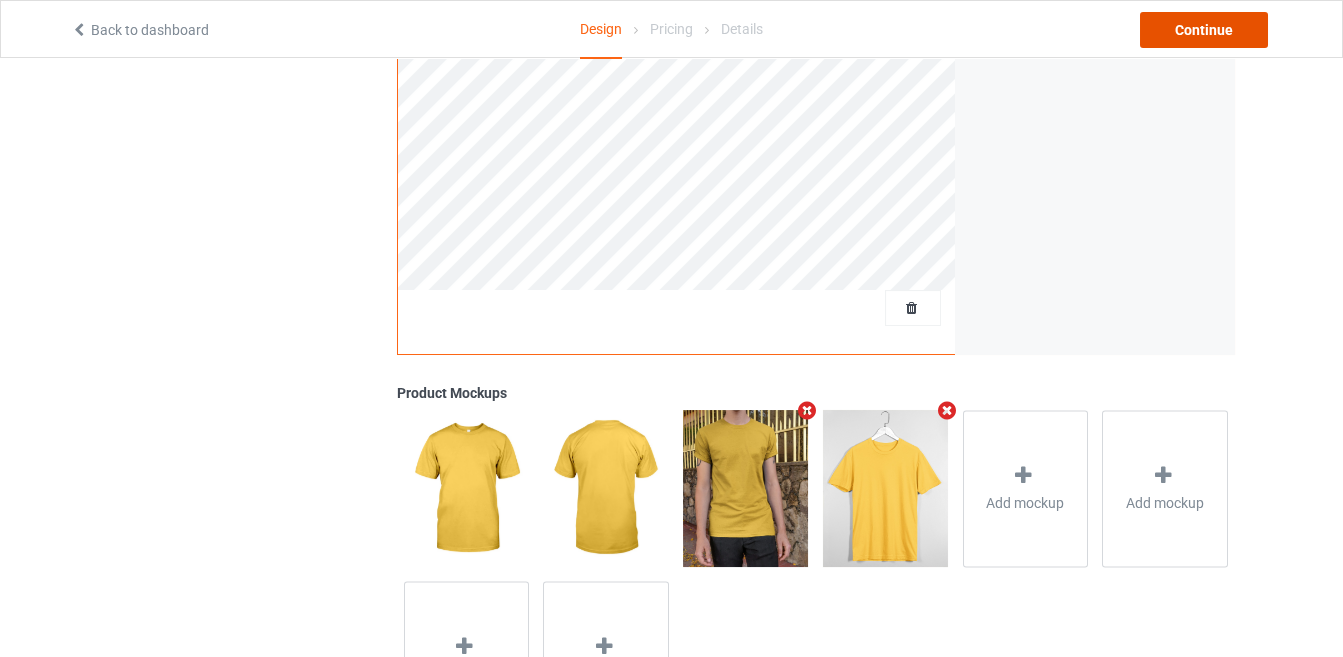click on "Continue" at bounding box center (1204, 30) 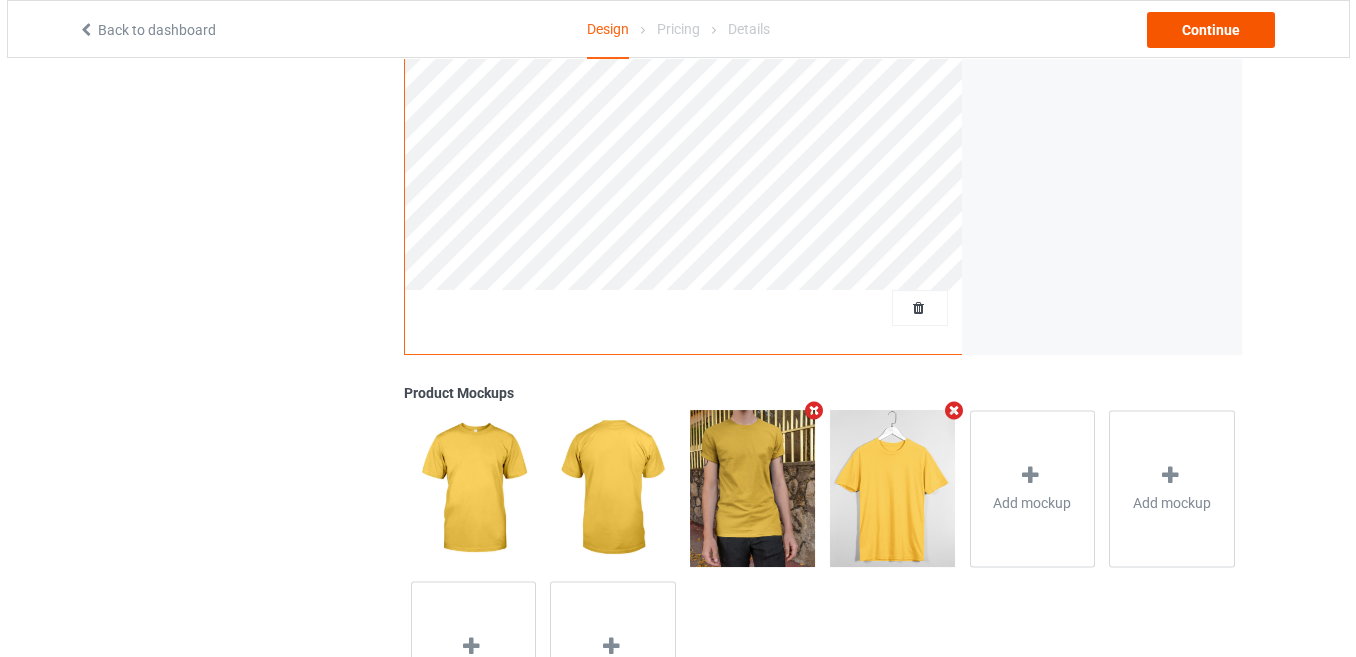 scroll, scrollTop: 0, scrollLeft: 0, axis: both 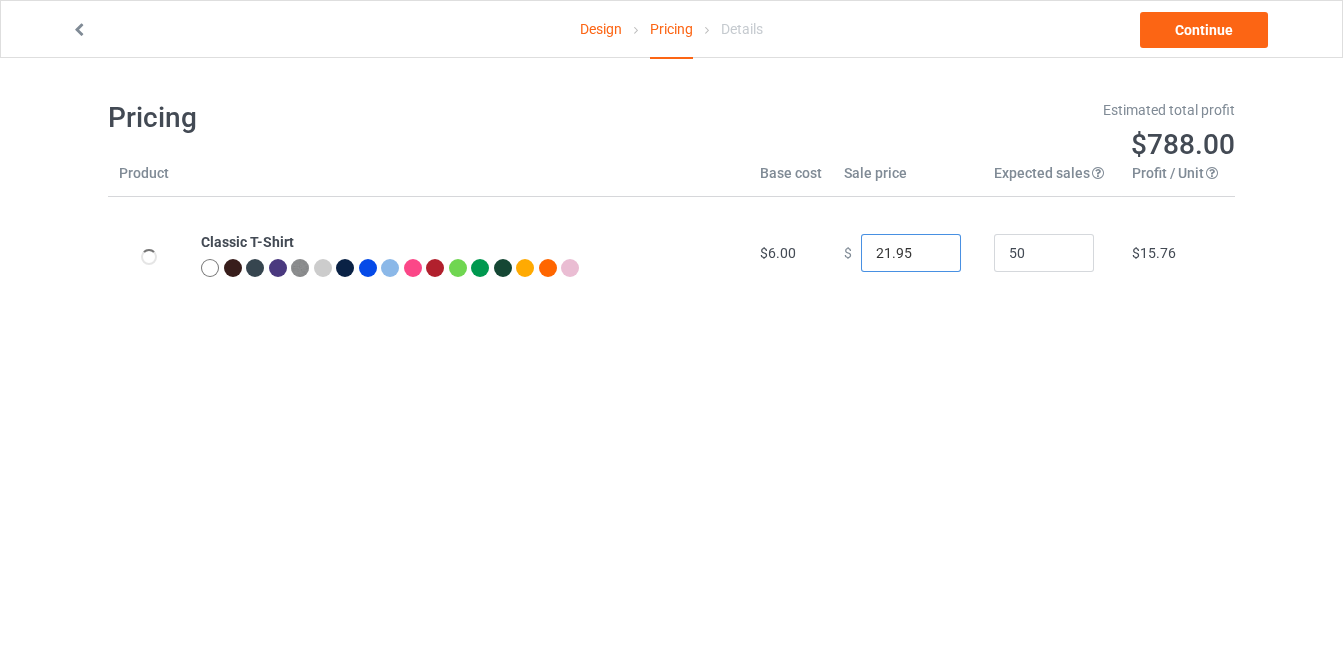type on "21.95" 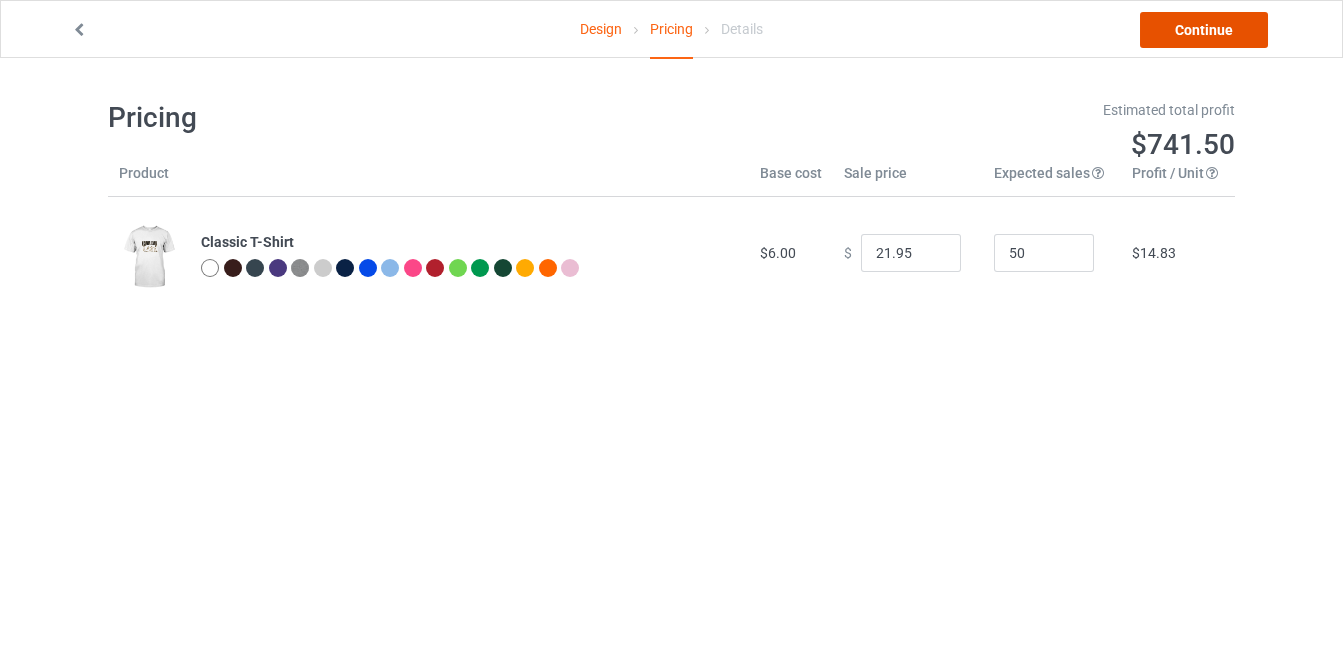 click on "Continue" at bounding box center [1204, 30] 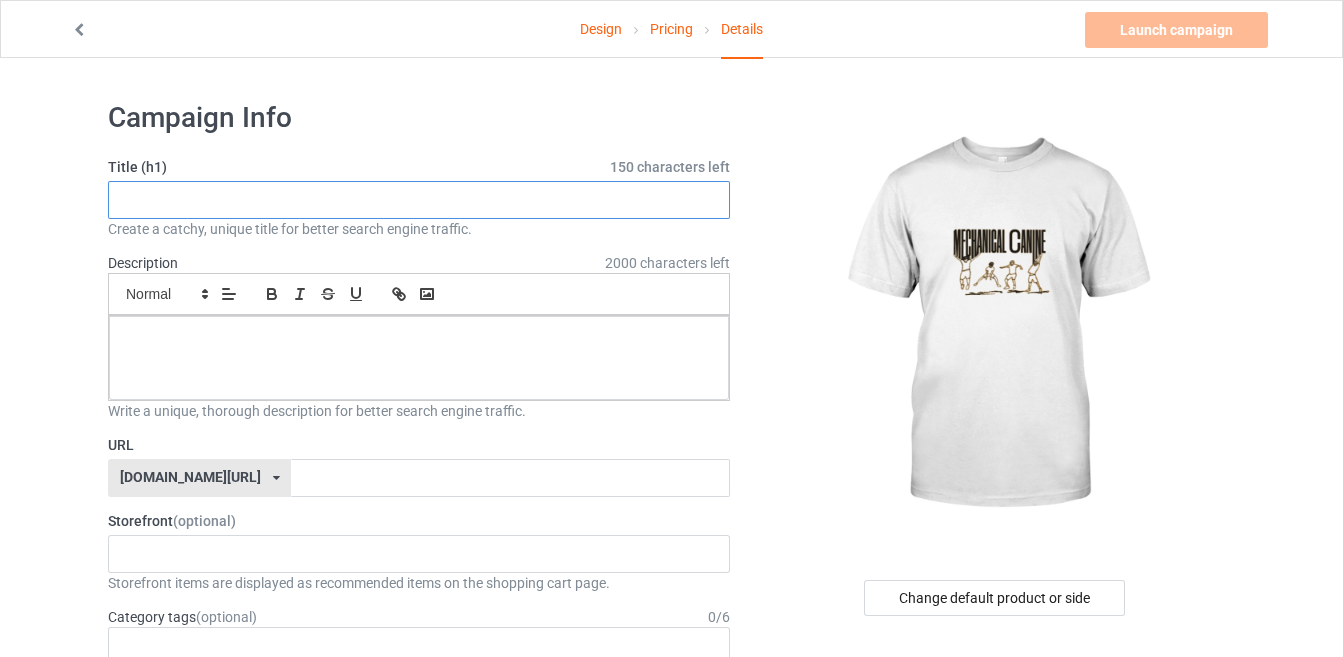 click at bounding box center (419, 200) 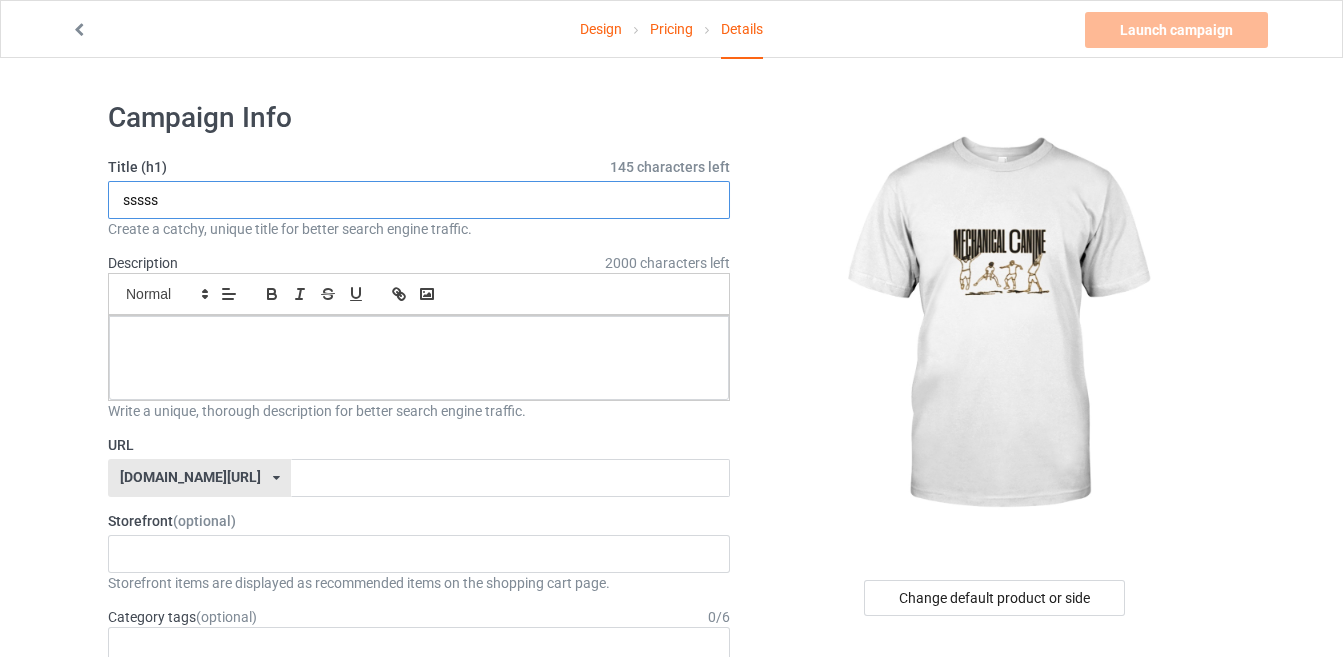 type on "sssss" 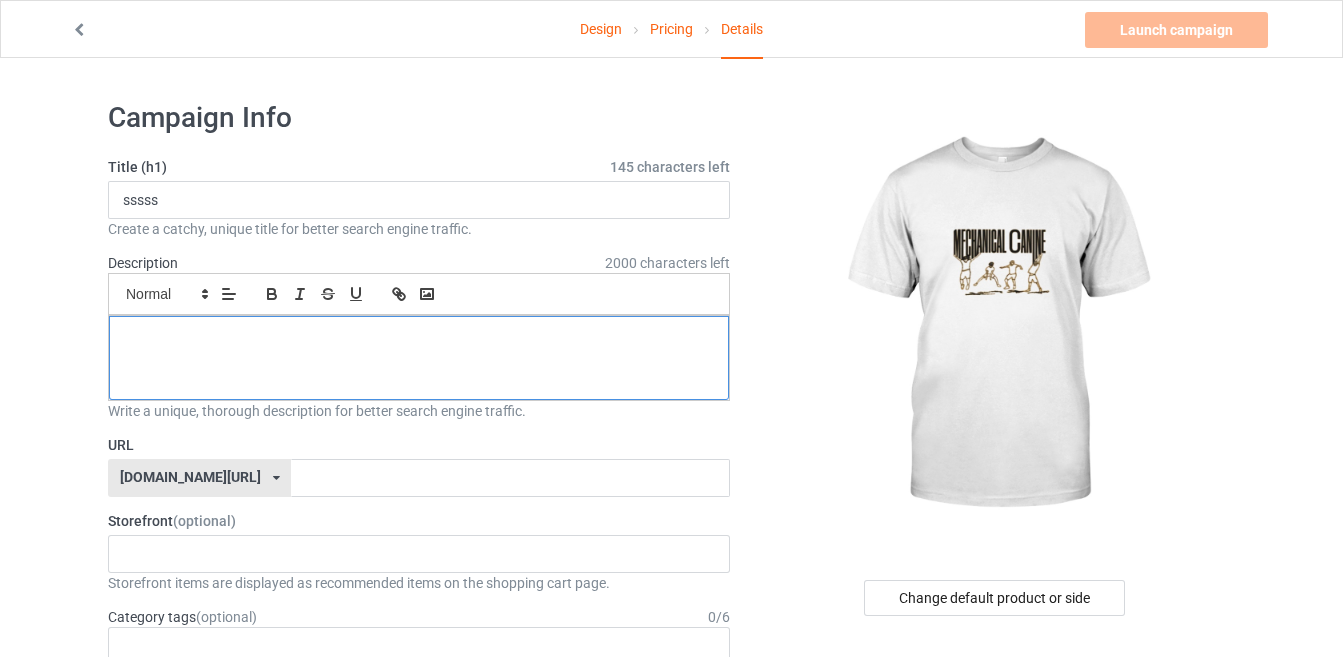 click at bounding box center [419, 338] 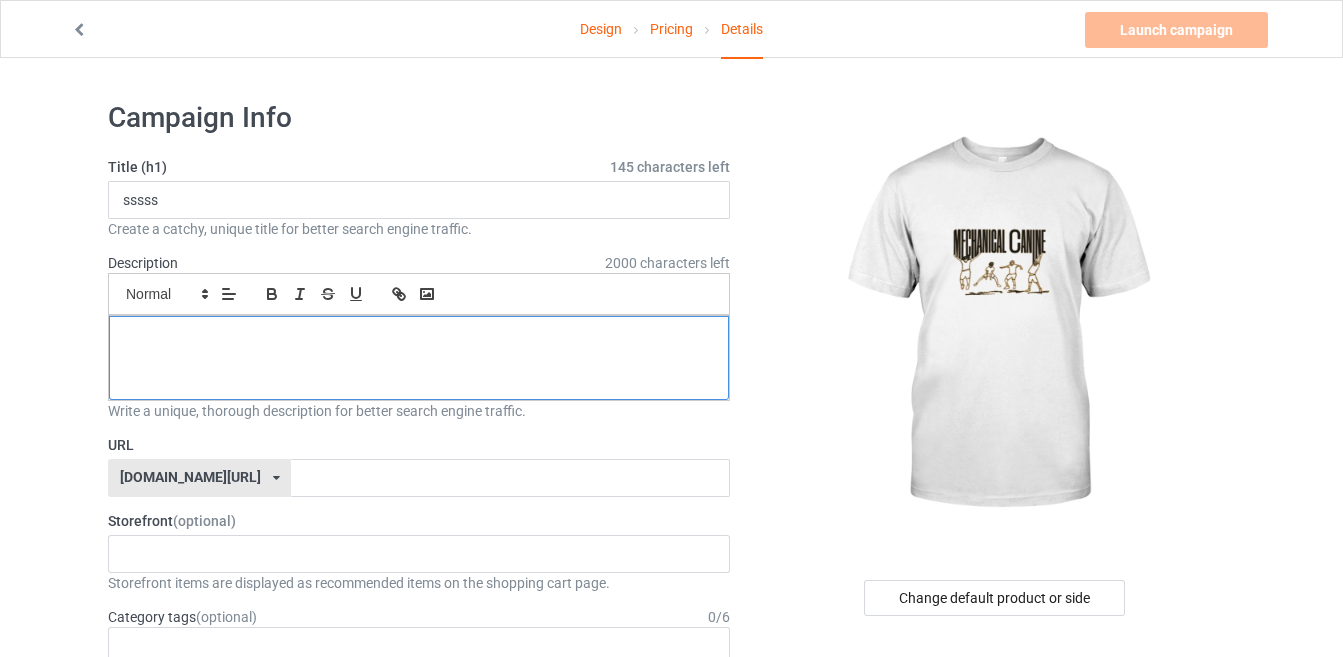 click at bounding box center (419, 338) 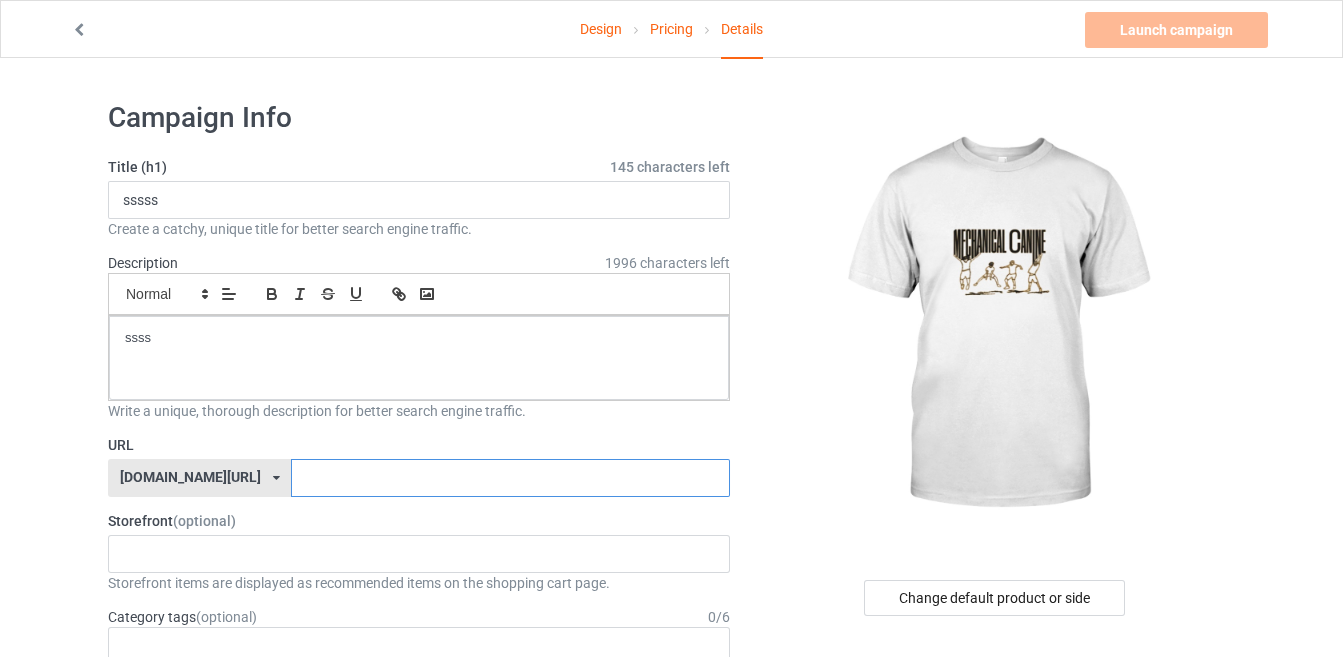 click at bounding box center [510, 478] 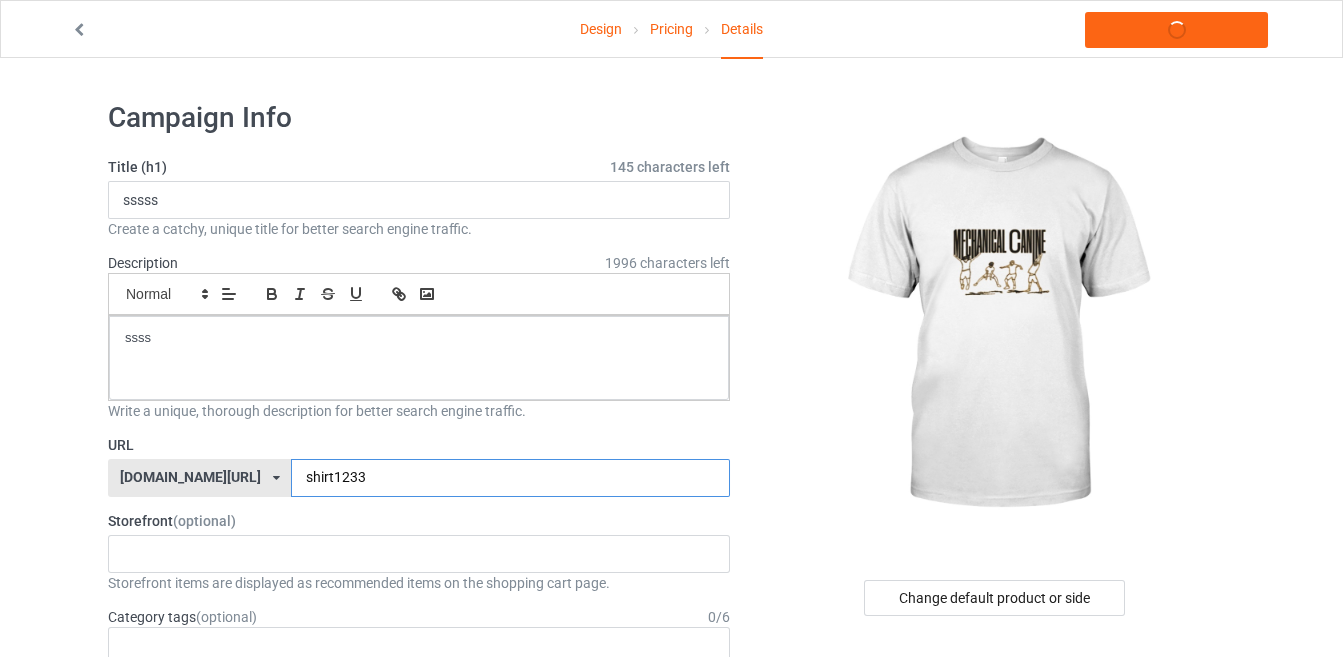 type on "shirt12333" 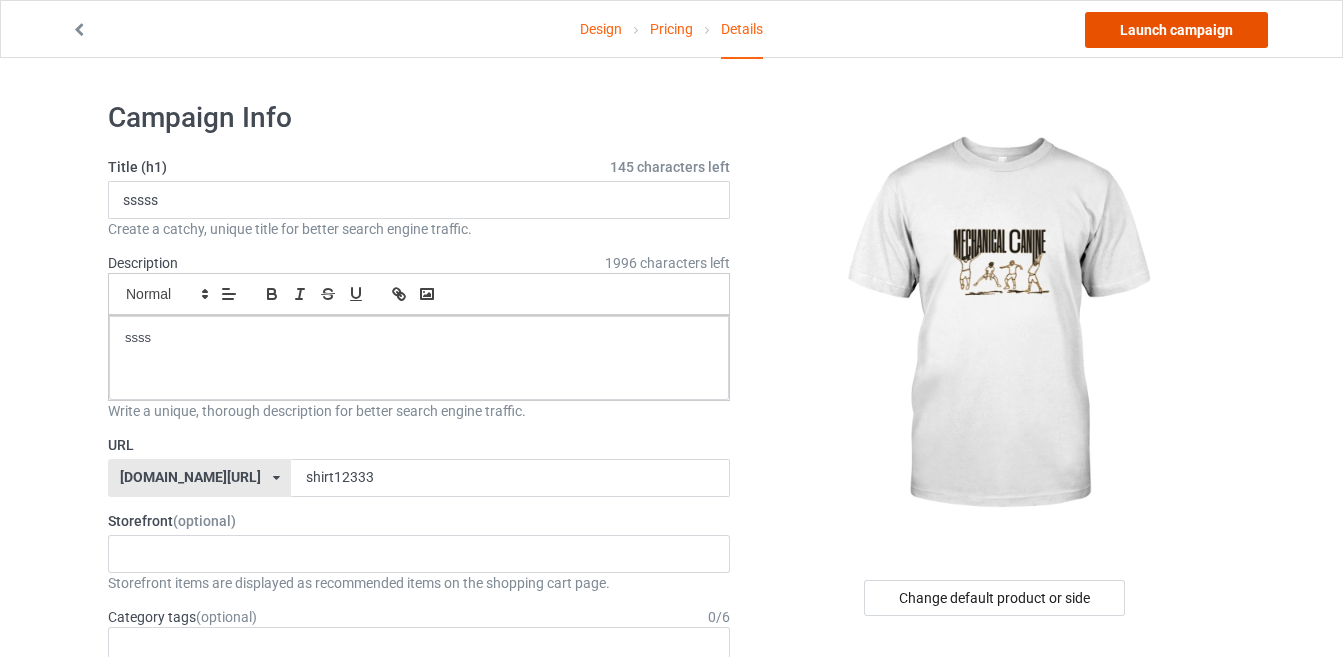 click on "Launch campaign" at bounding box center [1176, 30] 